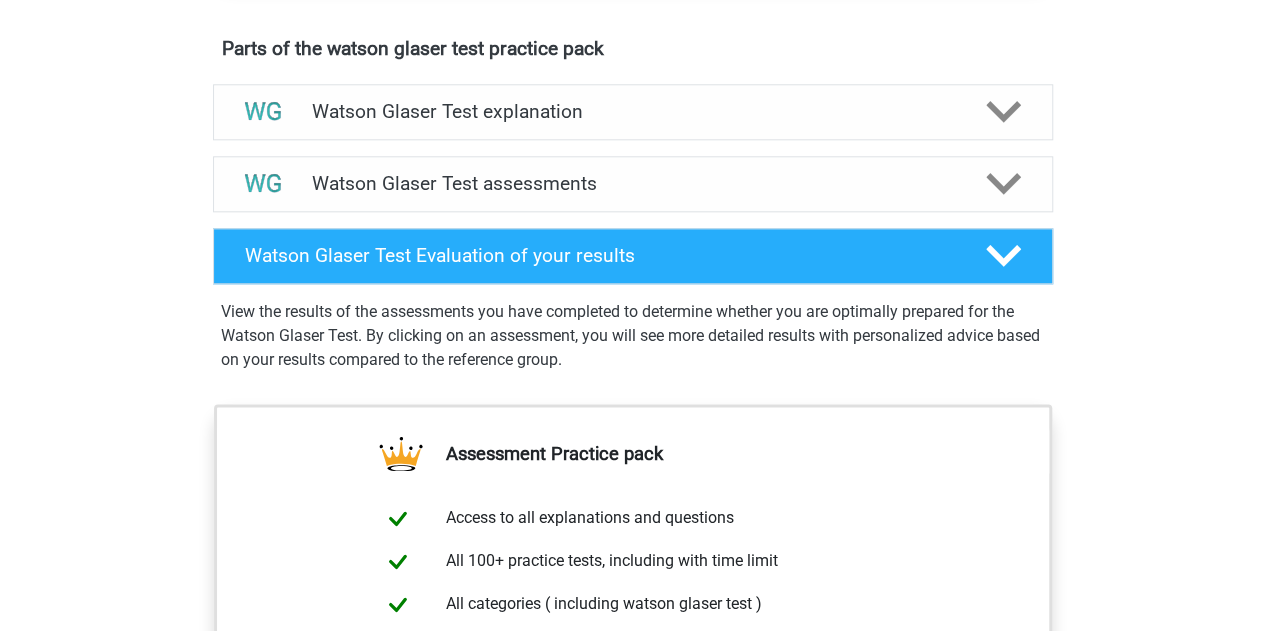 scroll, scrollTop: 1117, scrollLeft: 0, axis: vertical 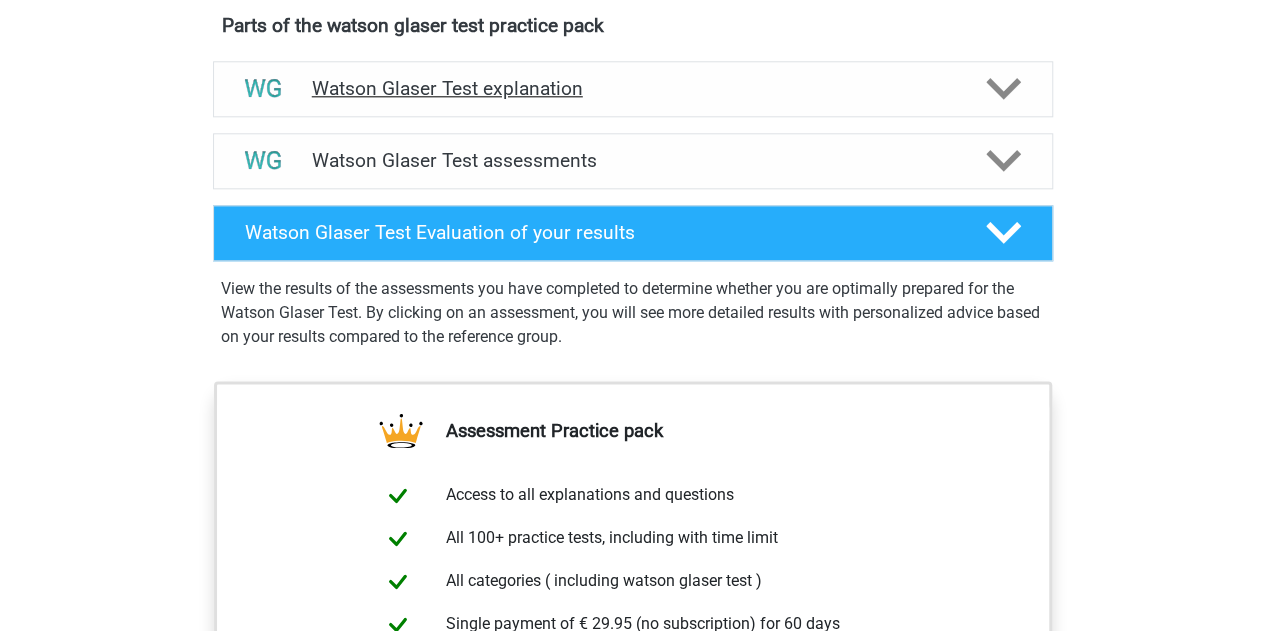 click 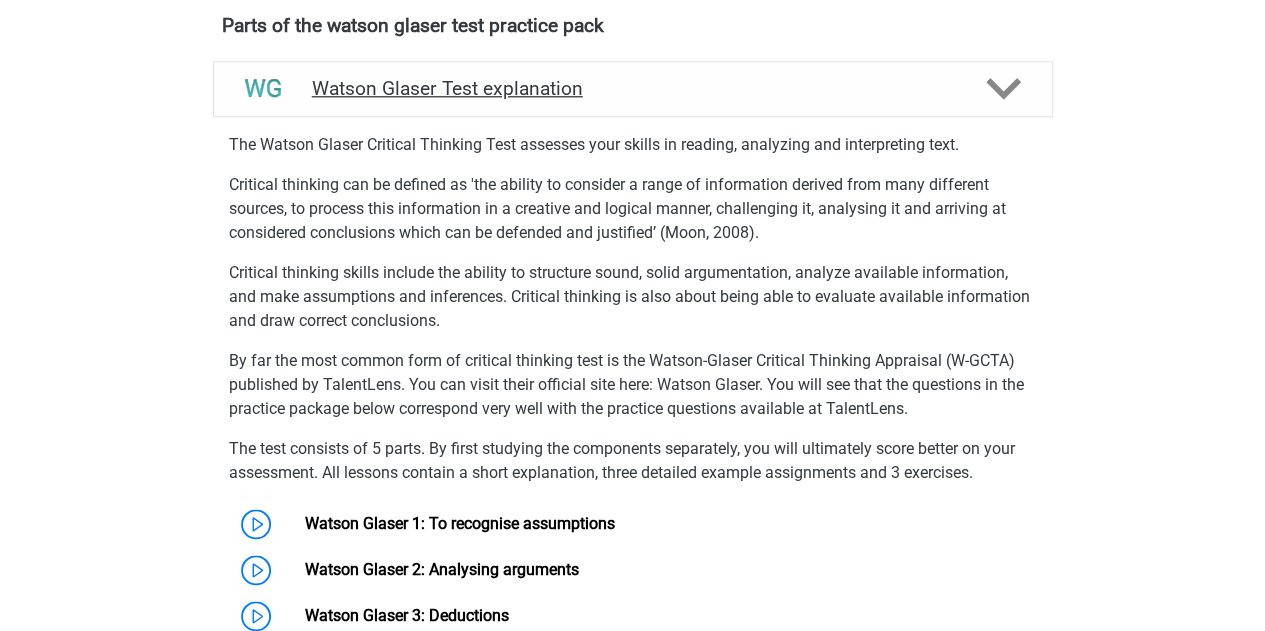 click 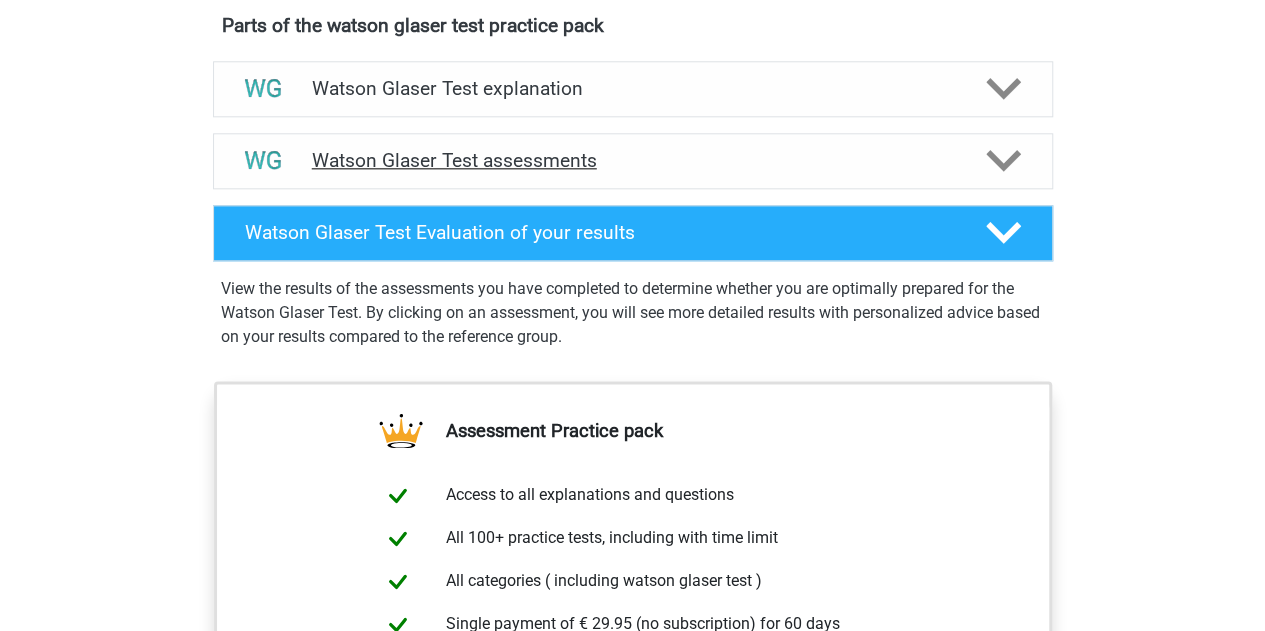 click 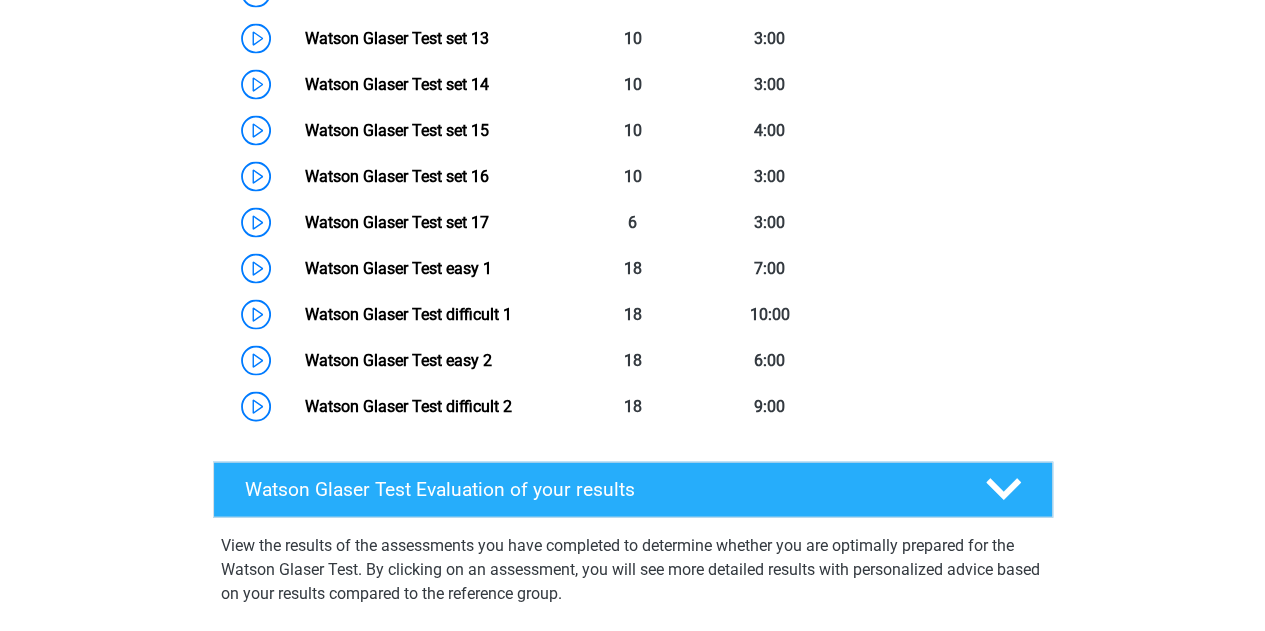 scroll, scrollTop: 1973, scrollLeft: 0, axis: vertical 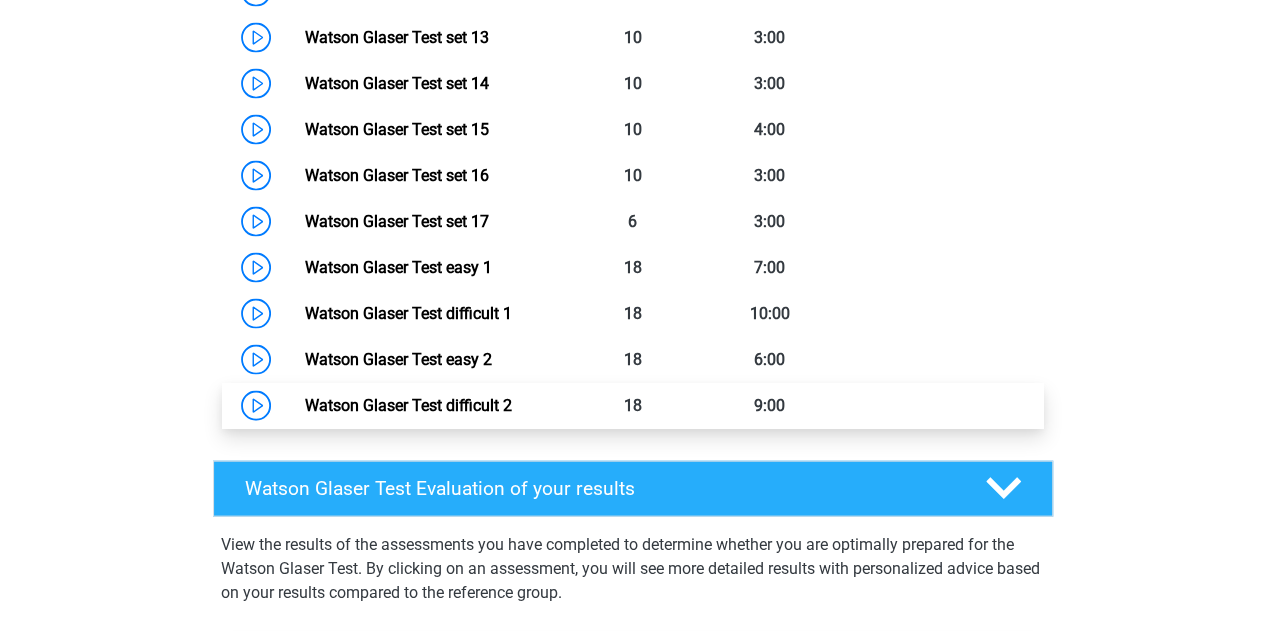 click on "Watson Glaser Test
difficult 2" at bounding box center (408, 405) 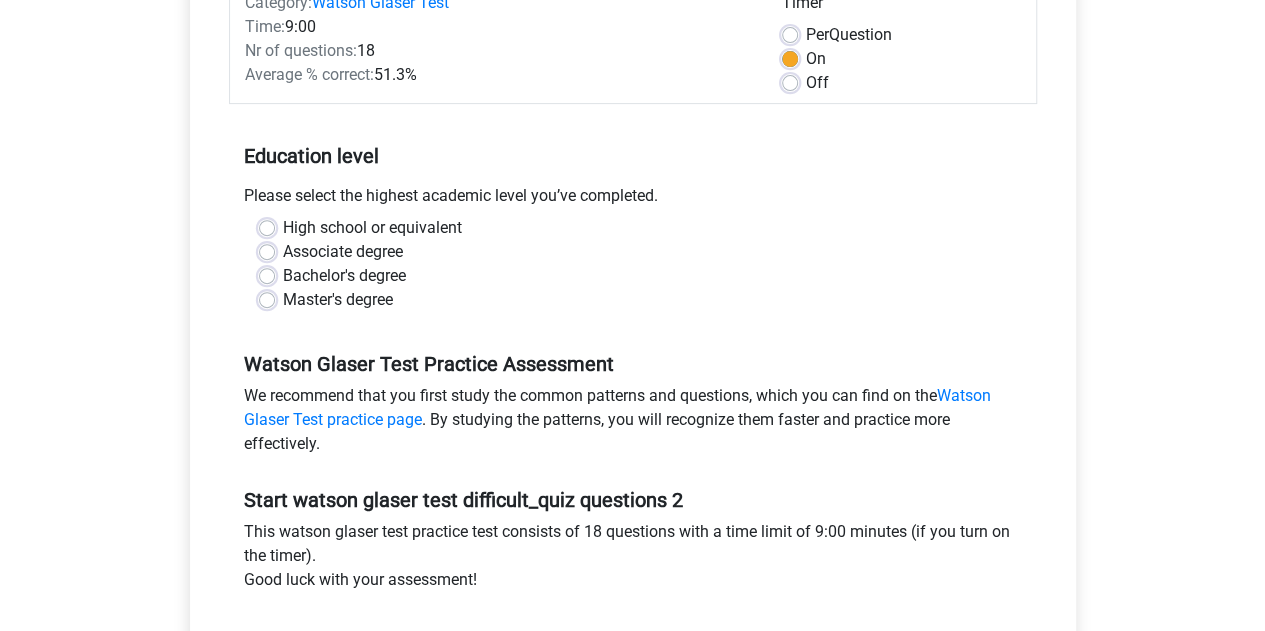 scroll, scrollTop: 289, scrollLeft: 0, axis: vertical 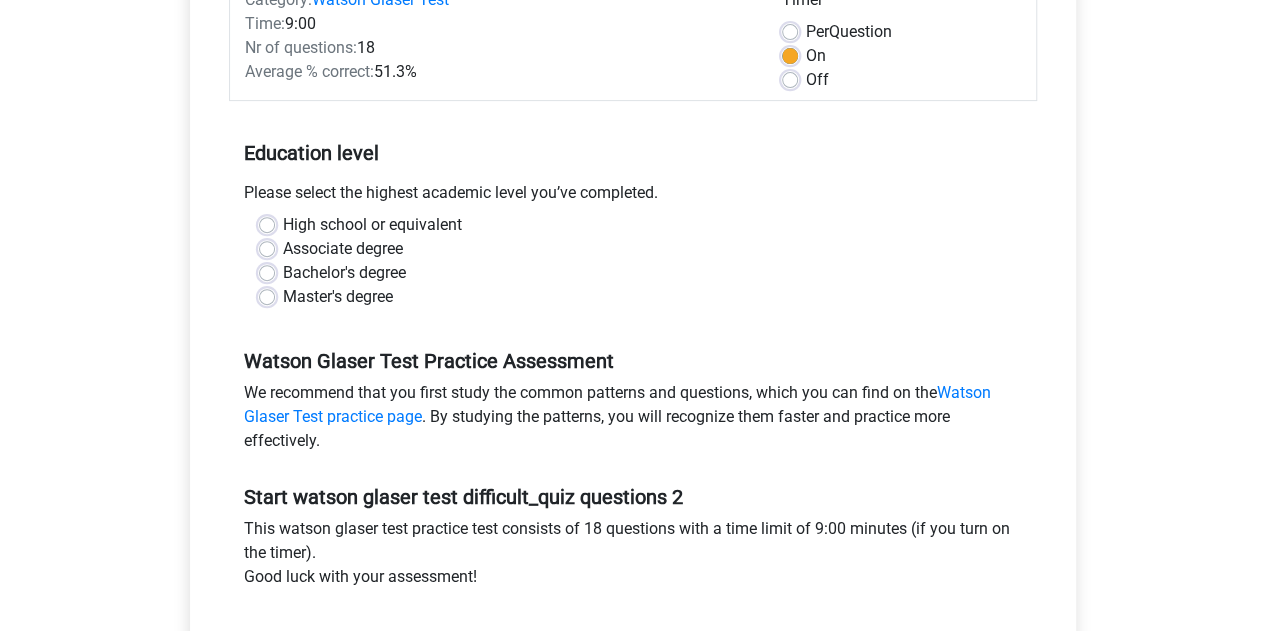 click on "Master's degree" at bounding box center (338, 297) 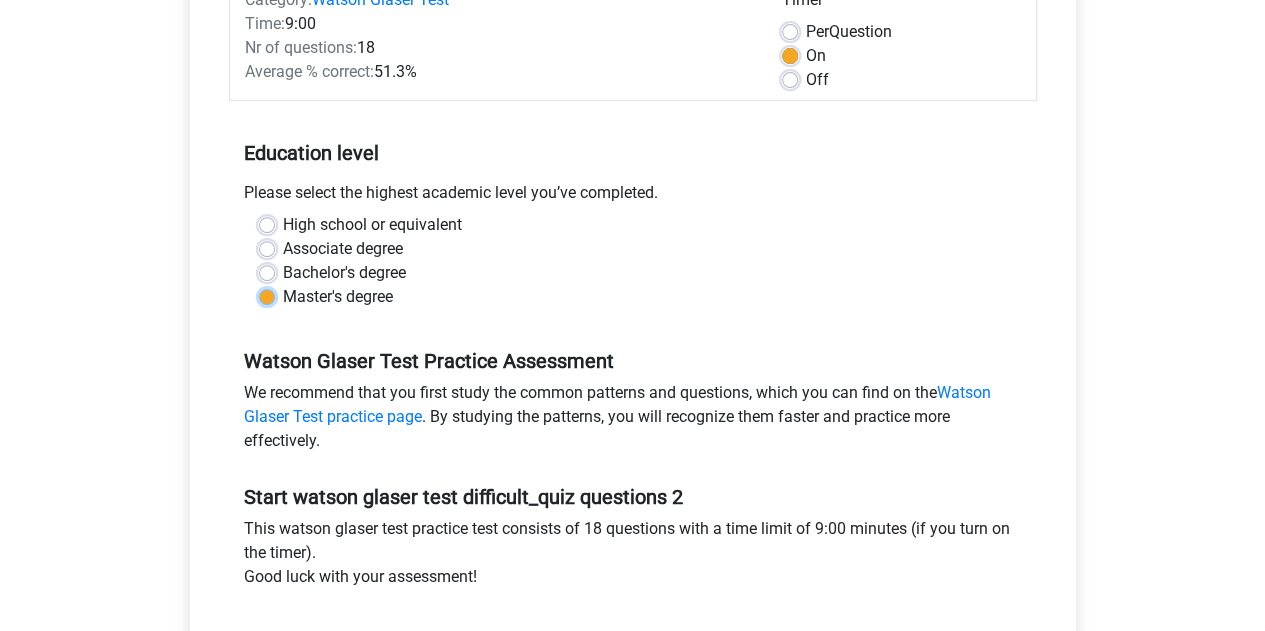 click on "Master's degree" at bounding box center [267, 295] 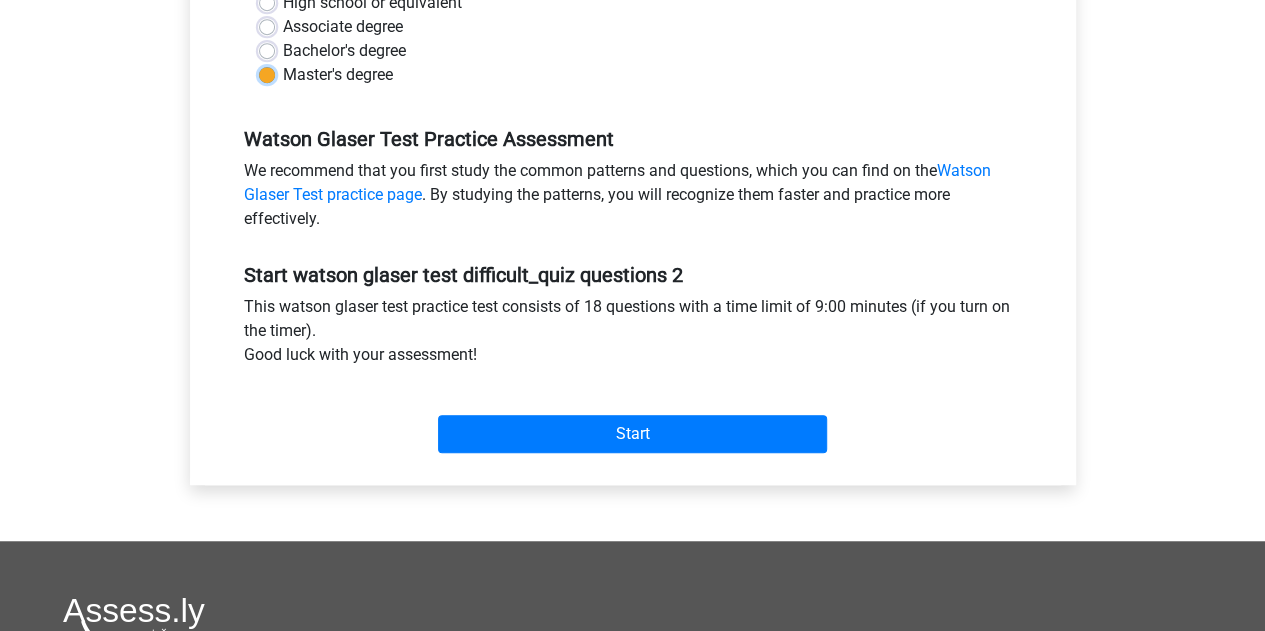 scroll, scrollTop: 513, scrollLeft: 0, axis: vertical 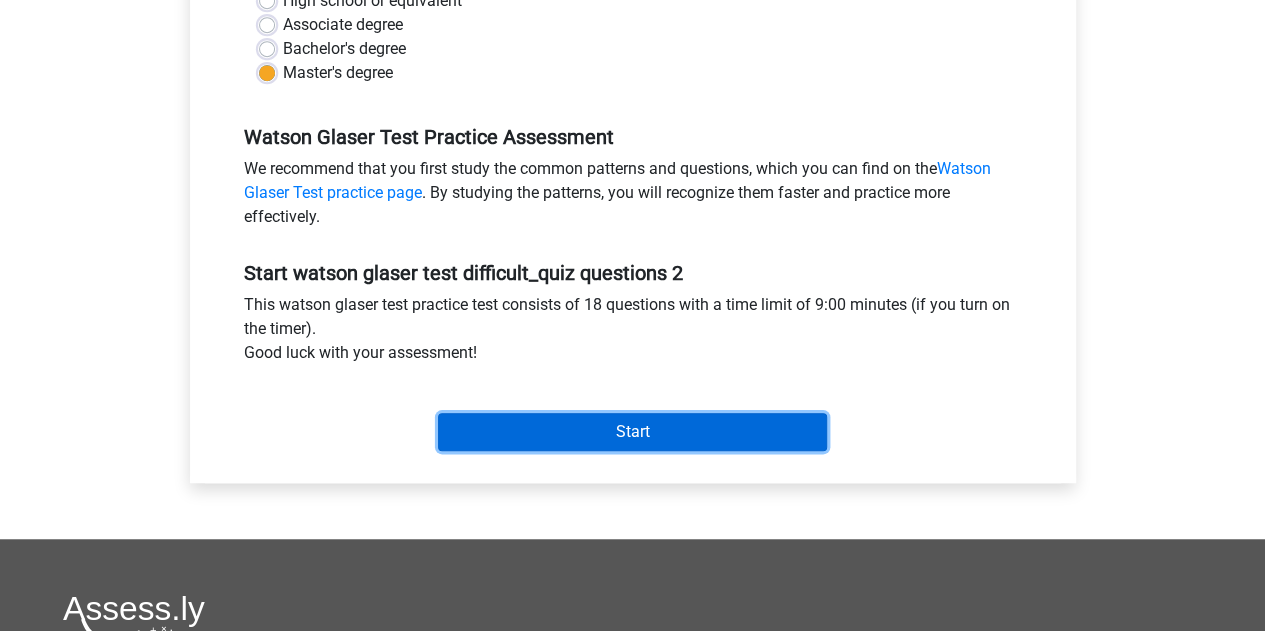 click on "Start" at bounding box center [632, 432] 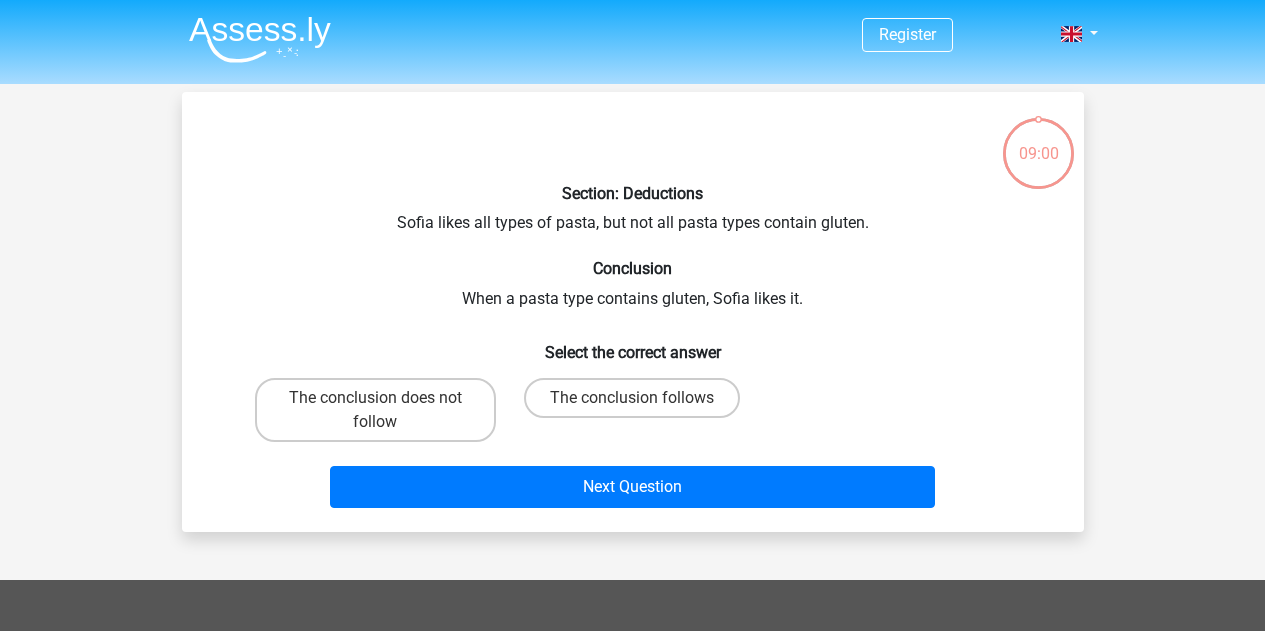 scroll, scrollTop: 0, scrollLeft: 0, axis: both 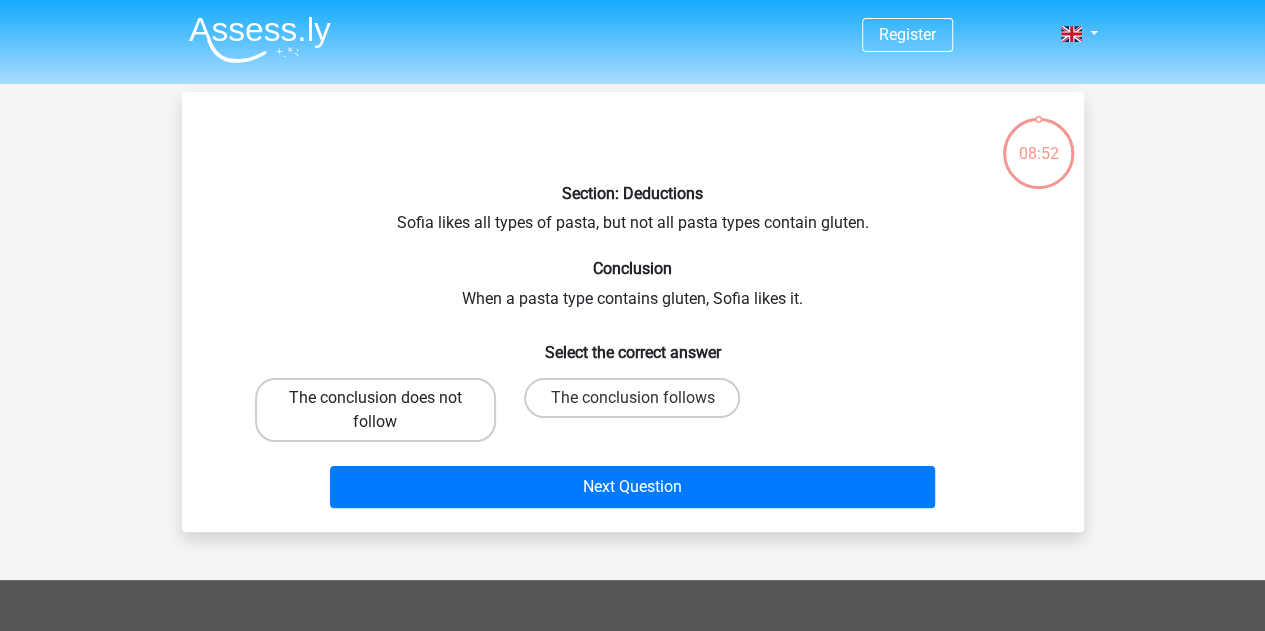 click on "The conclusion does not follow" at bounding box center [375, 410] 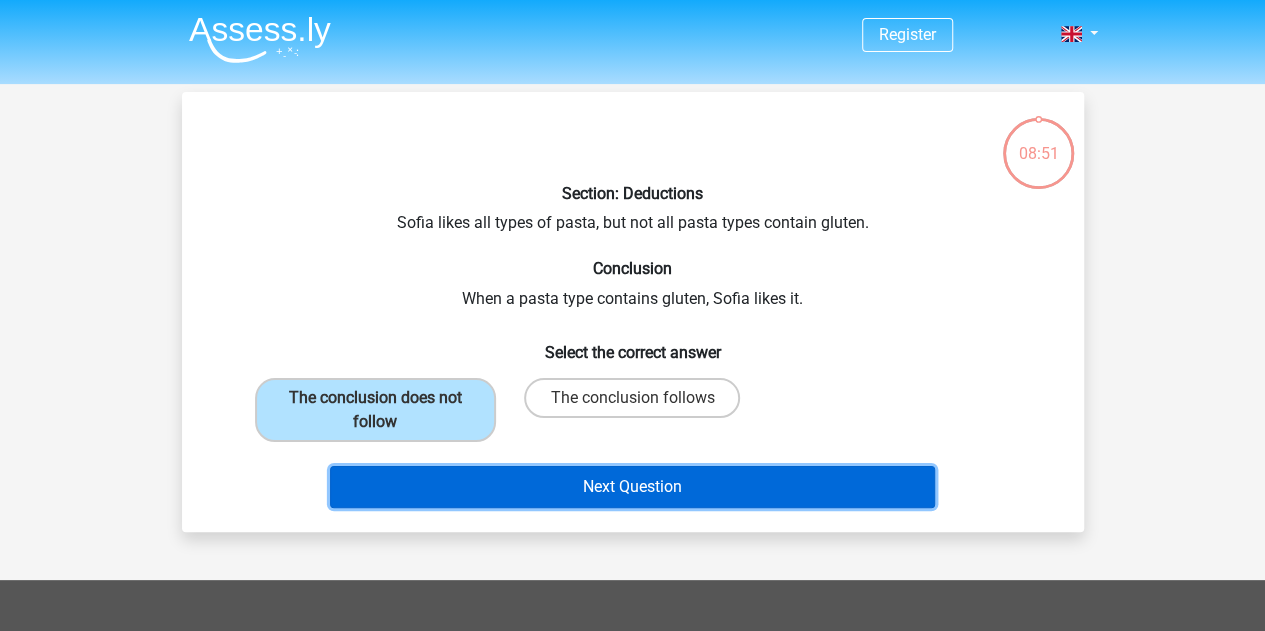 click on "Next Question" at bounding box center (632, 487) 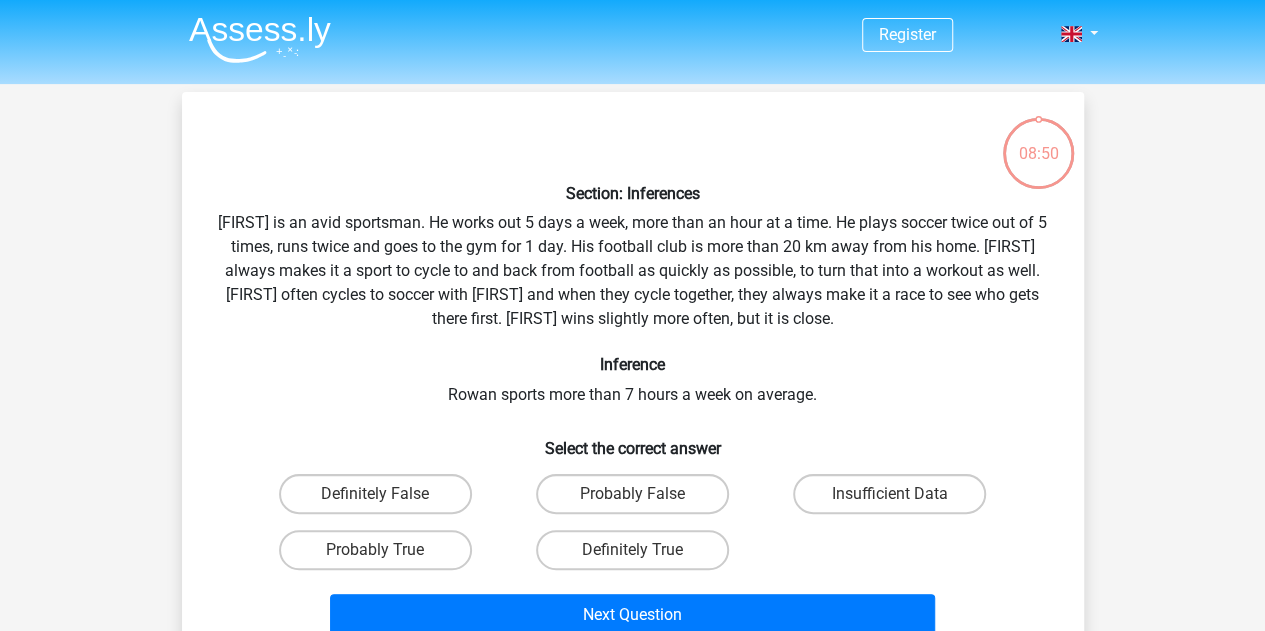 scroll, scrollTop: 92, scrollLeft: 0, axis: vertical 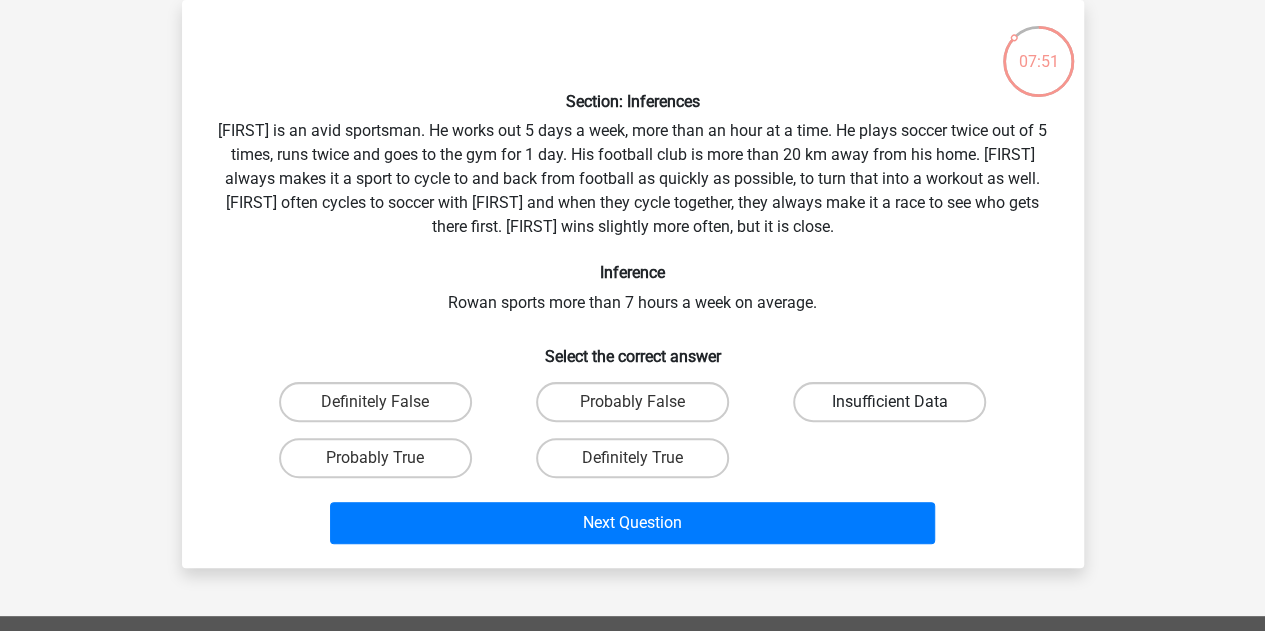 click on "Insufficient Data" at bounding box center [889, 402] 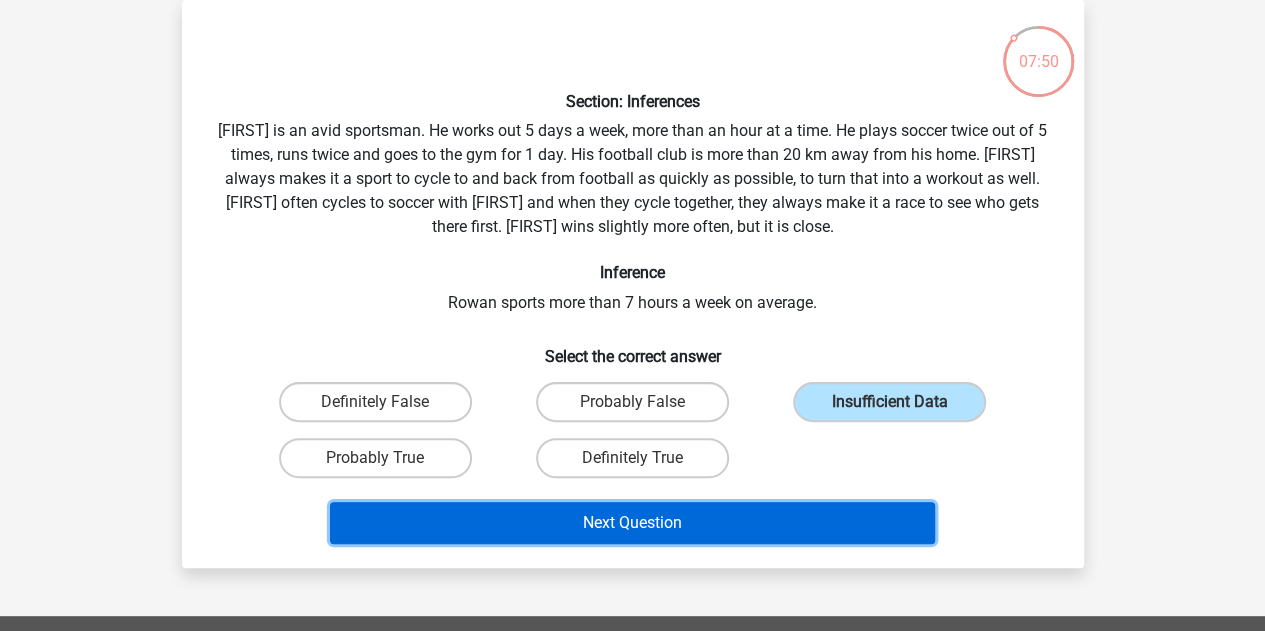 click on "Next Question" at bounding box center (632, 523) 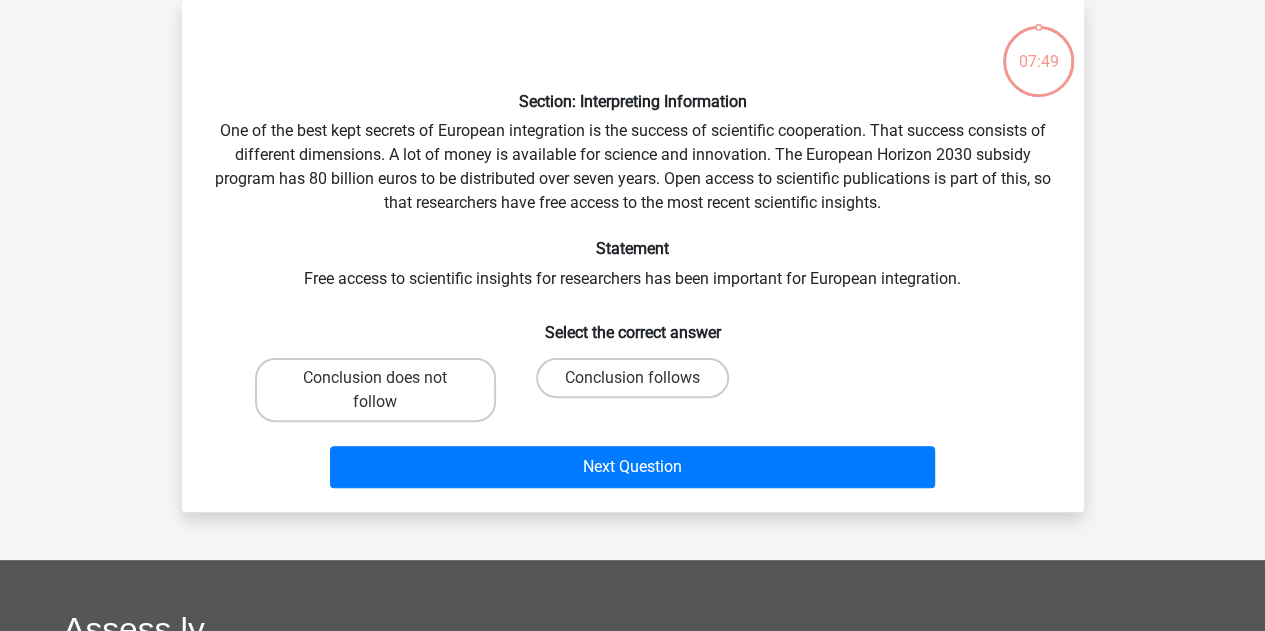 scroll, scrollTop: 124, scrollLeft: 0, axis: vertical 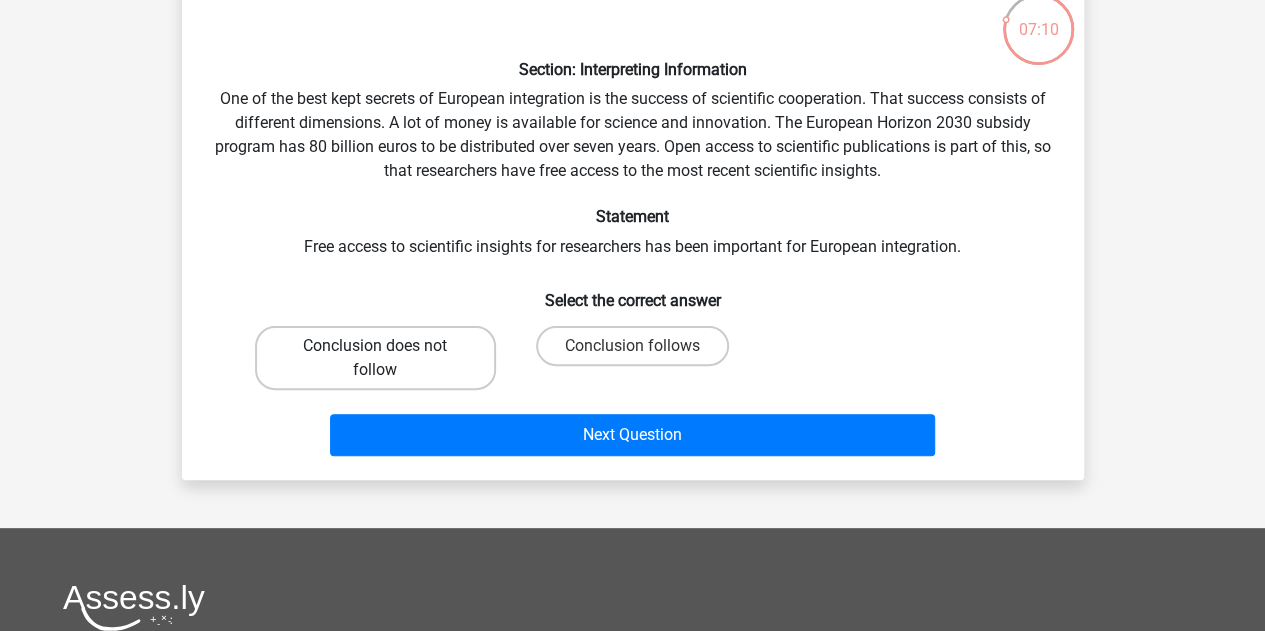click on "Conclusion does not follow" at bounding box center (375, 358) 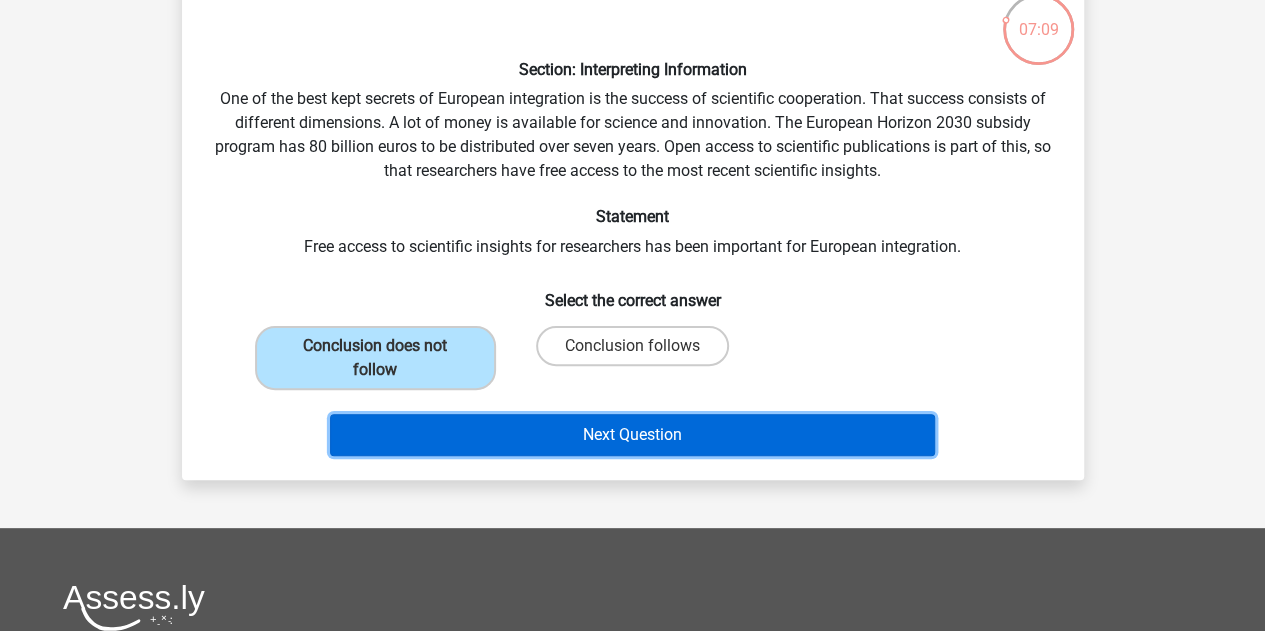 click on "Next Question" at bounding box center (632, 435) 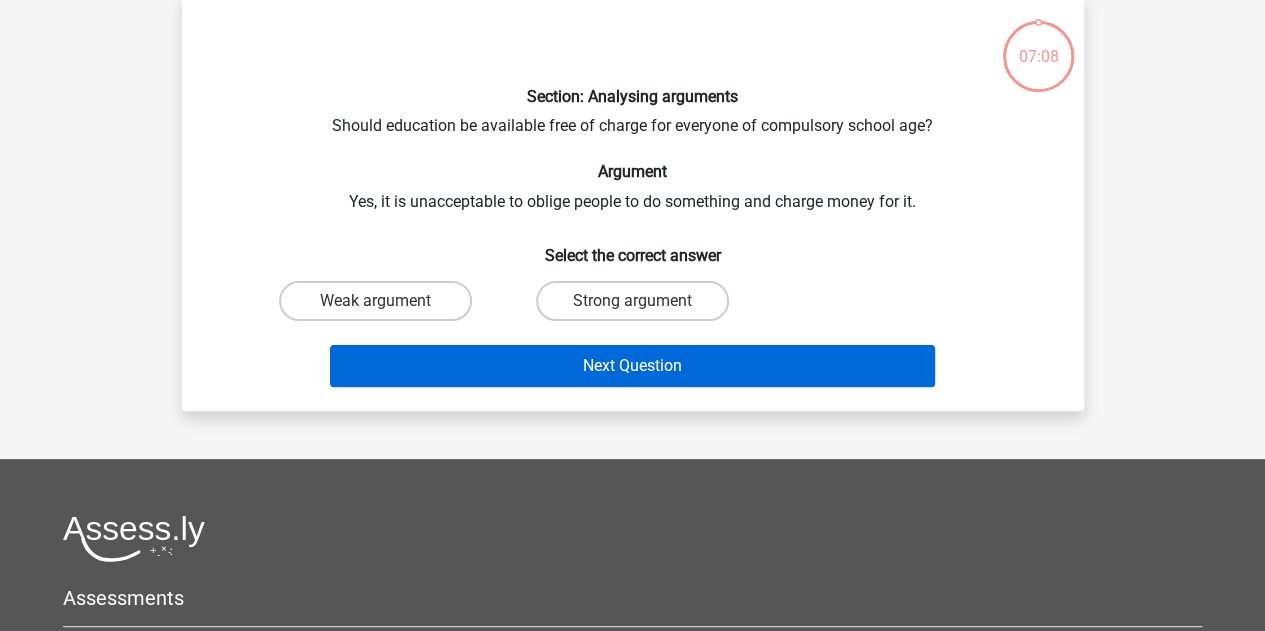 scroll, scrollTop: 92, scrollLeft: 0, axis: vertical 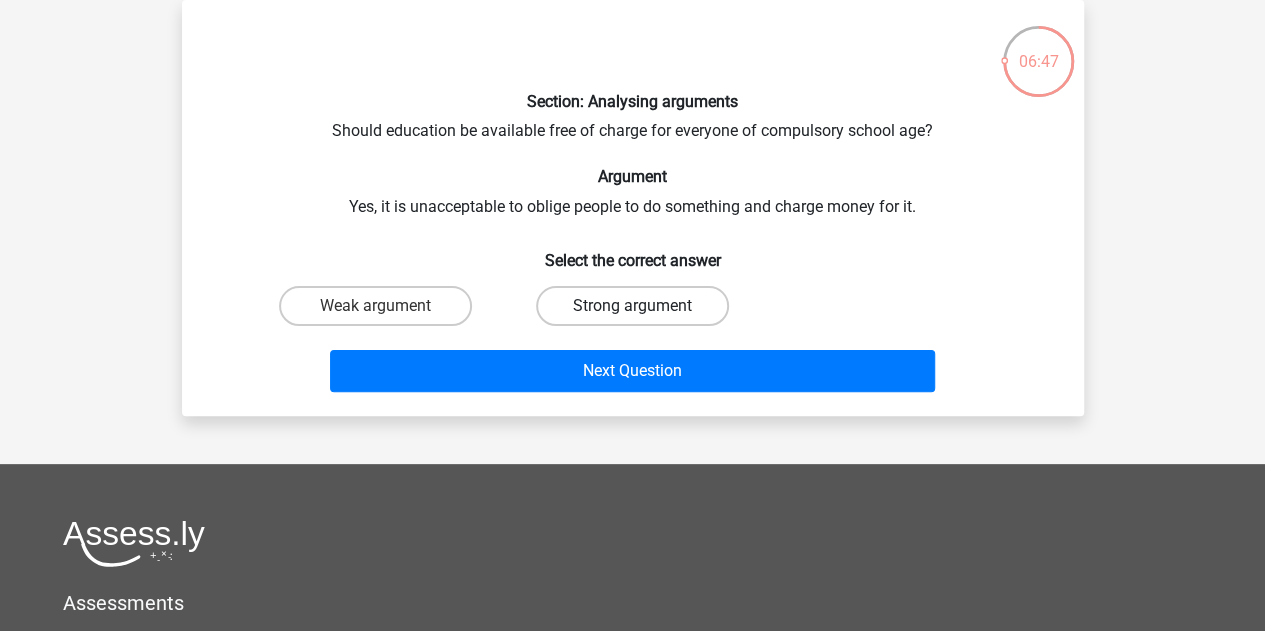 click on "Strong argument" at bounding box center [632, 306] 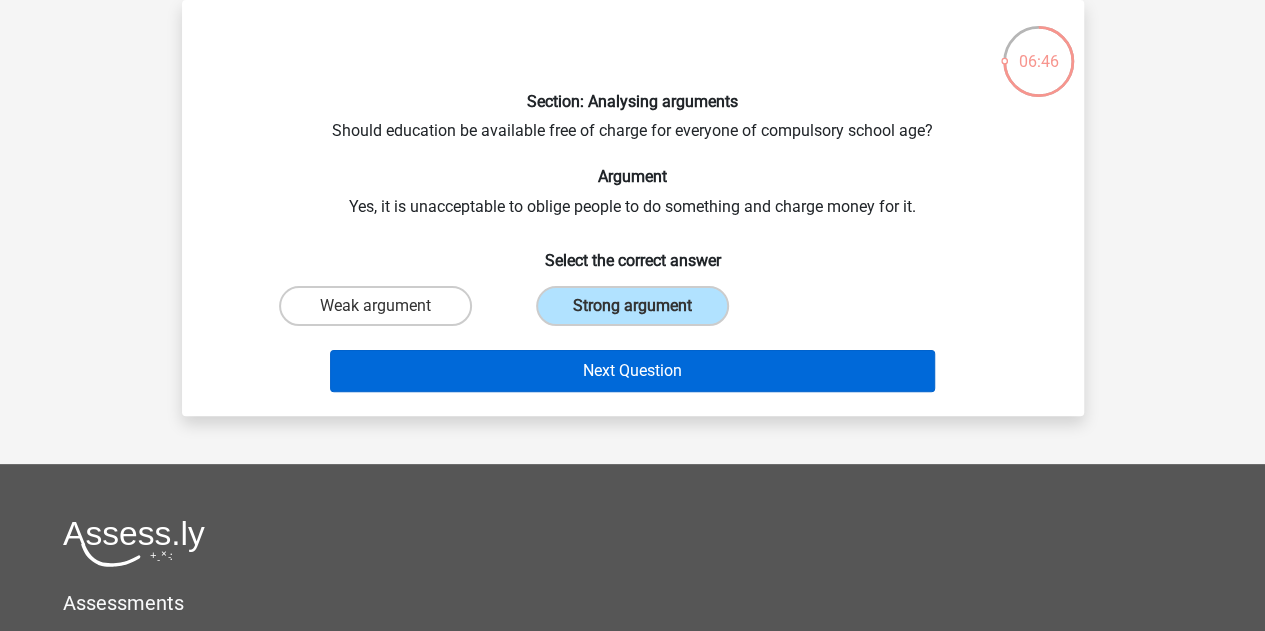 drag, startPoint x: 584, startPoint y: 392, endPoint x: 586, endPoint y: 379, distance: 13.152946 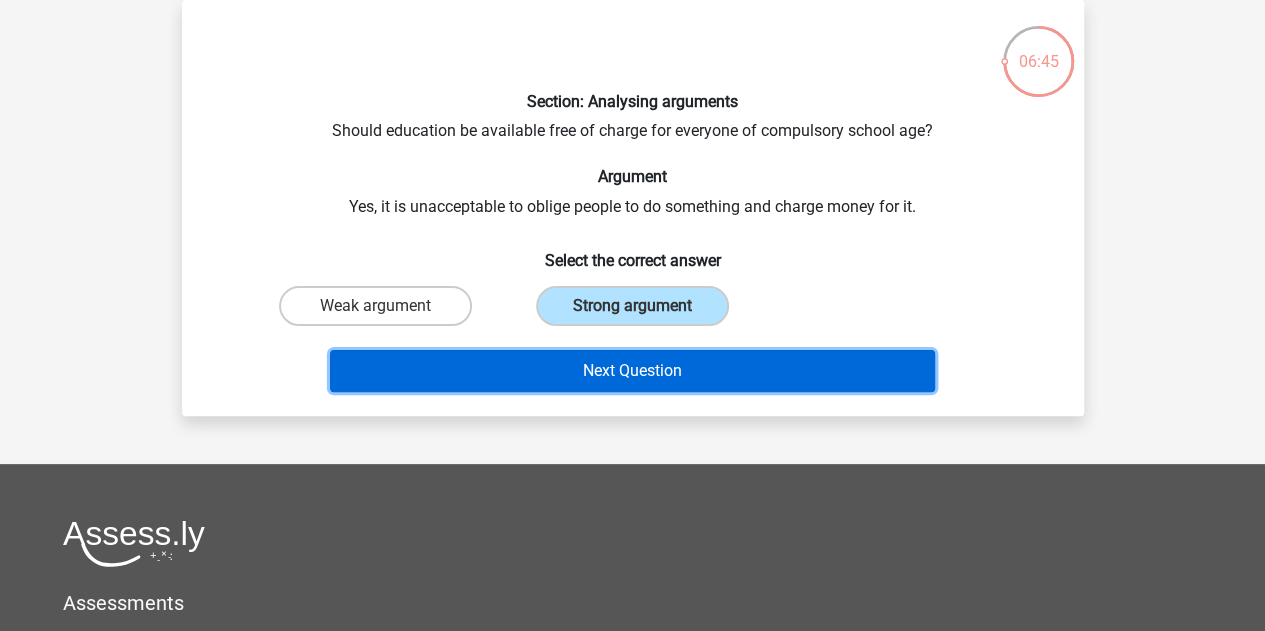 click on "Next Question" at bounding box center [632, 371] 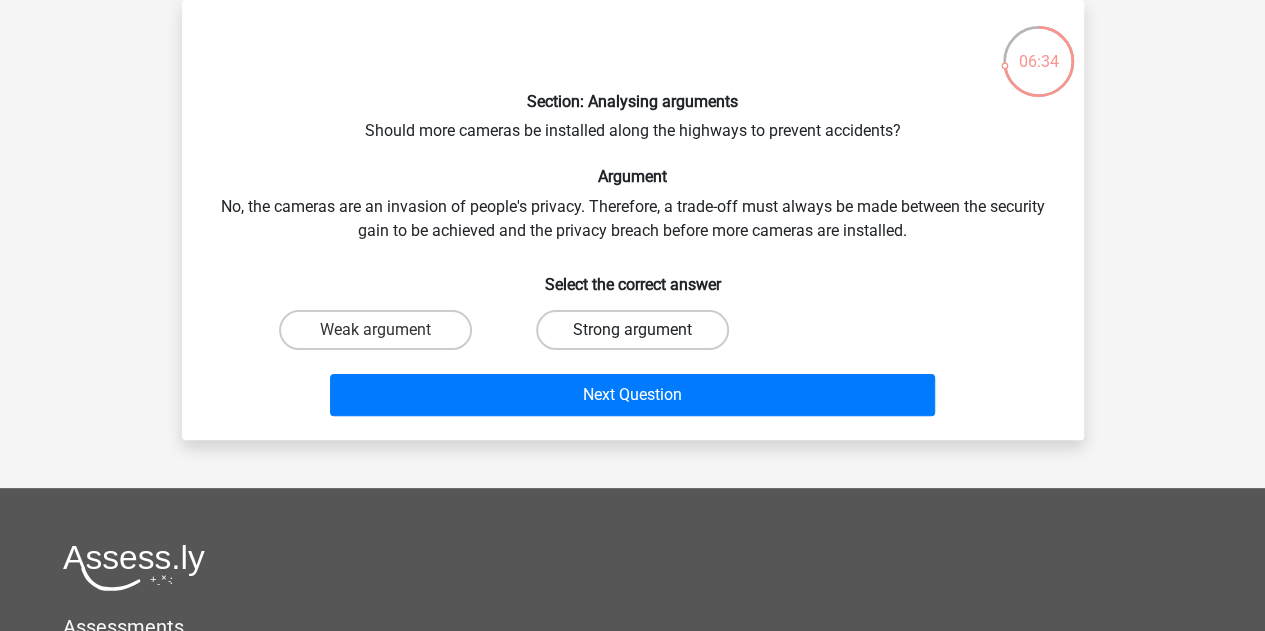click on "Strong argument" at bounding box center [632, 330] 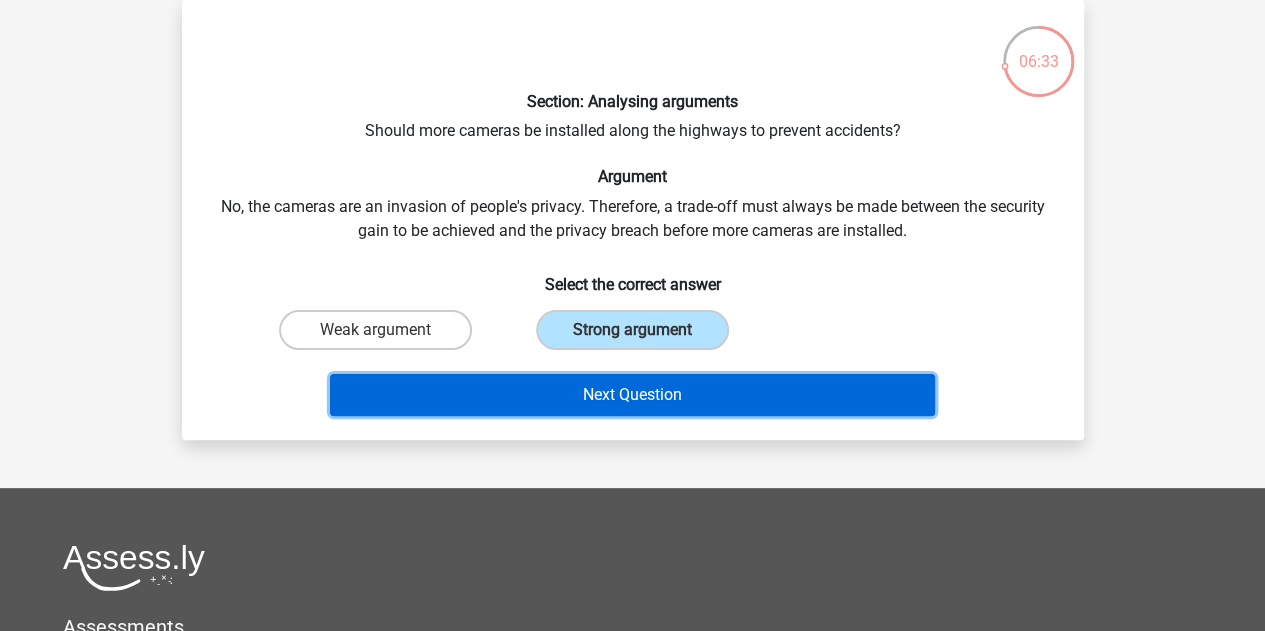 click on "Next Question" at bounding box center (632, 395) 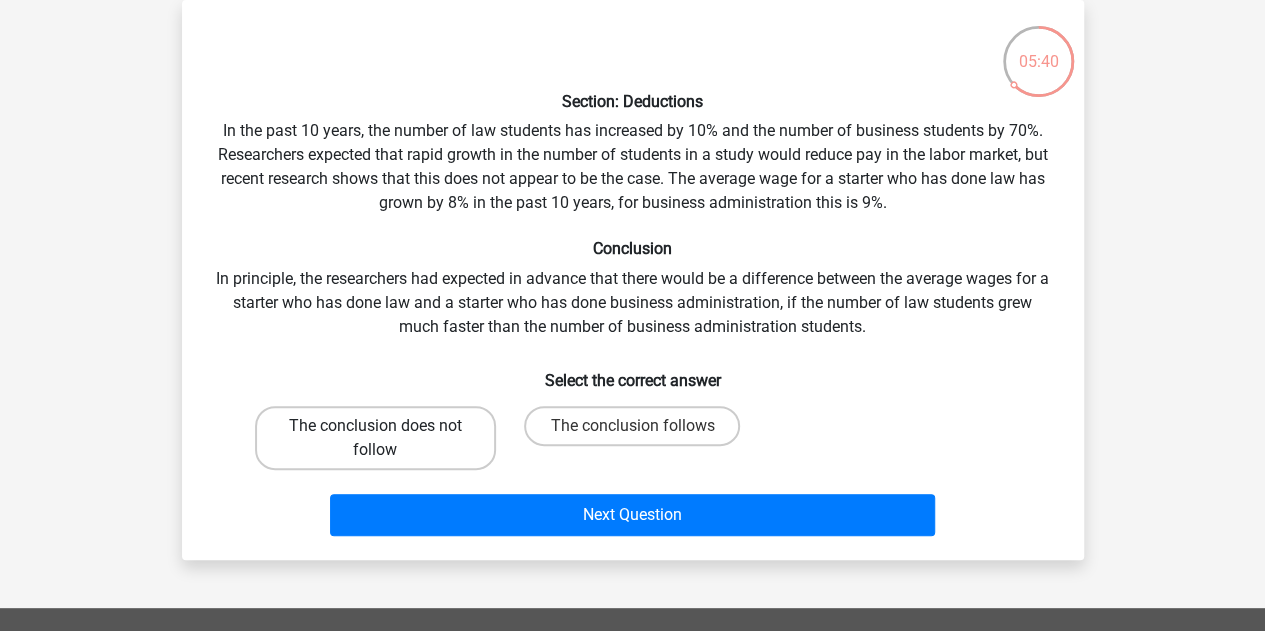 click on "The conclusion does not follow" at bounding box center [375, 438] 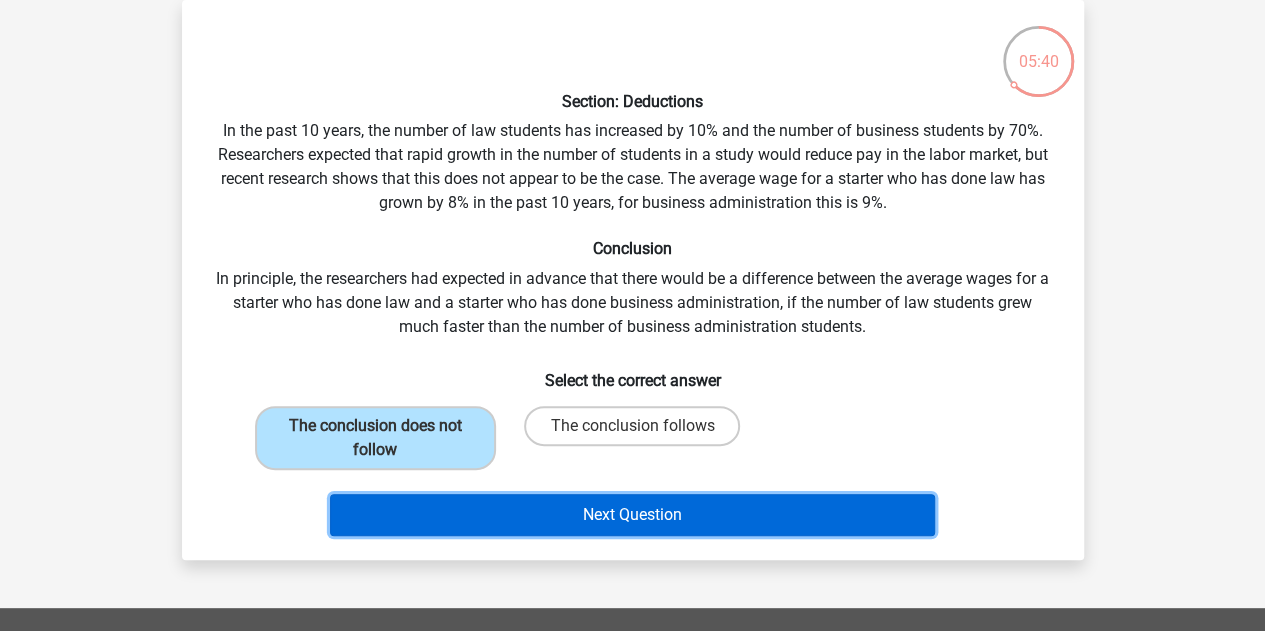 click on "Next Question" at bounding box center [632, 515] 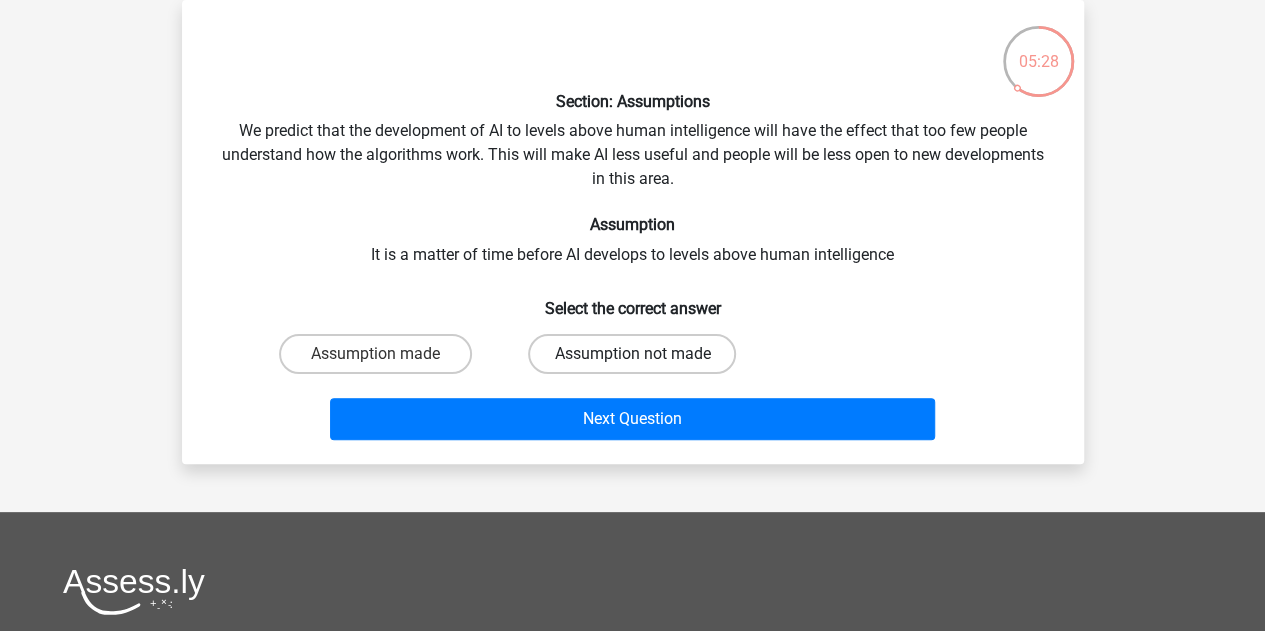 click on "Assumption not made" at bounding box center (632, 354) 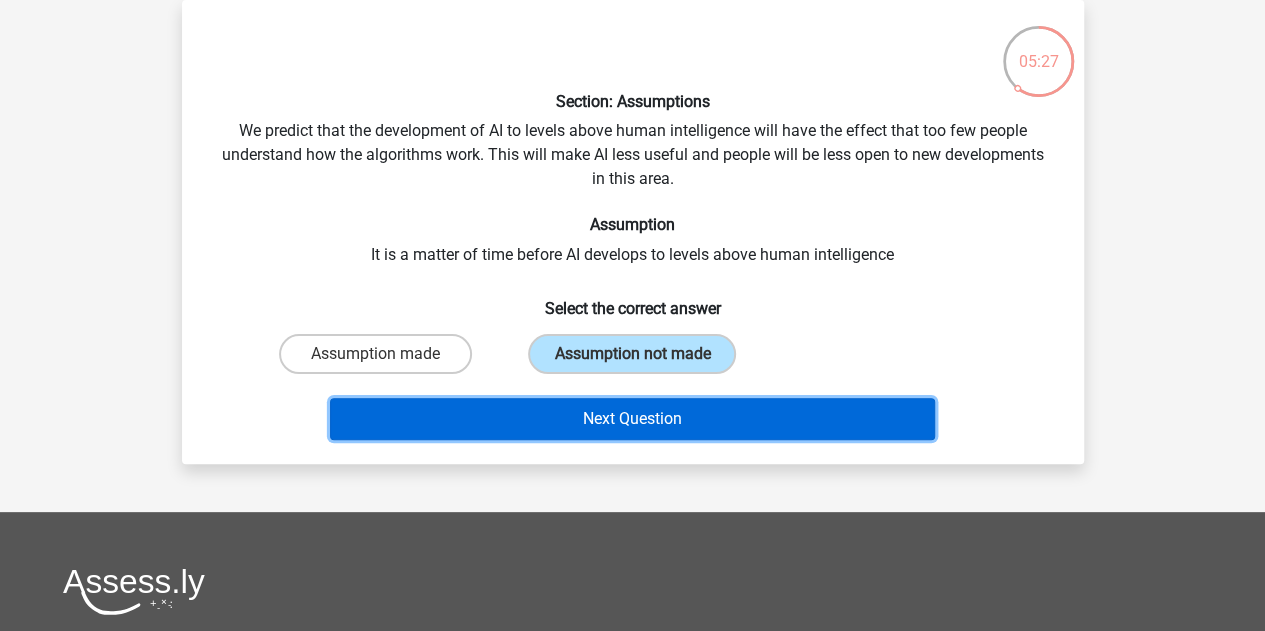 click on "Next Question" at bounding box center (632, 419) 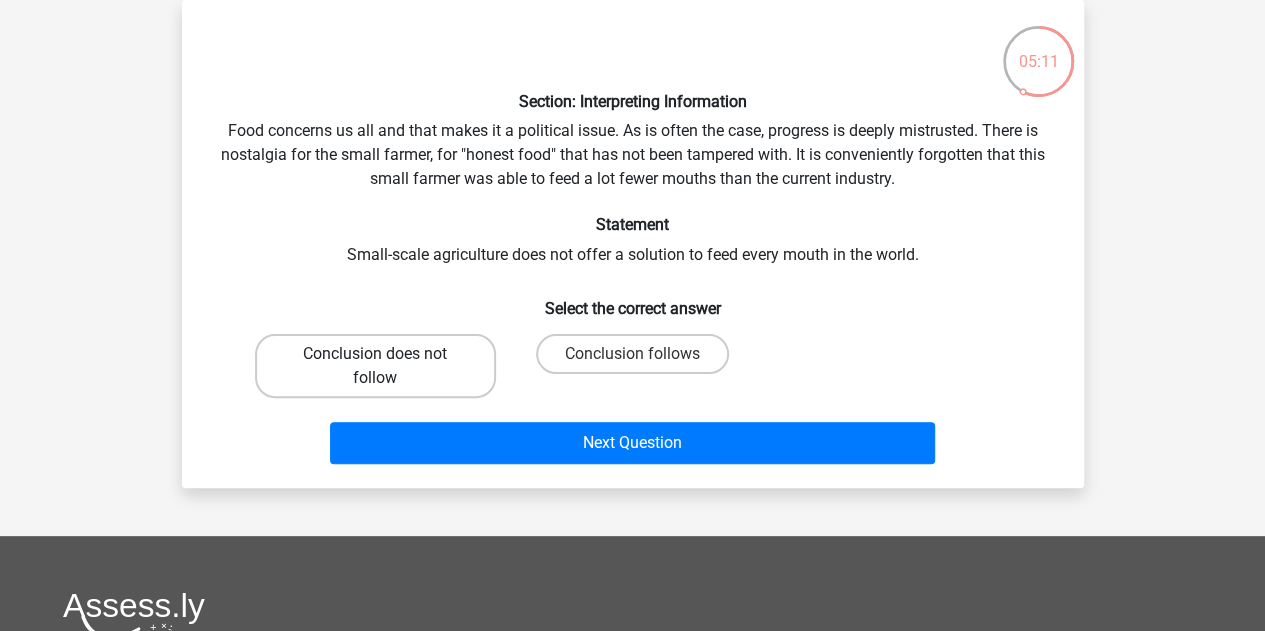 click on "Conclusion does not follow" at bounding box center [375, 366] 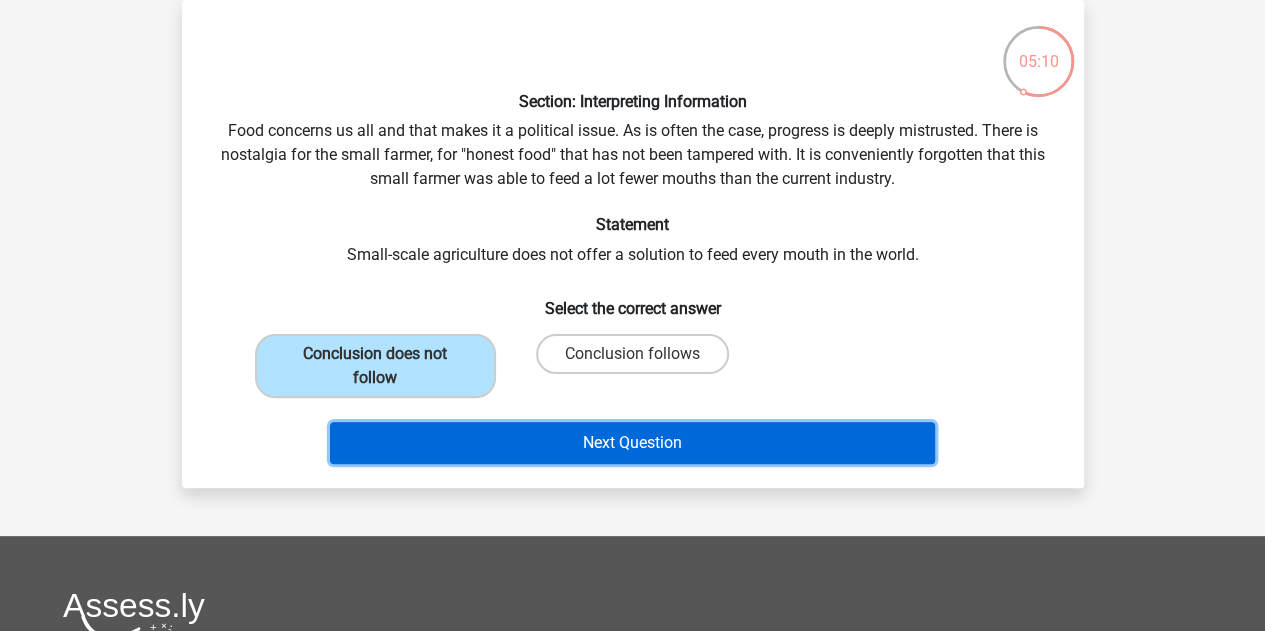 click on "Next Question" at bounding box center (632, 443) 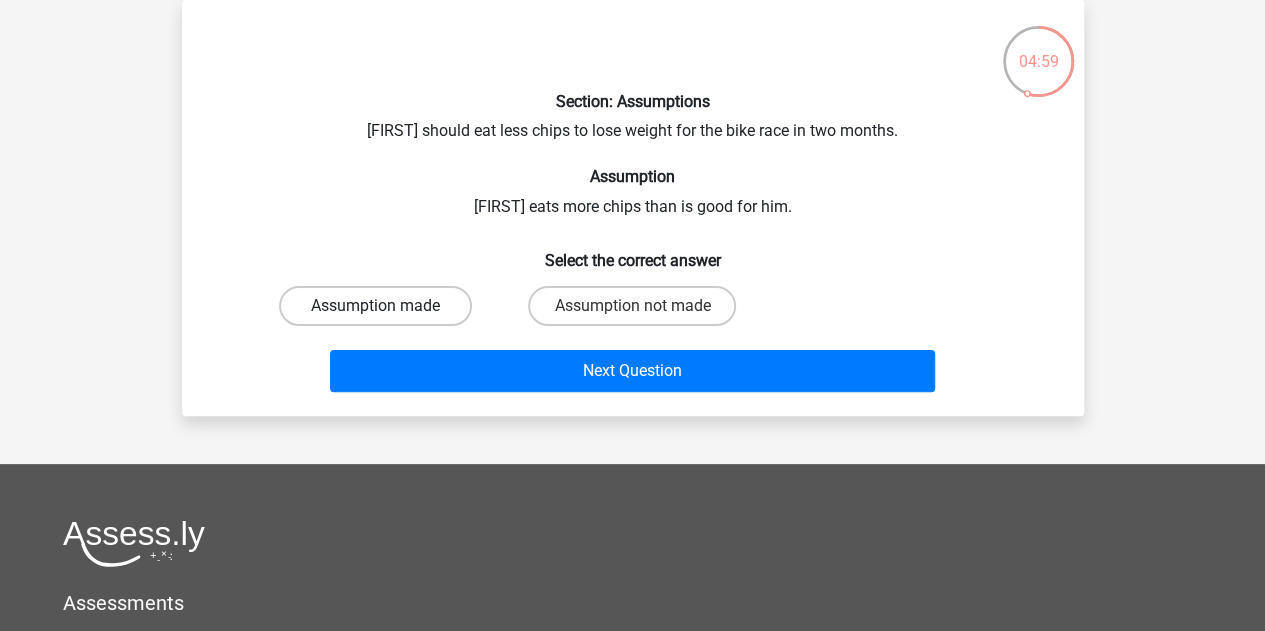 click on "Assumption made" at bounding box center [375, 306] 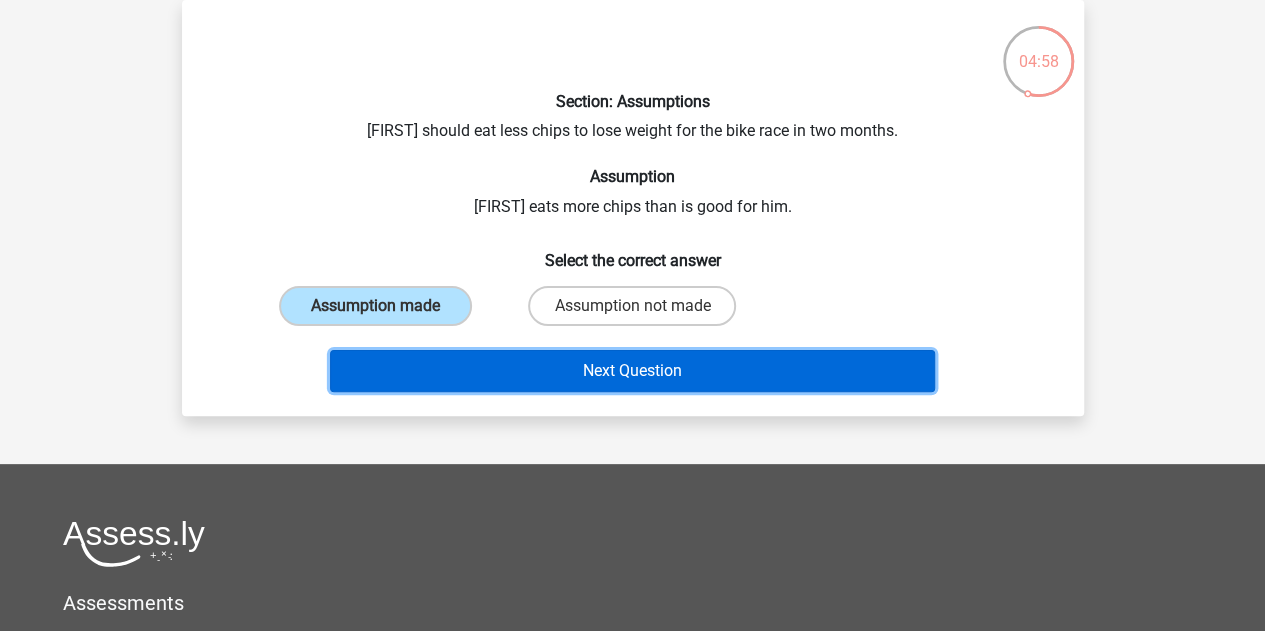 click on "Next Question" at bounding box center (632, 371) 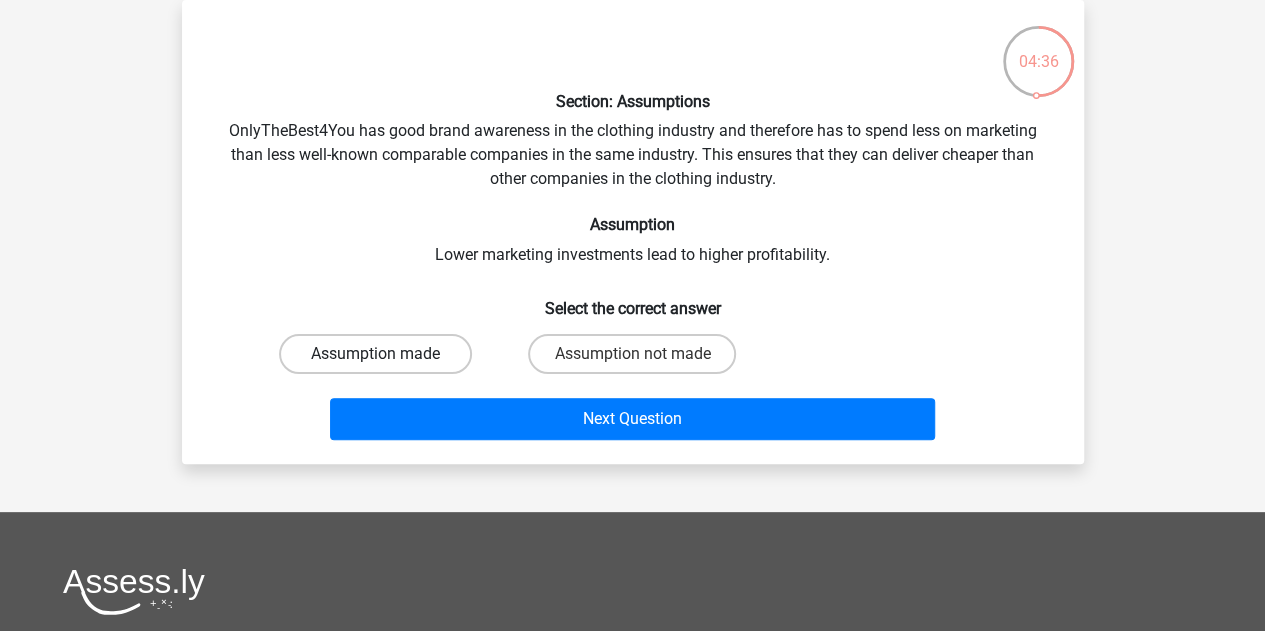 click on "Assumption made" at bounding box center [375, 354] 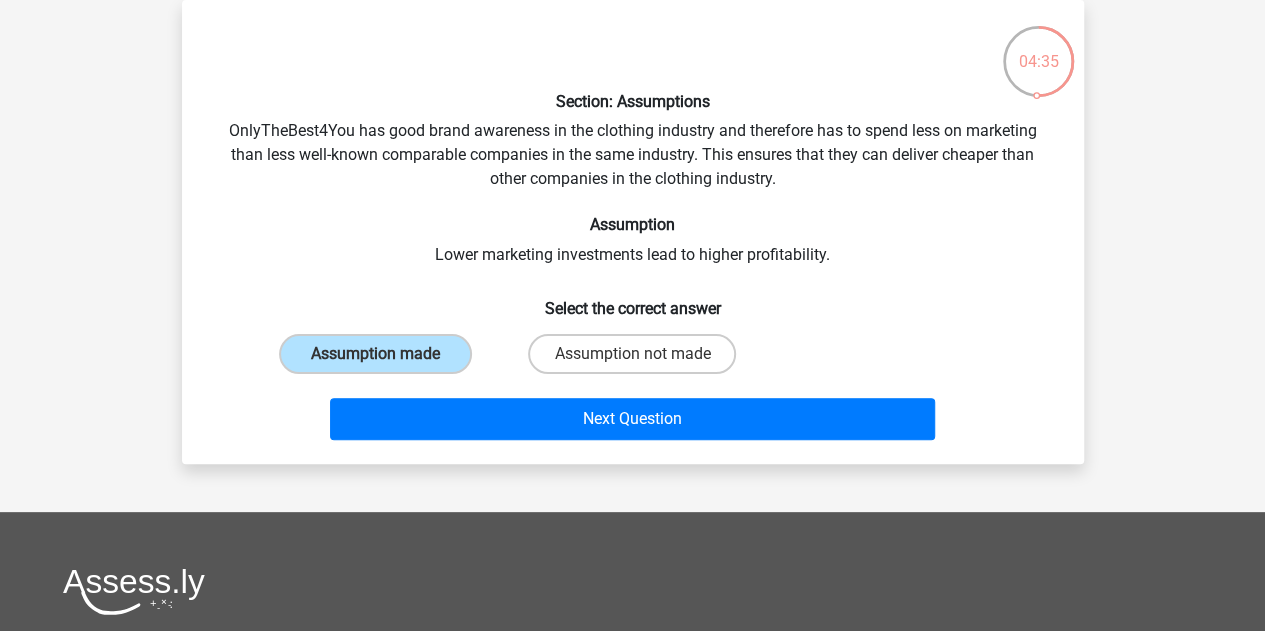 click on "Next Question" at bounding box center [633, 423] 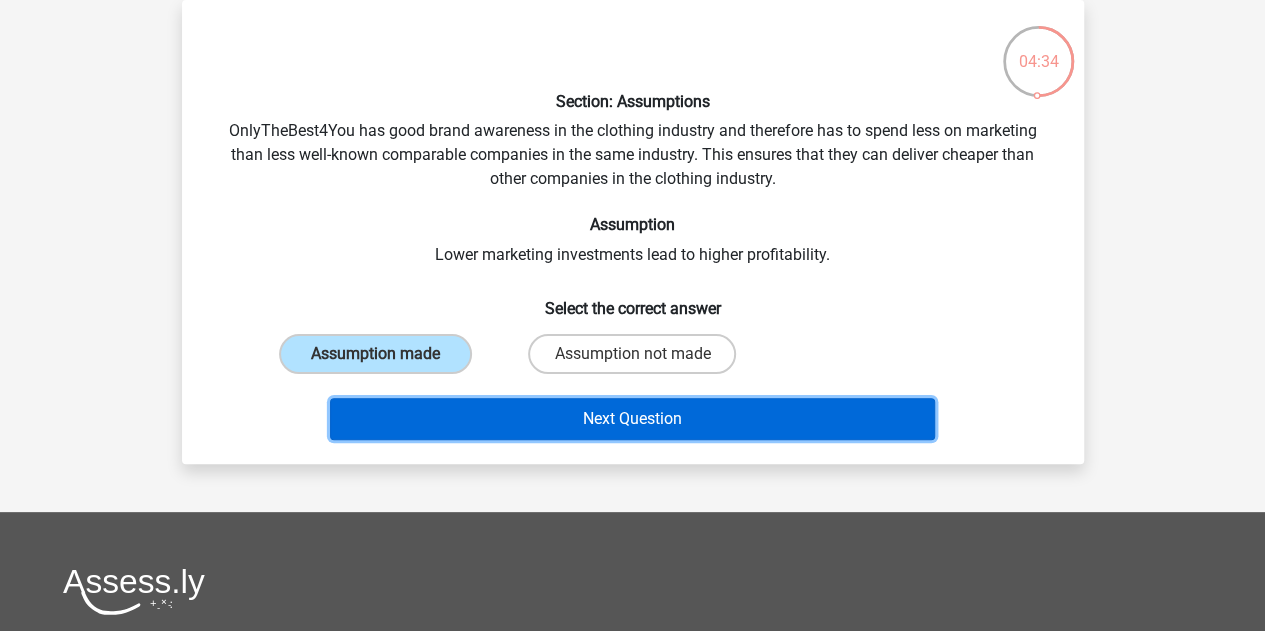 click on "Next Question" at bounding box center [632, 419] 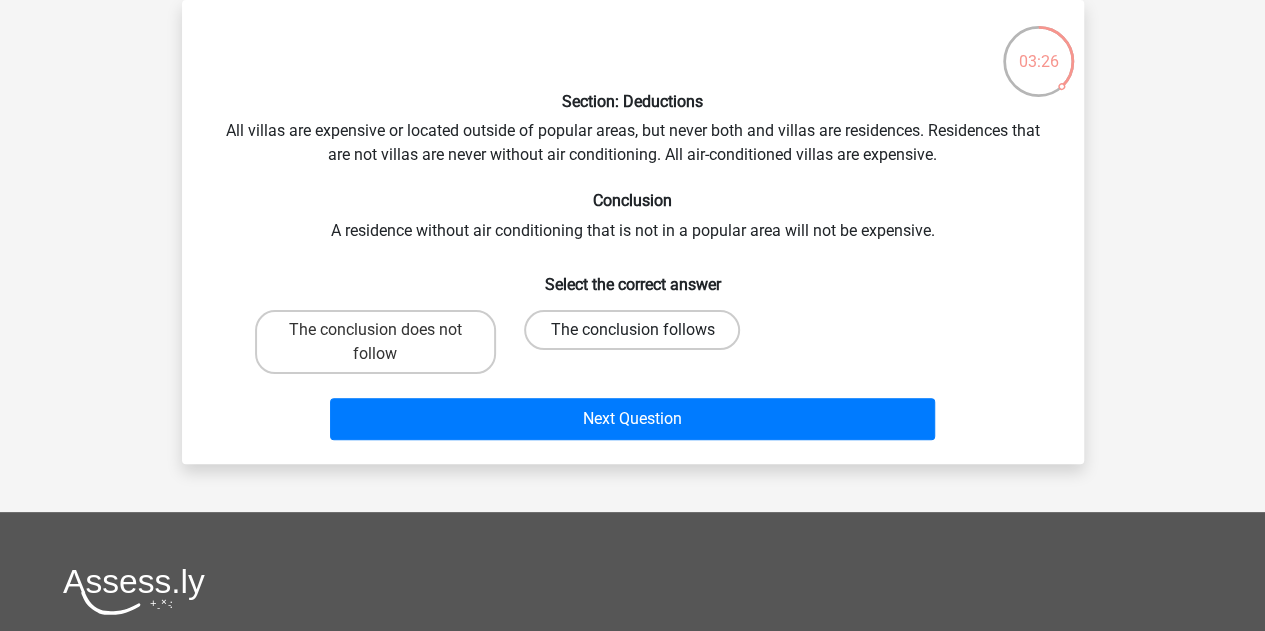 click on "The conclusion follows" at bounding box center [632, 330] 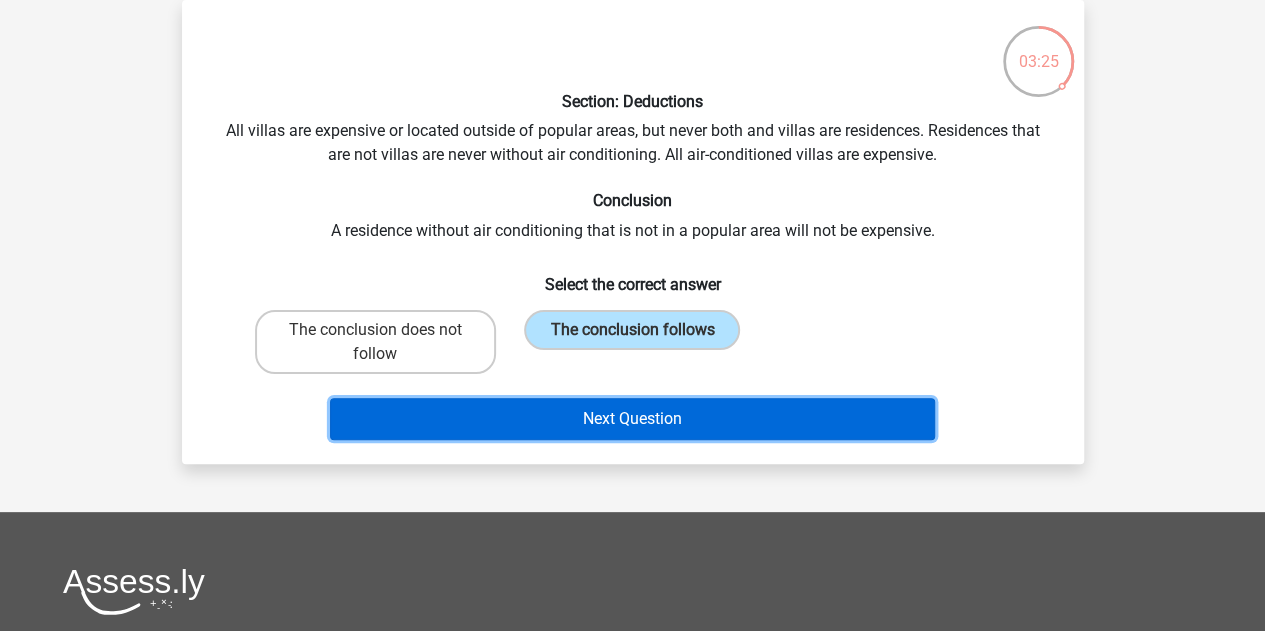 click on "Next Question" at bounding box center [632, 419] 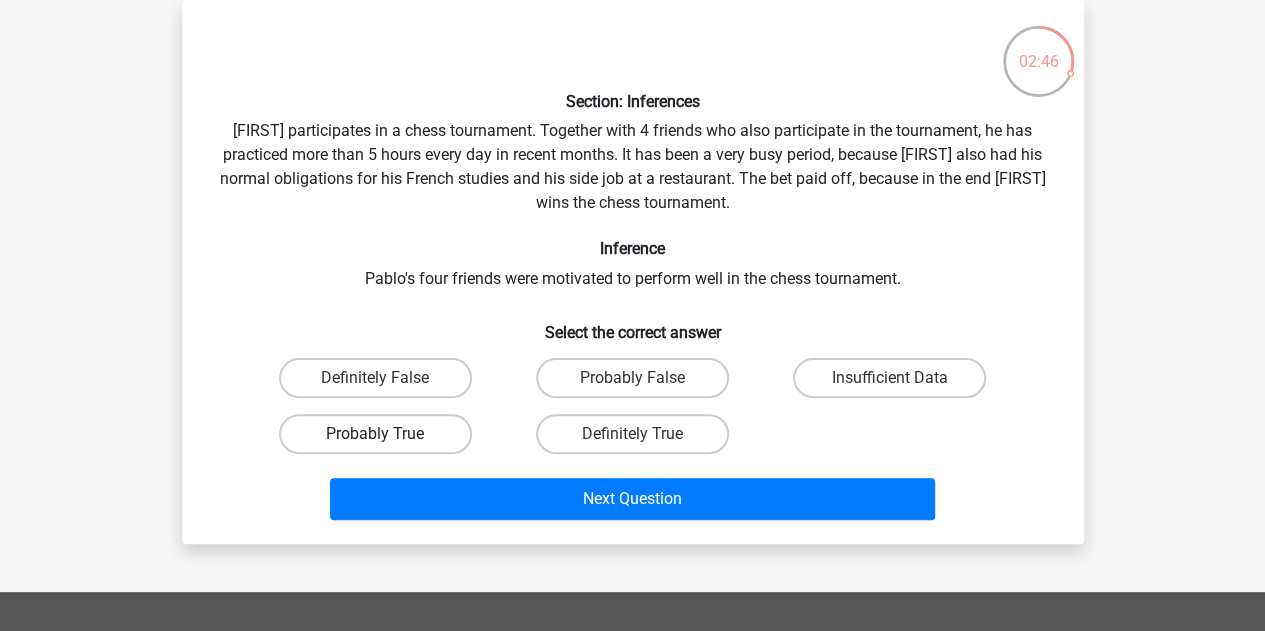 click on "Probably True" at bounding box center (375, 434) 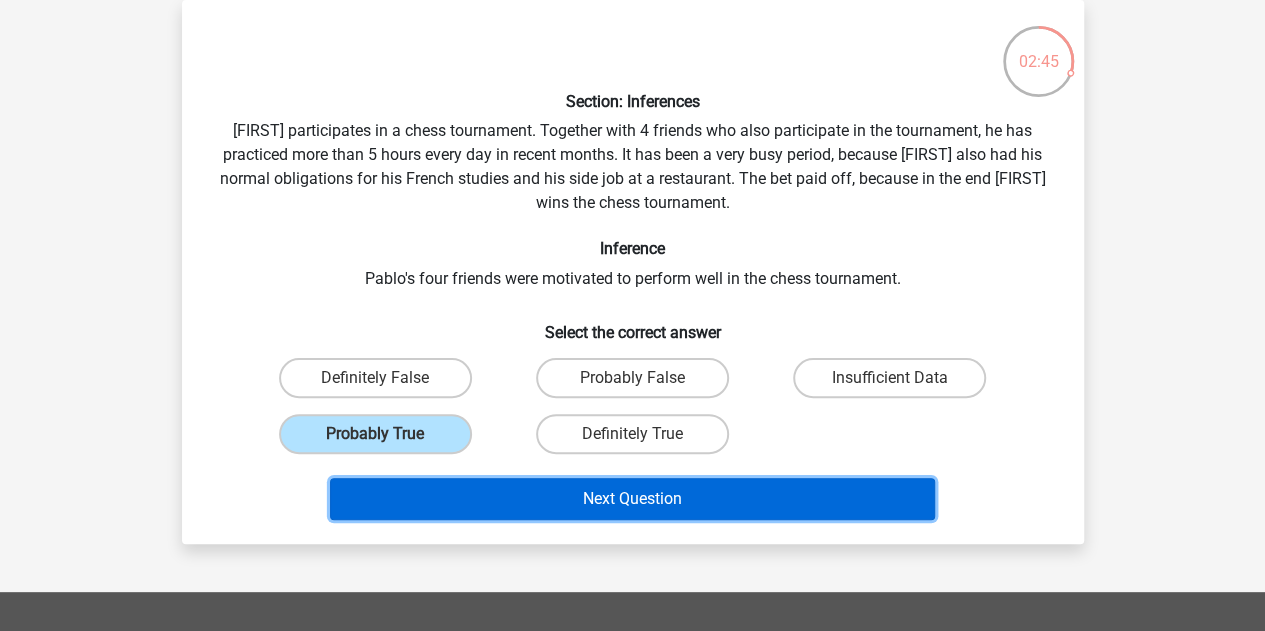 click on "Next Question" at bounding box center [632, 499] 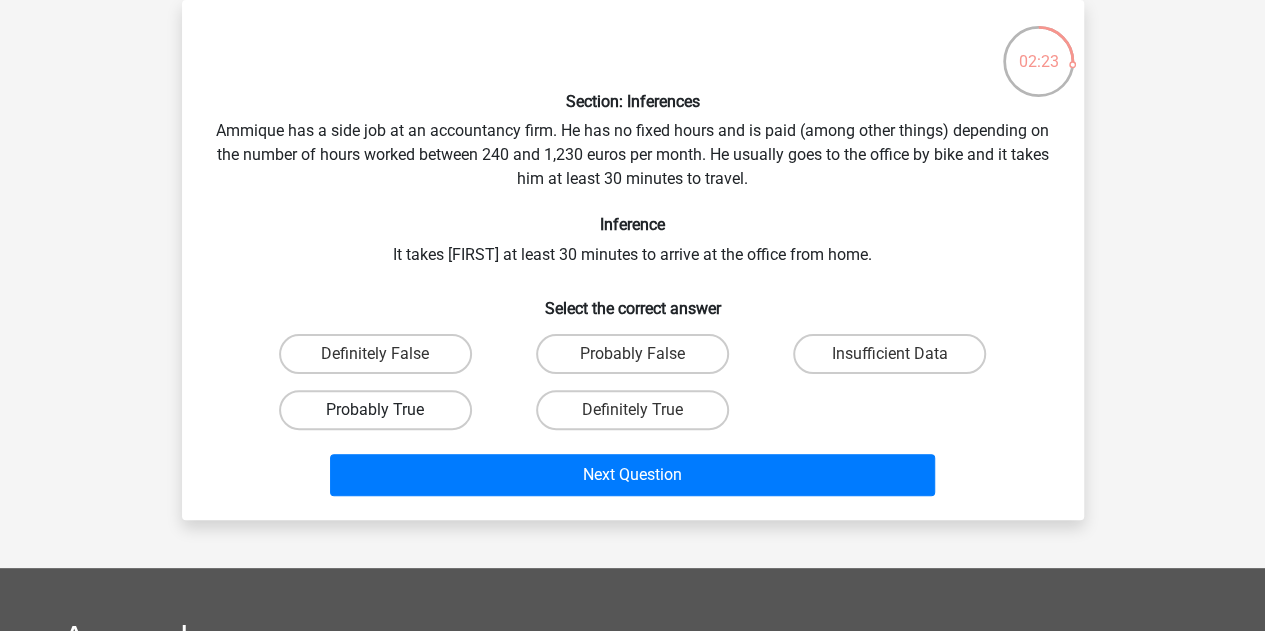 click on "Probably True" at bounding box center [375, 410] 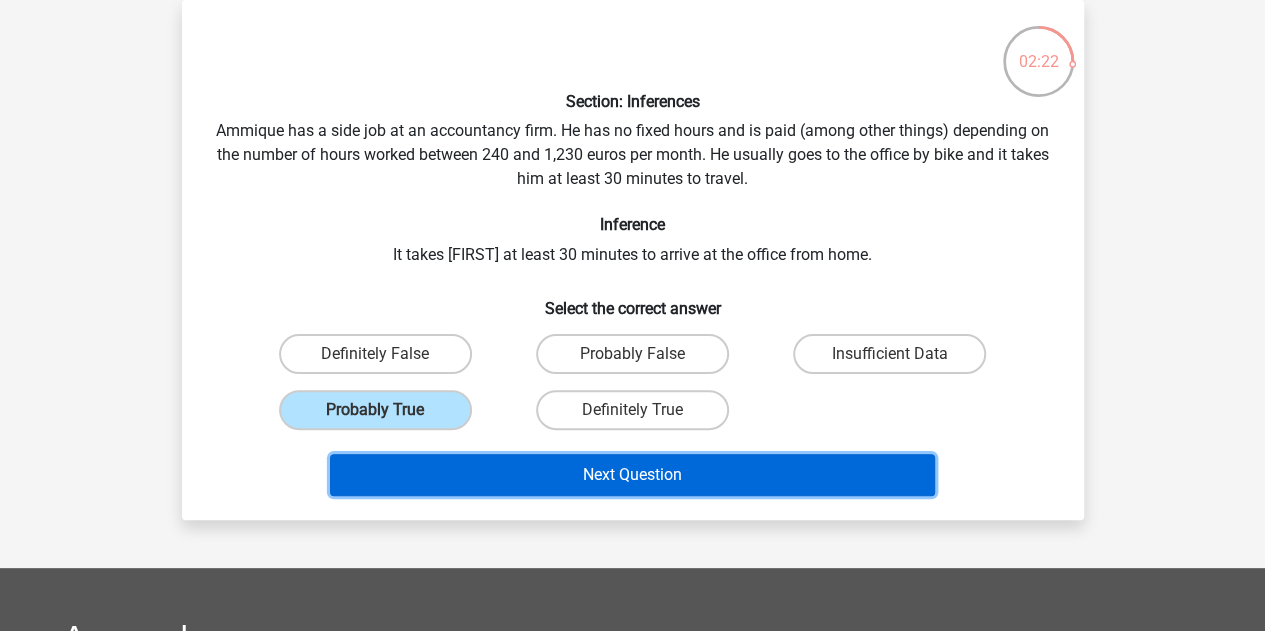 click on "Next Question" at bounding box center [632, 475] 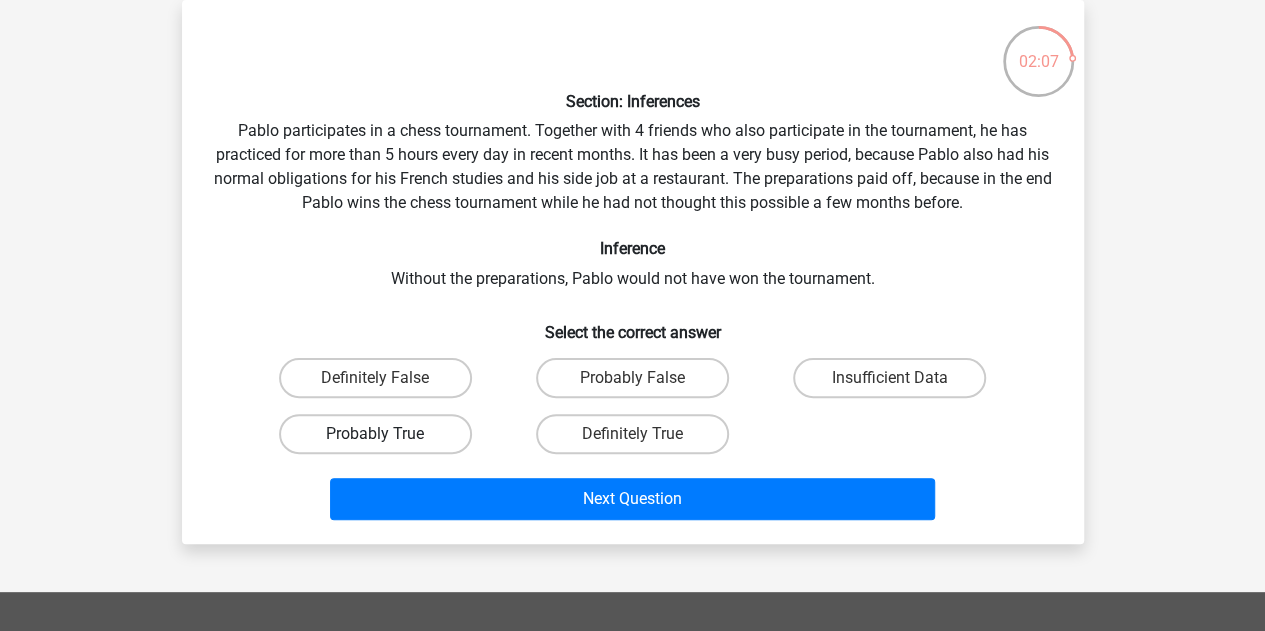 click on "Probably True" at bounding box center [375, 434] 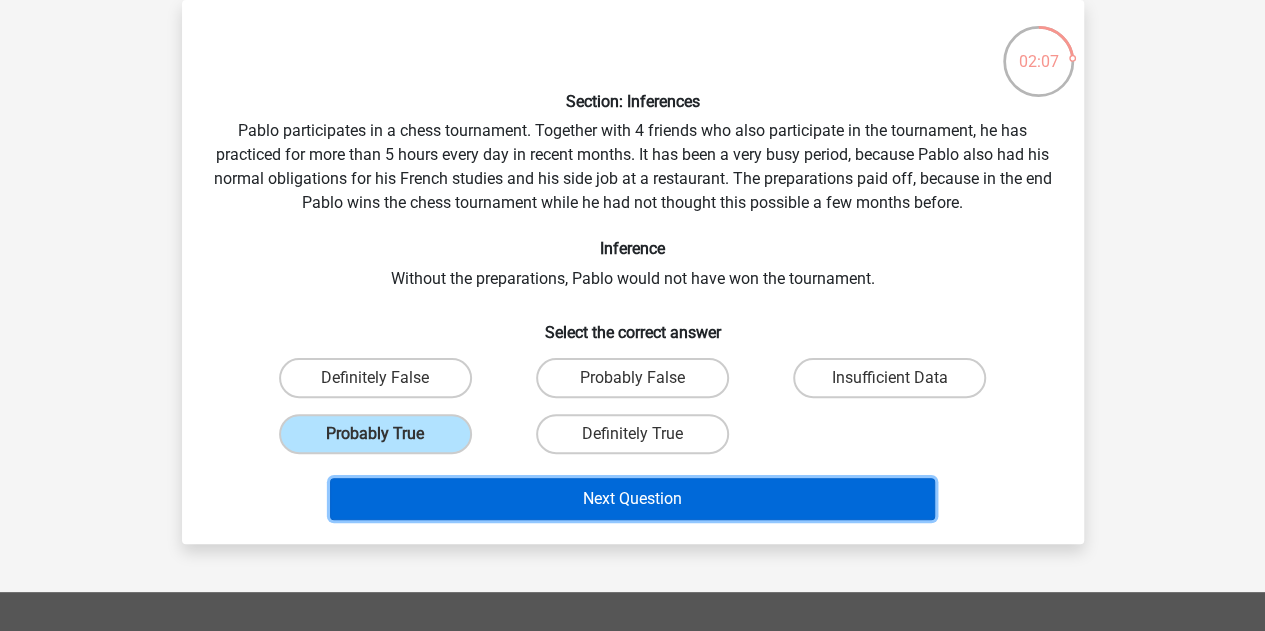 click on "Next Question" at bounding box center (632, 499) 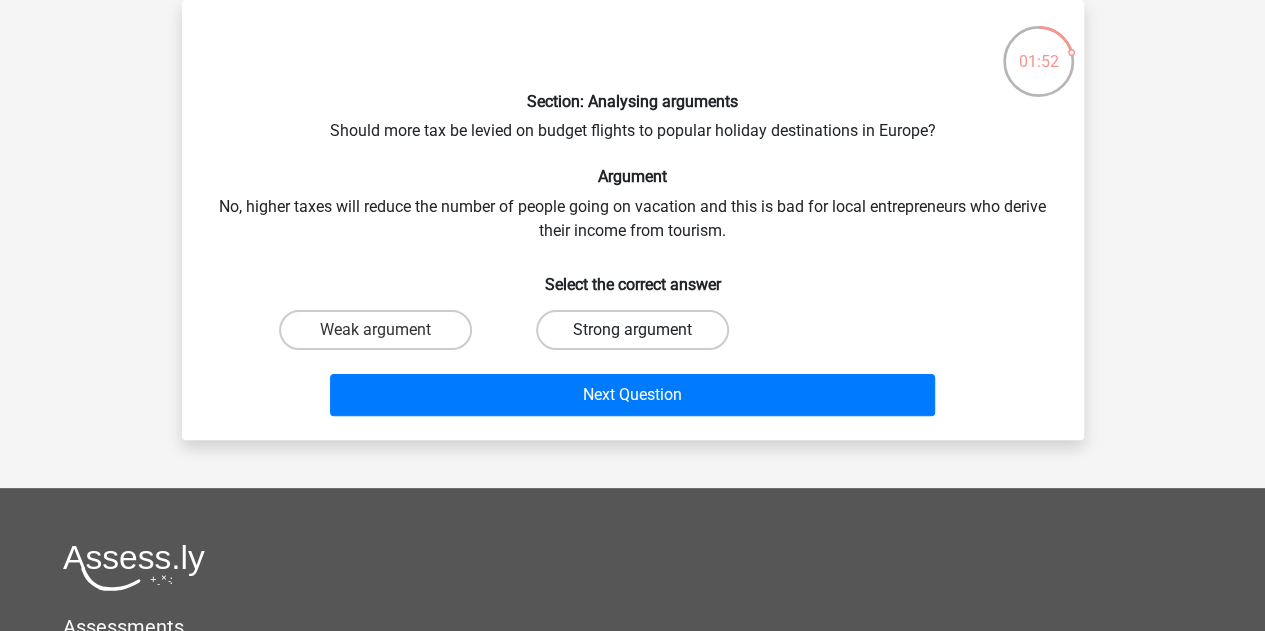 click on "Strong argument" at bounding box center [632, 330] 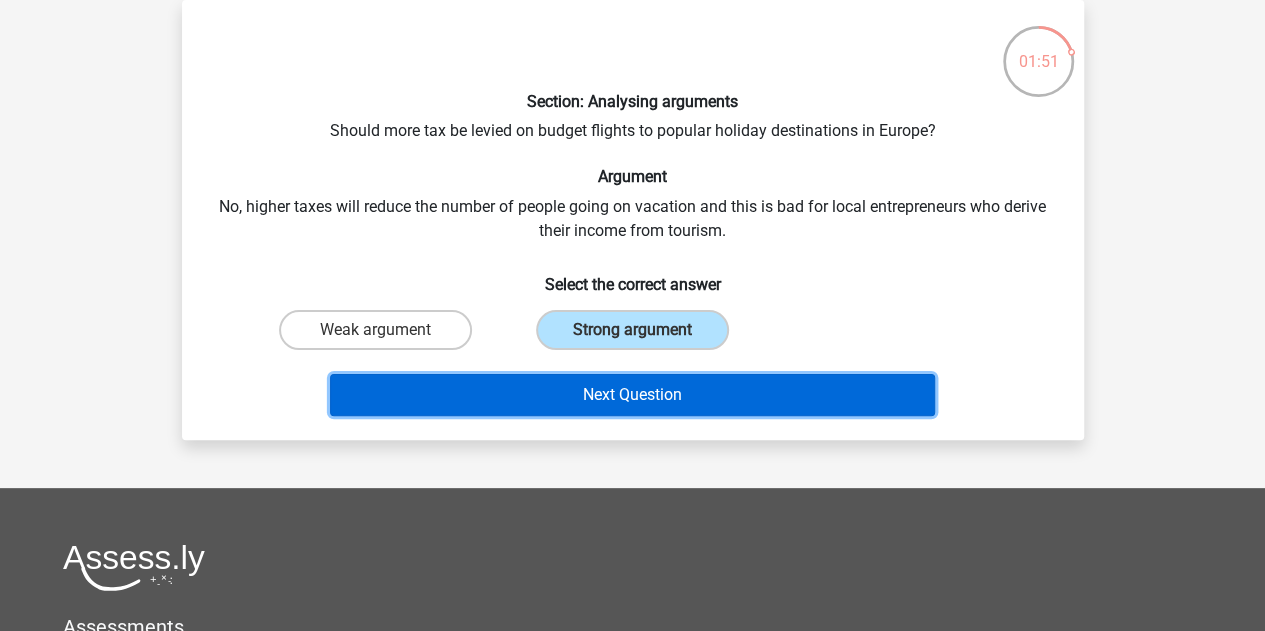 click on "Next Question" at bounding box center (632, 395) 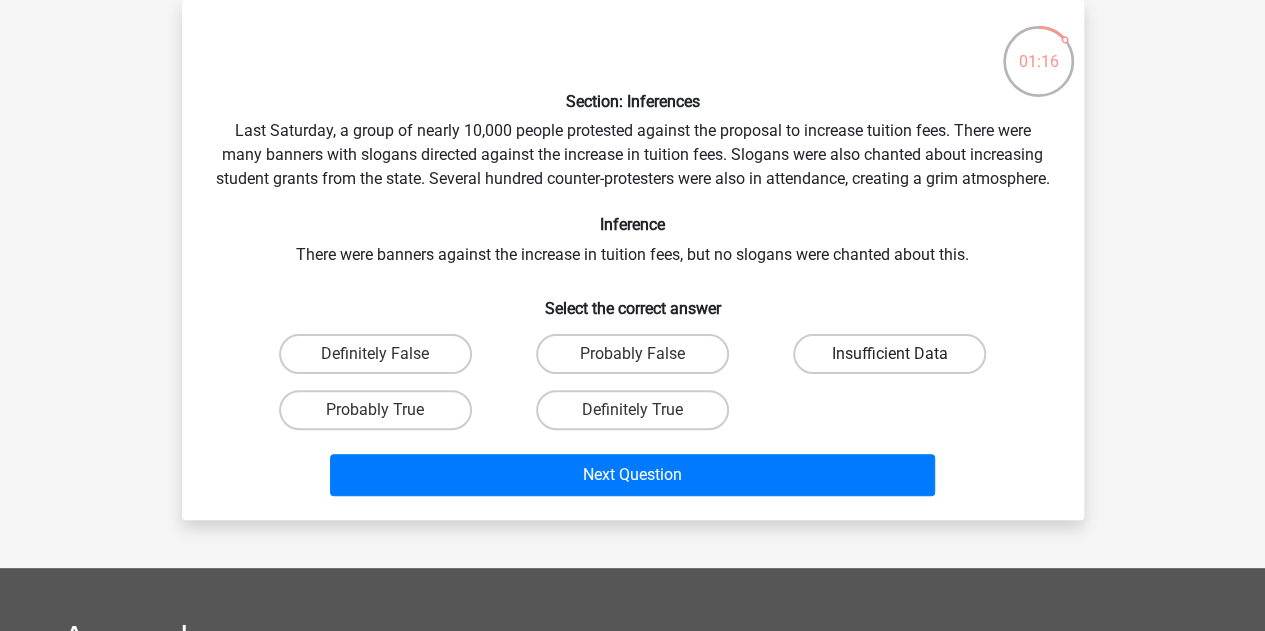 click on "Insufficient Data" at bounding box center (889, 354) 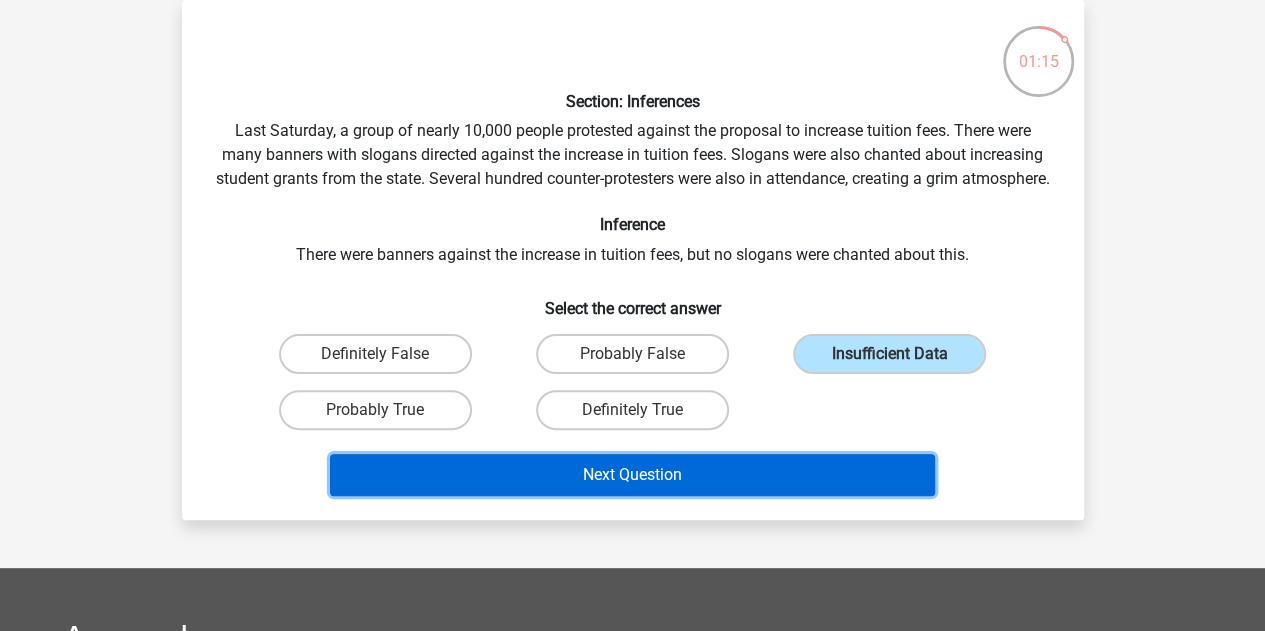 click on "Next Question" at bounding box center [632, 475] 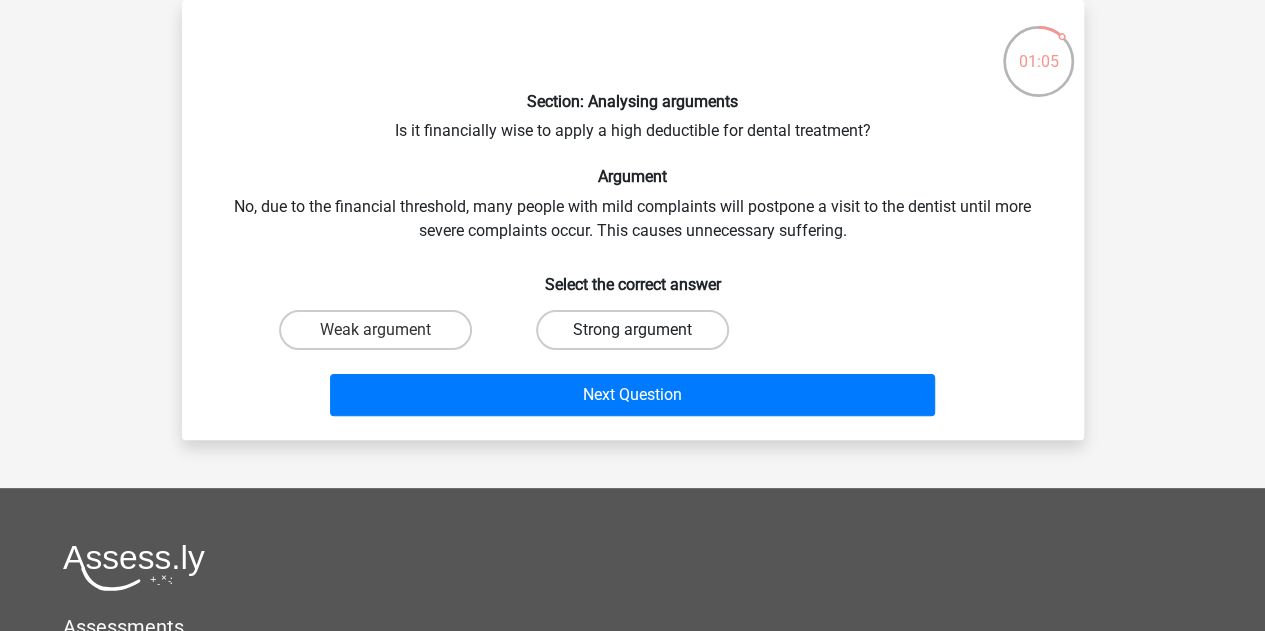 click on "Strong argument" at bounding box center (632, 330) 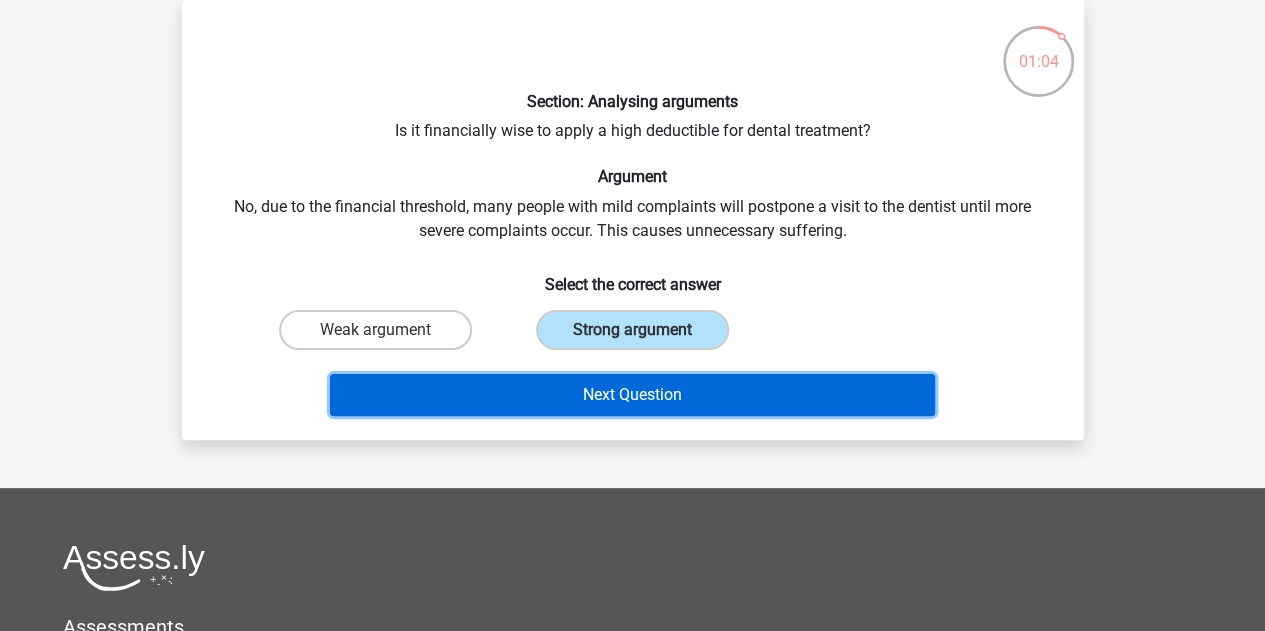 click on "Next Question" at bounding box center (632, 395) 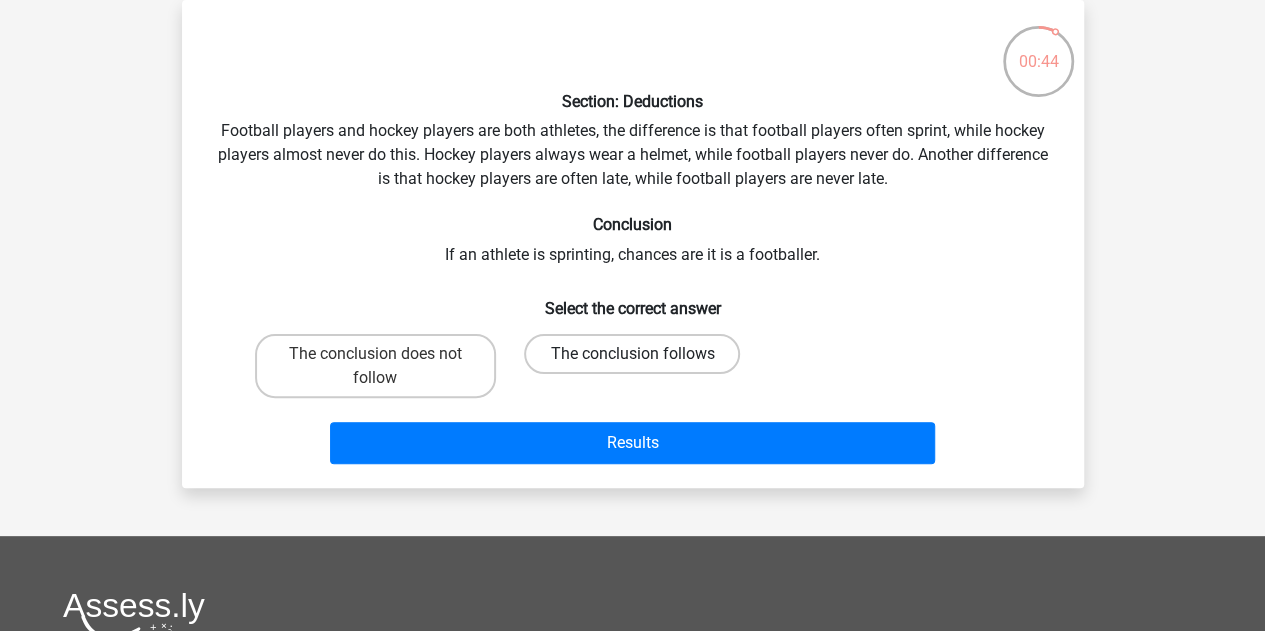 click on "The conclusion follows" at bounding box center [632, 354] 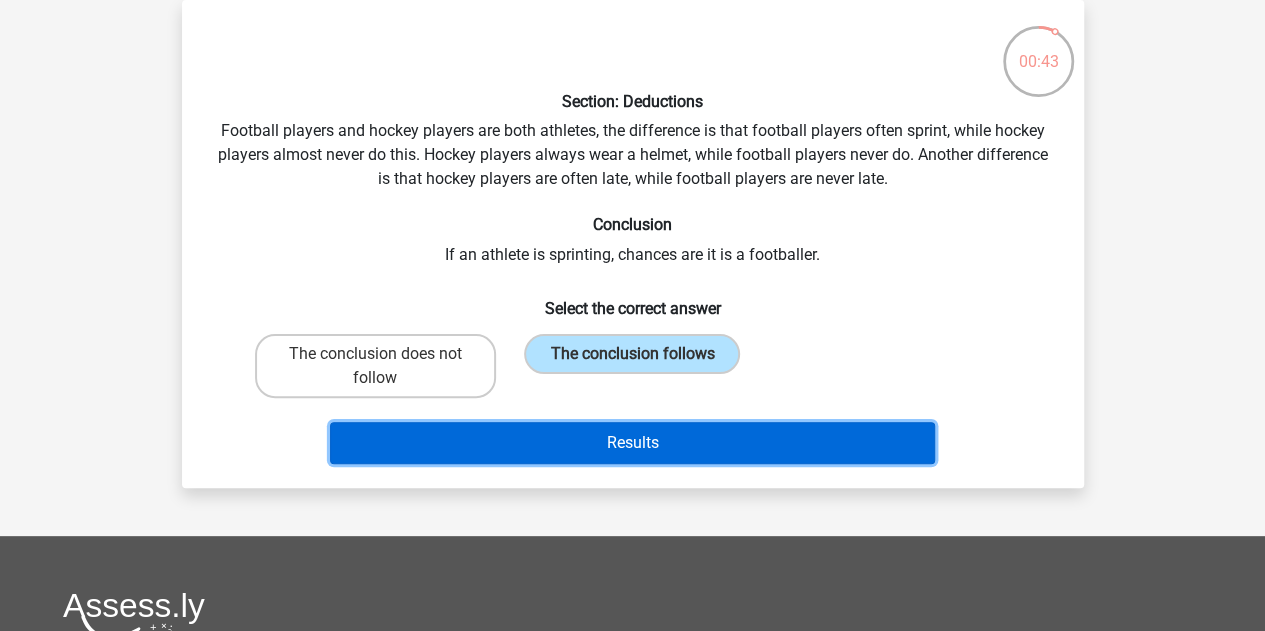 click on "Results" at bounding box center (632, 443) 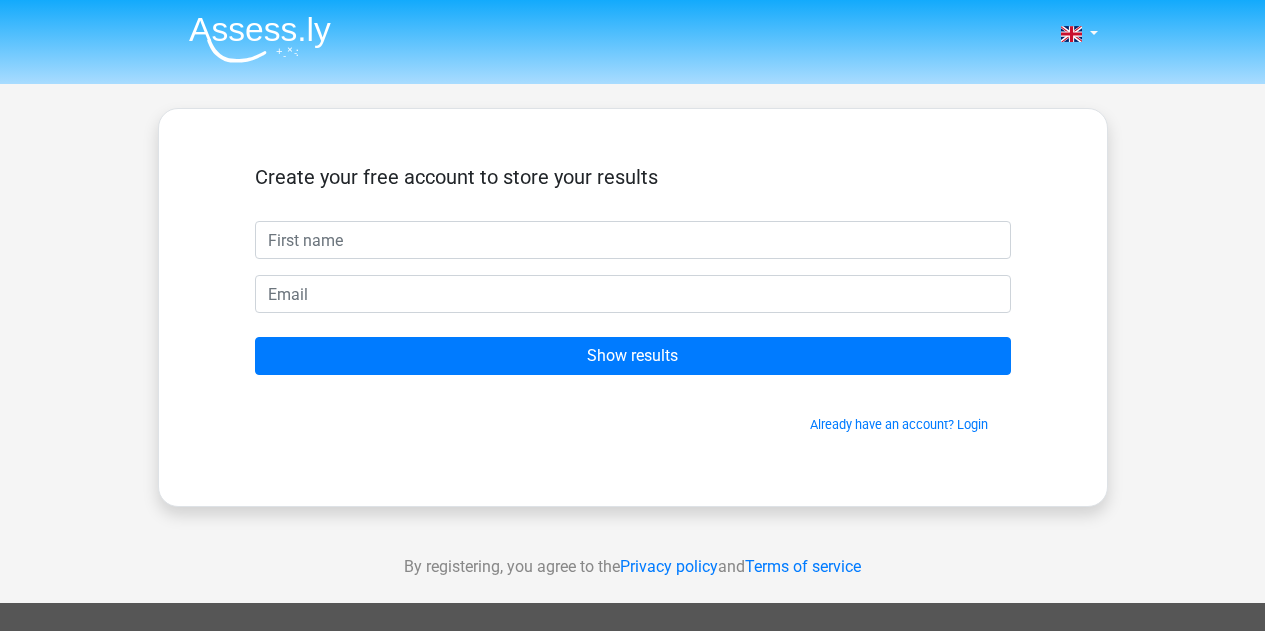 scroll, scrollTop: 0, scrollLeft: 0, axis: both 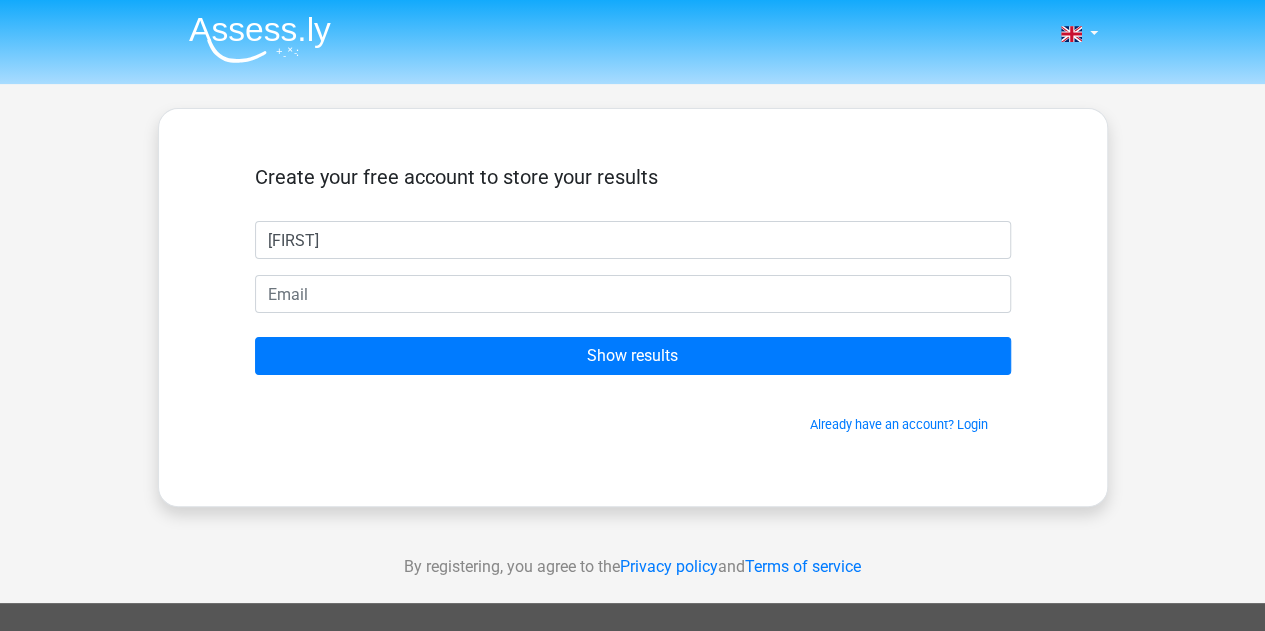 type on "[FIRST]" 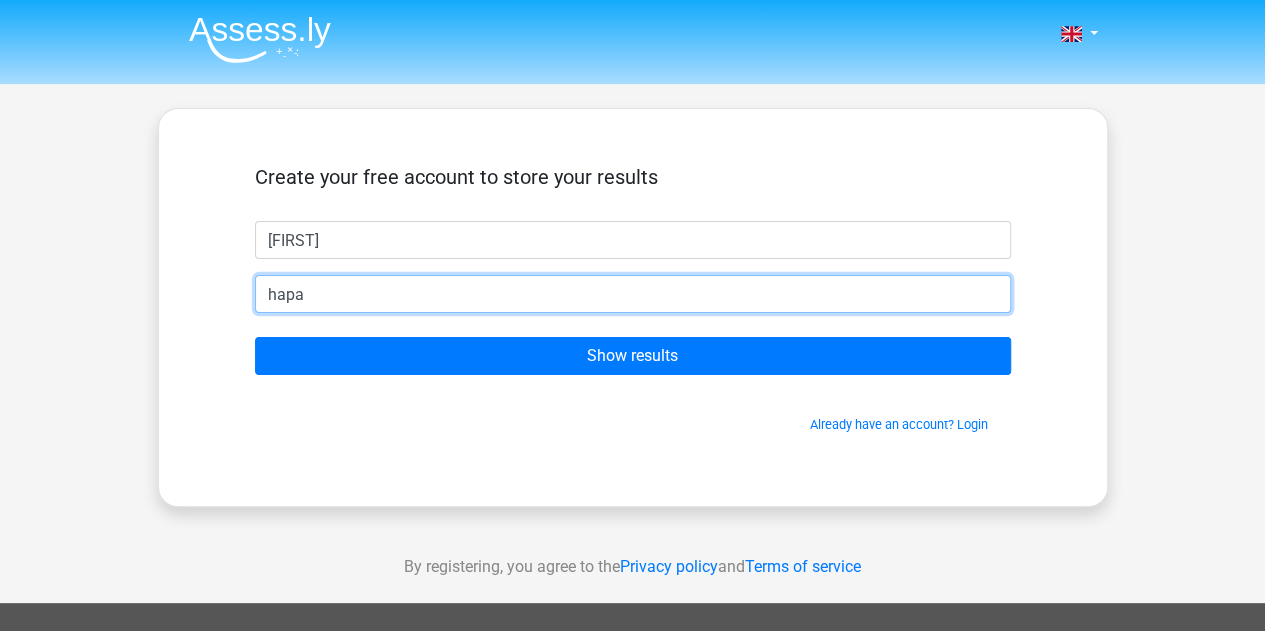 type on "haparaino@icloud.com" 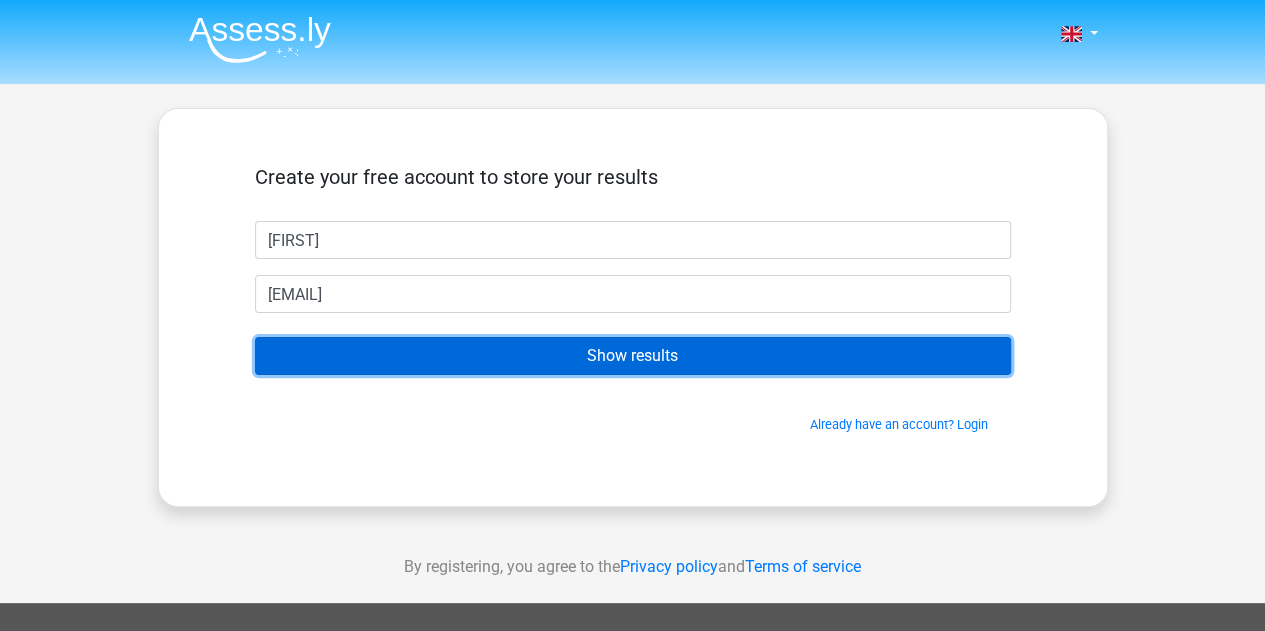 click on "Show results" at bounding box center (633, 356) 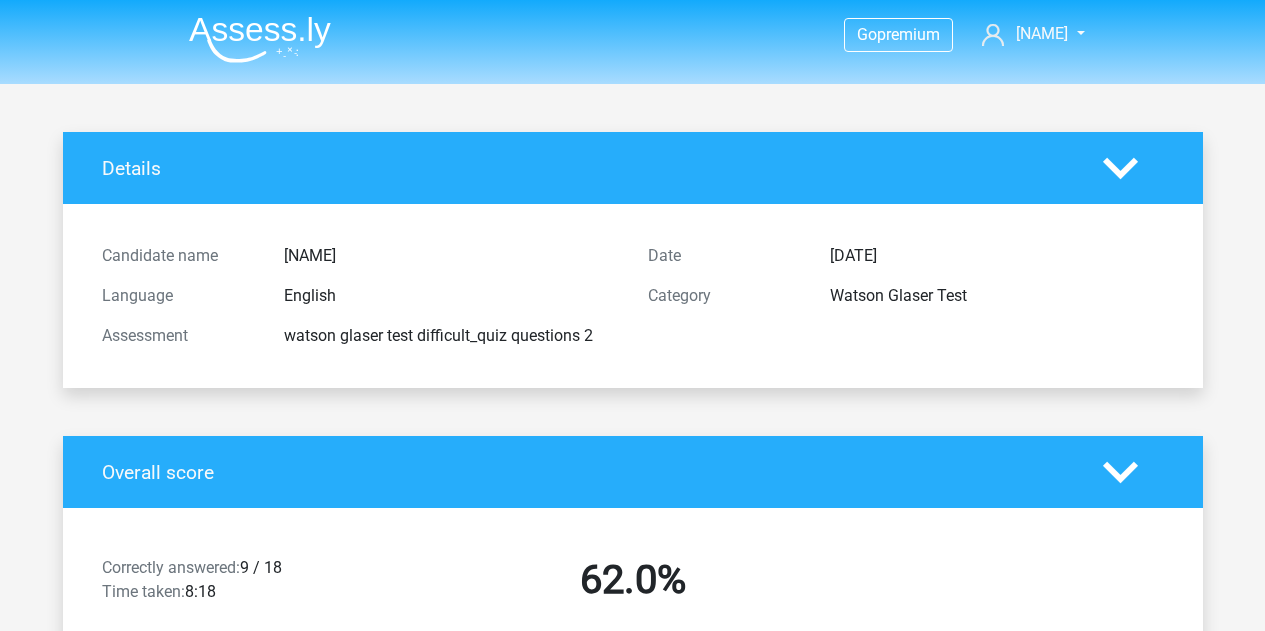 scroll, scrollTop: 0, scrollLeft: 0, axis: both 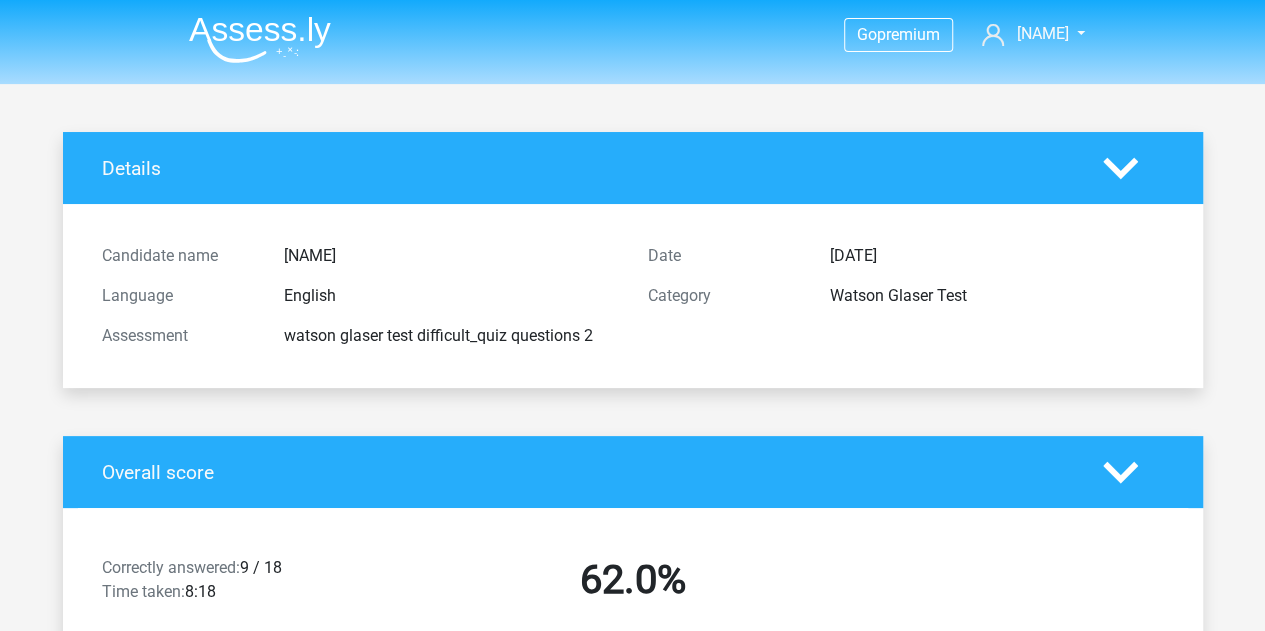 click on "Candidate name
heather
Language
English
Assessment
watson glaser test difficult_quiz questions 2
Date
Aug. 8, 2025
Category
Watson Glaser Test" at bounding box center [633, 296] 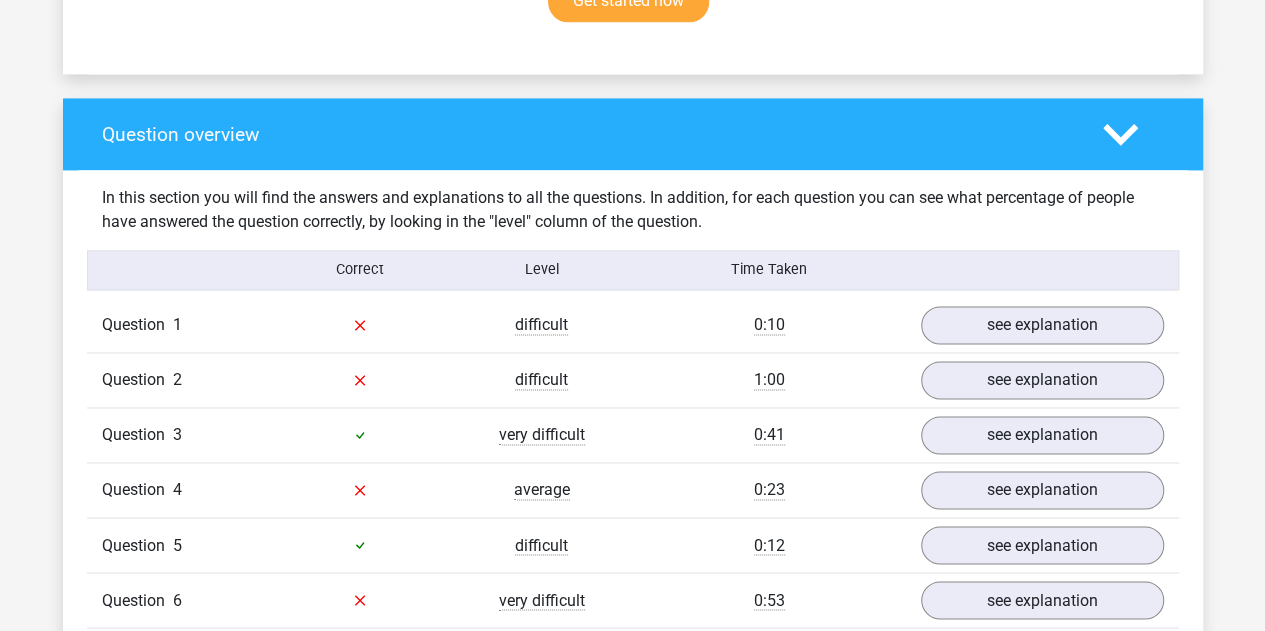 scroll, scrollTop: 1381, scrollLeft: 0, axis: vertical 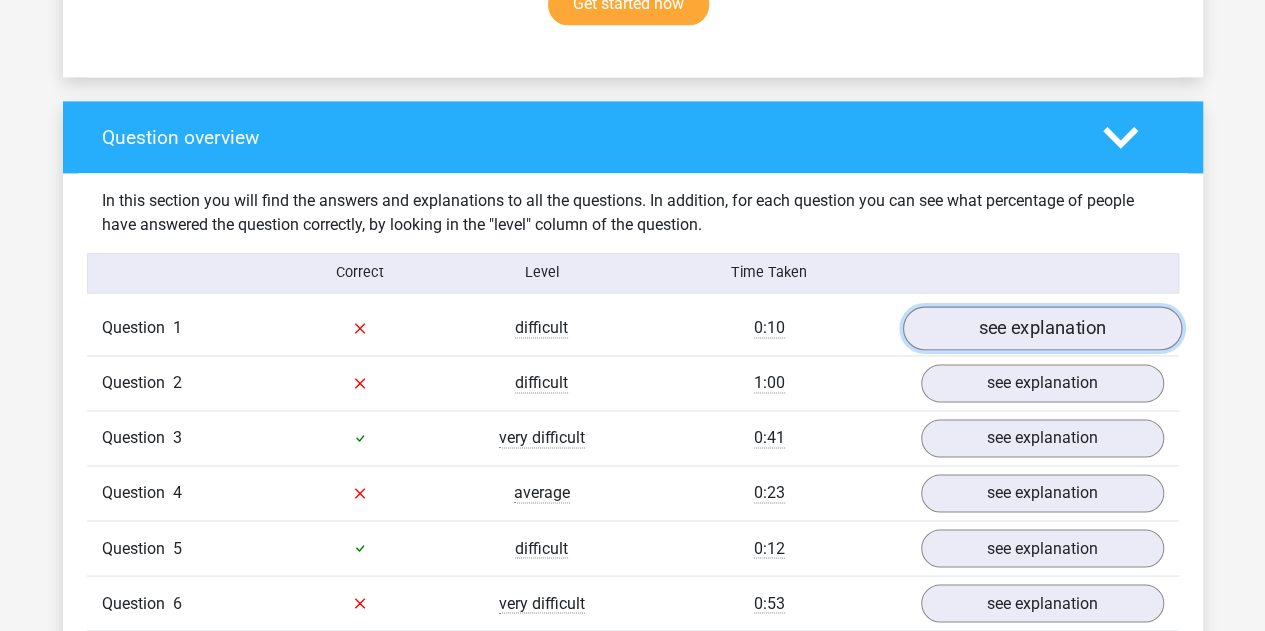 click on "see explanation" at bounding box center (1041, 328) 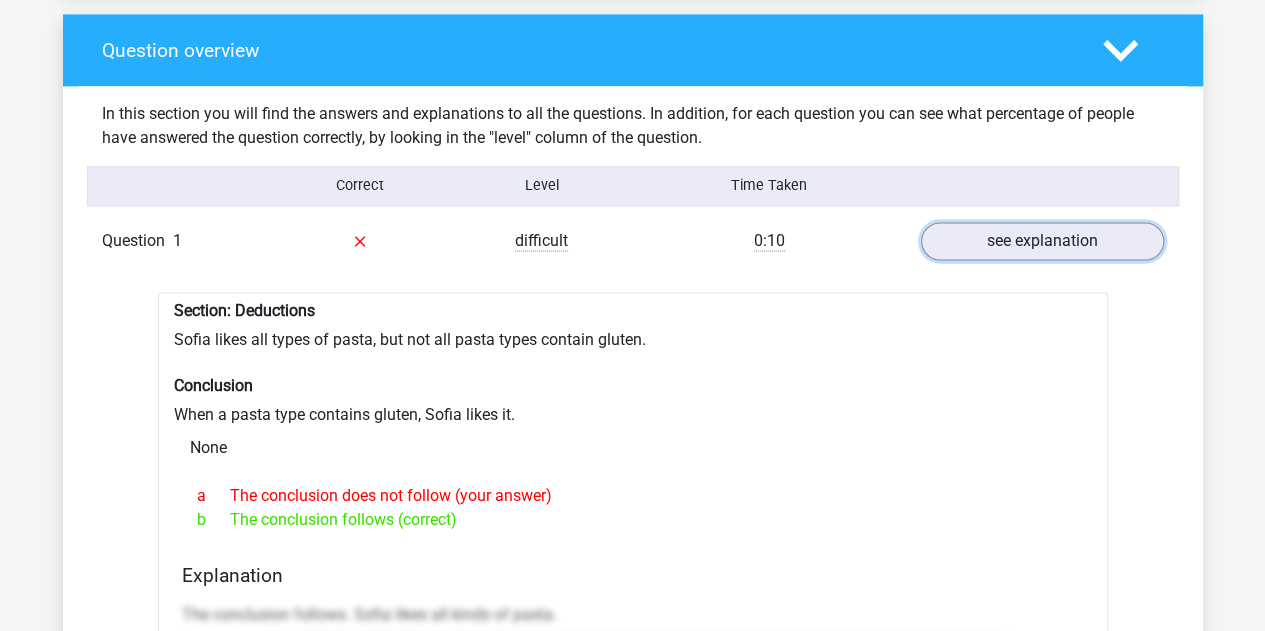 scroll, scrollTop: 1474, scrollLeft: 0, axis: vertical 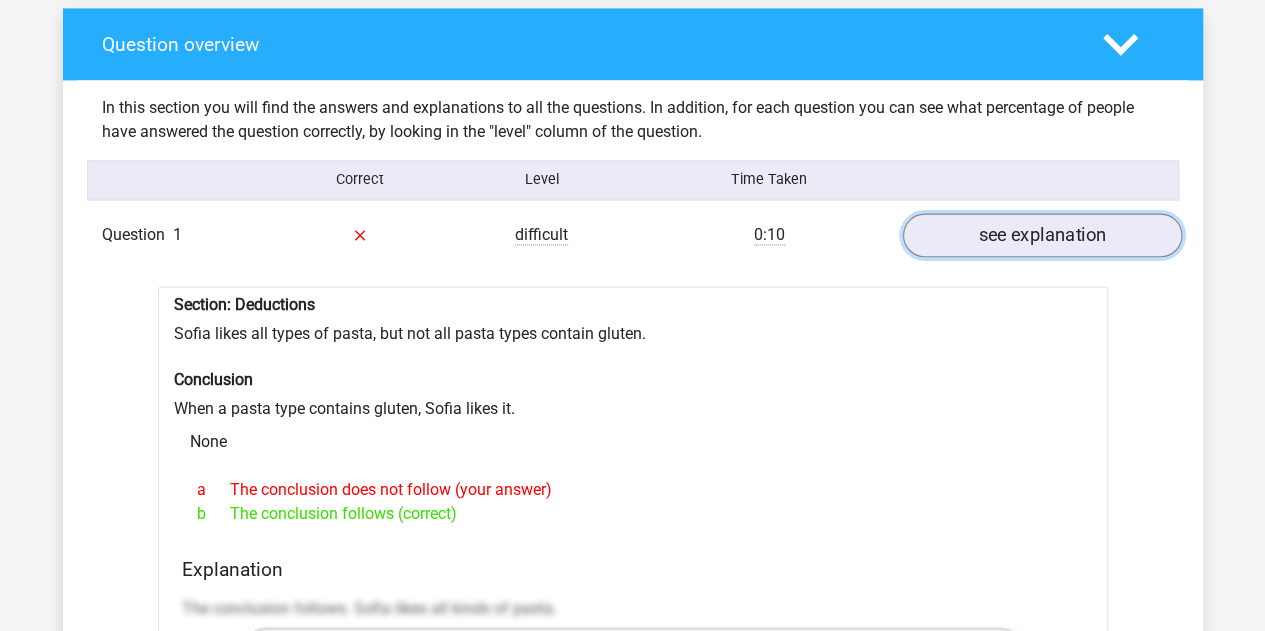 click on "see explanation" at bounding box center [1041, 235] 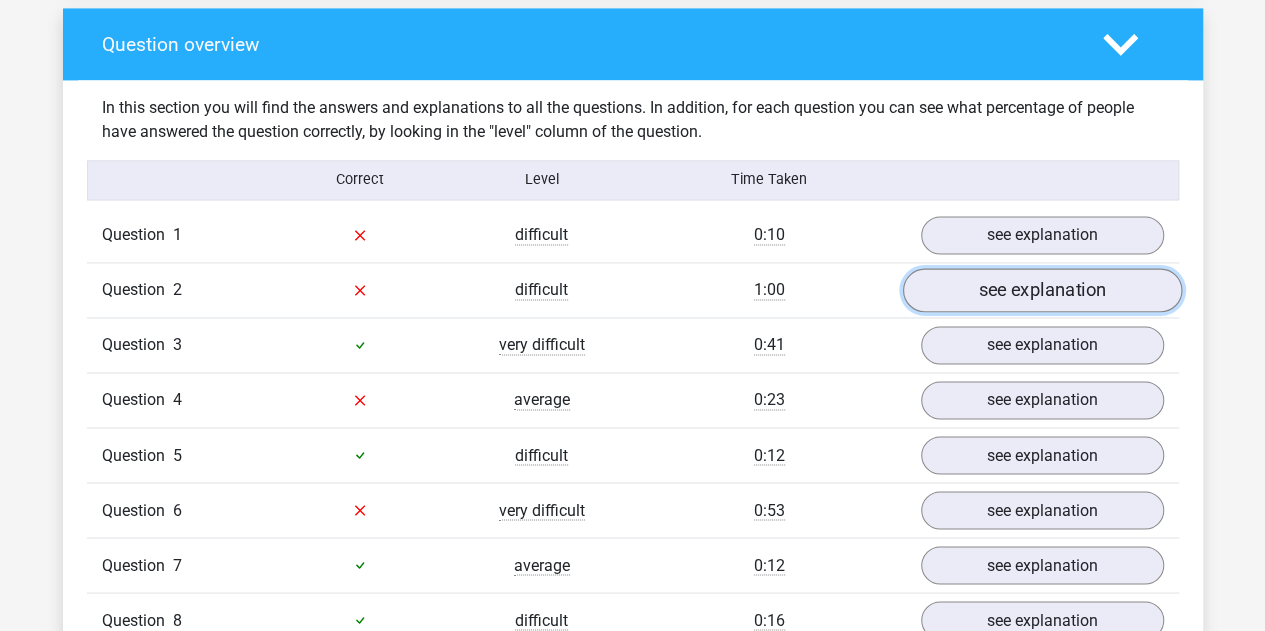 click on "see explanation" at bounding box center [1041, 290] 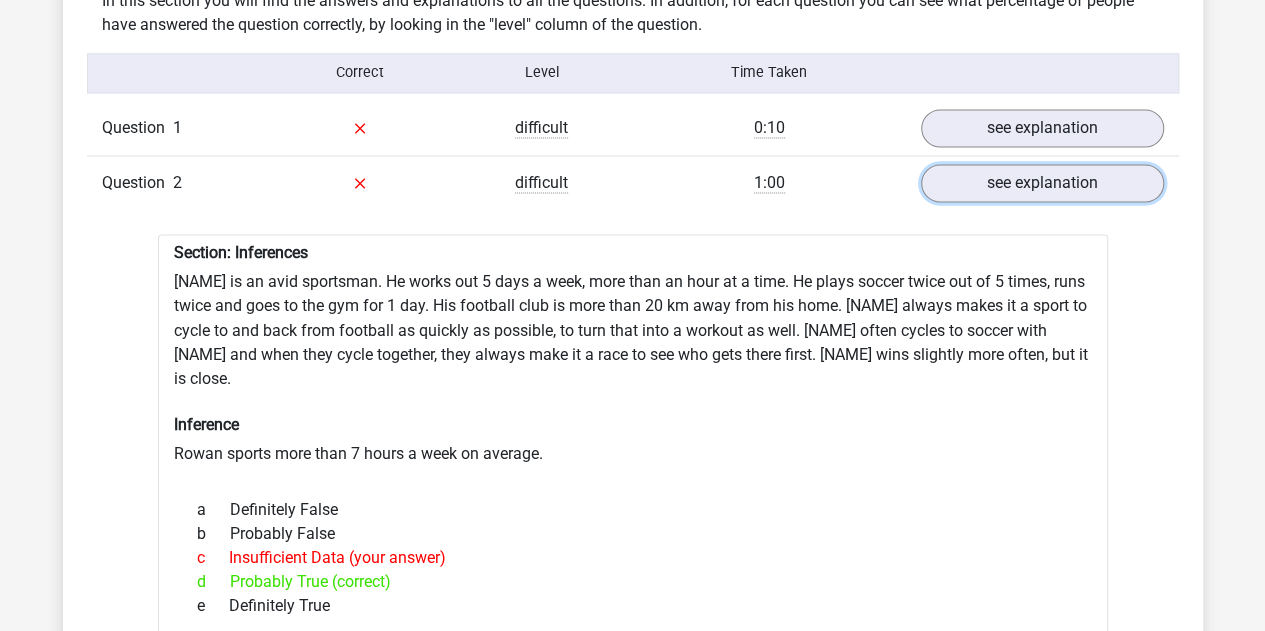 scroll, scrollTop: 1580, scrollLeft: 0, axis: vertical 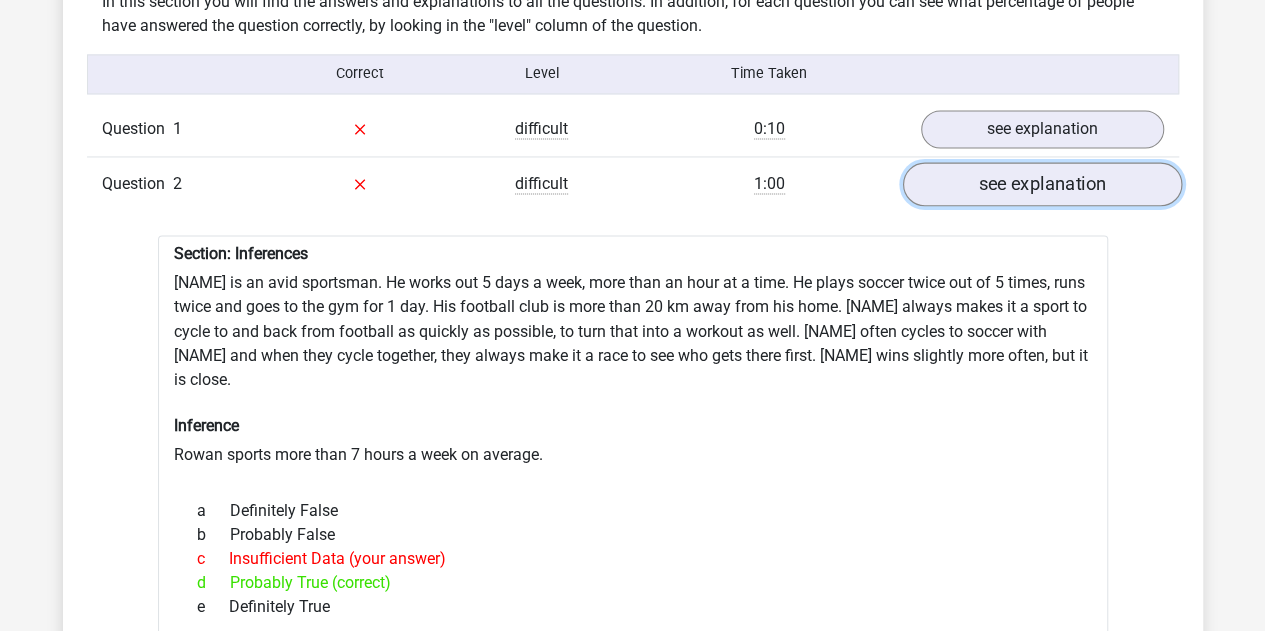click on "see explanation" at bounding box center [1041, 184] 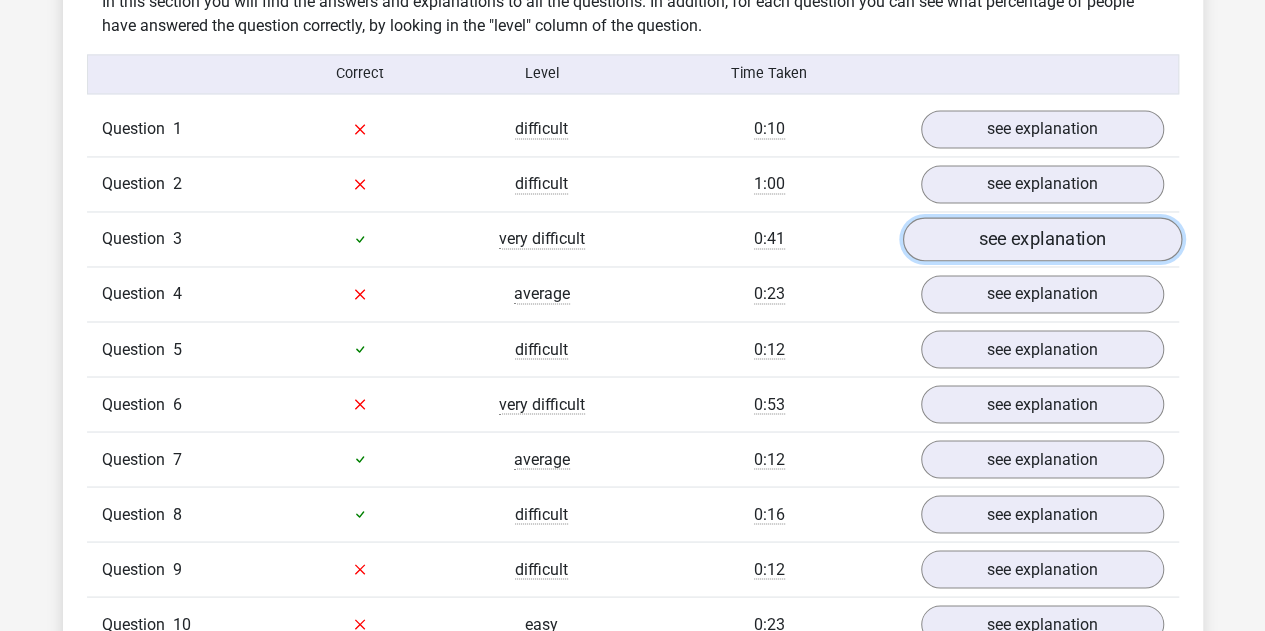 click on "see explanation" at bounding box center [1041, 239] 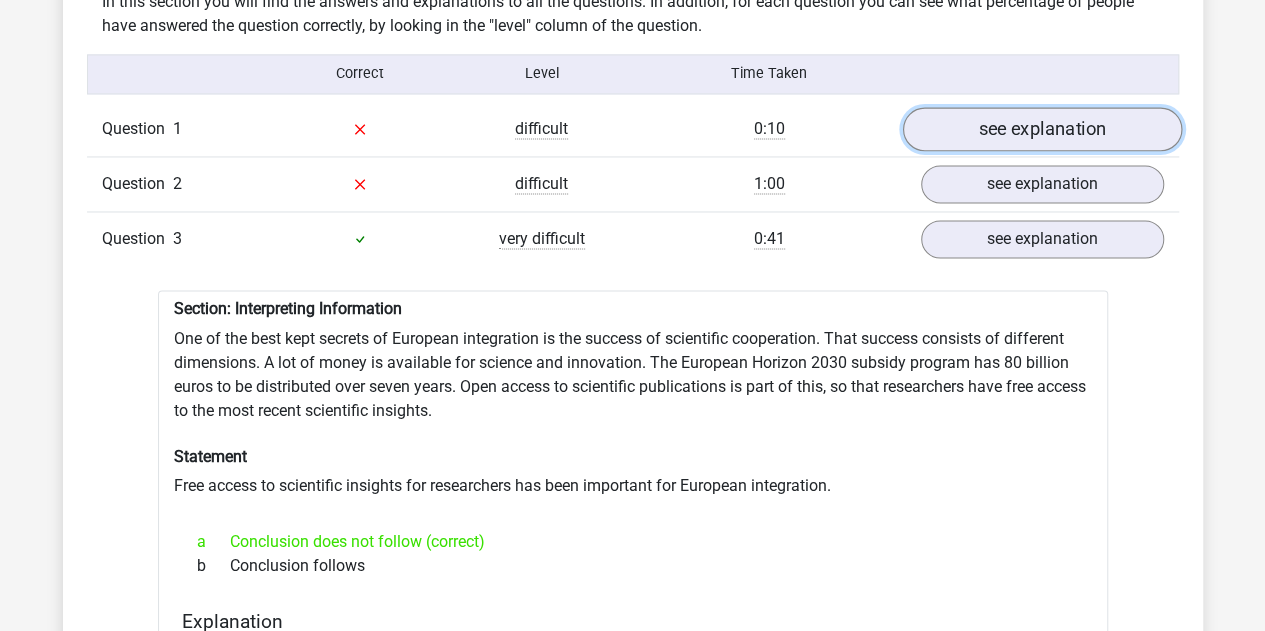 click on "see explanation" at bounding box center (1041, 129) 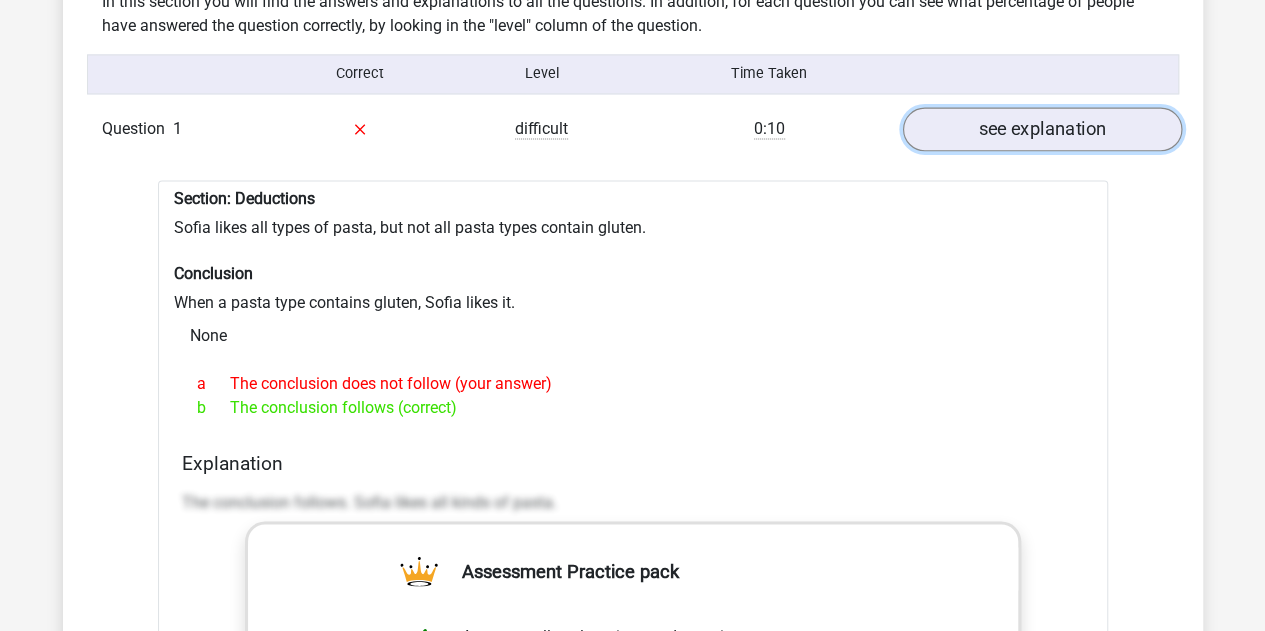 click on "see explanation" at bounding box center [1041, 129] 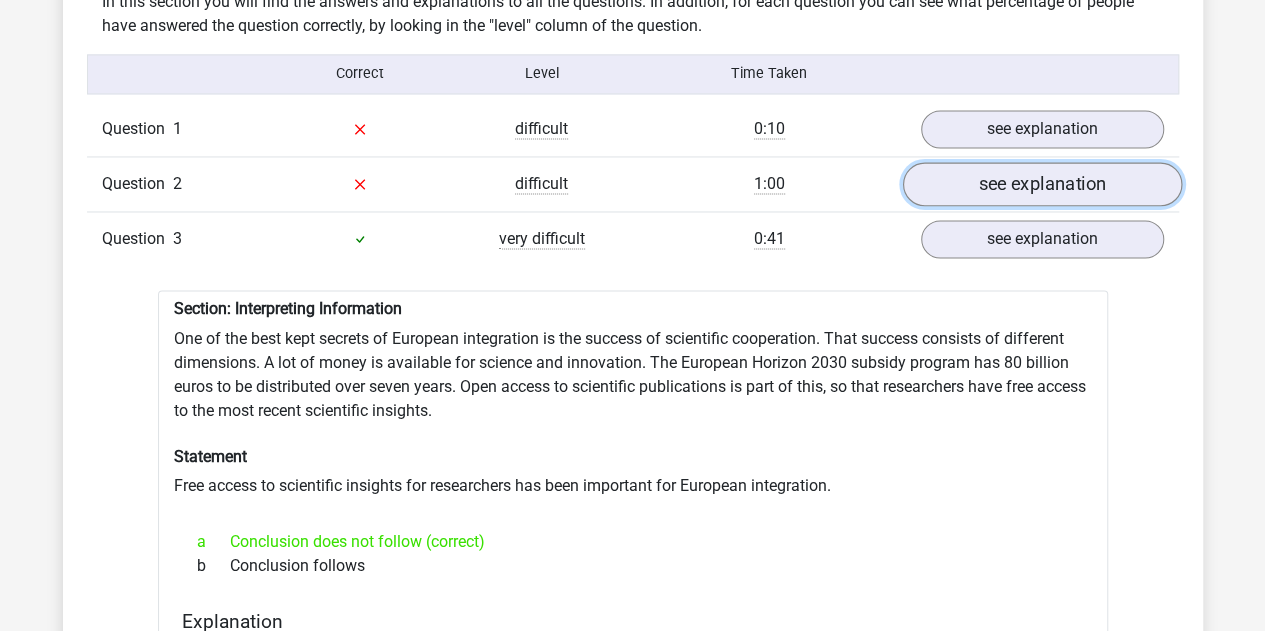 click on "see explanation" at bounding box center [1041, 184] 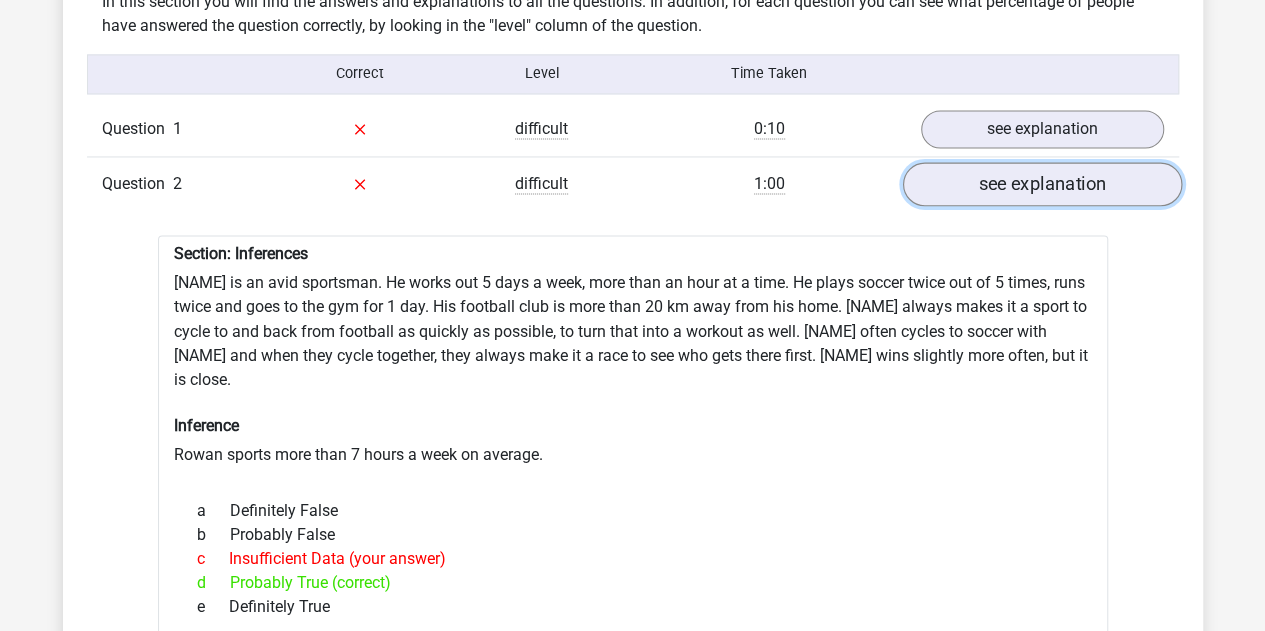 click on "see explanation" at bounding box center (1041, 184) 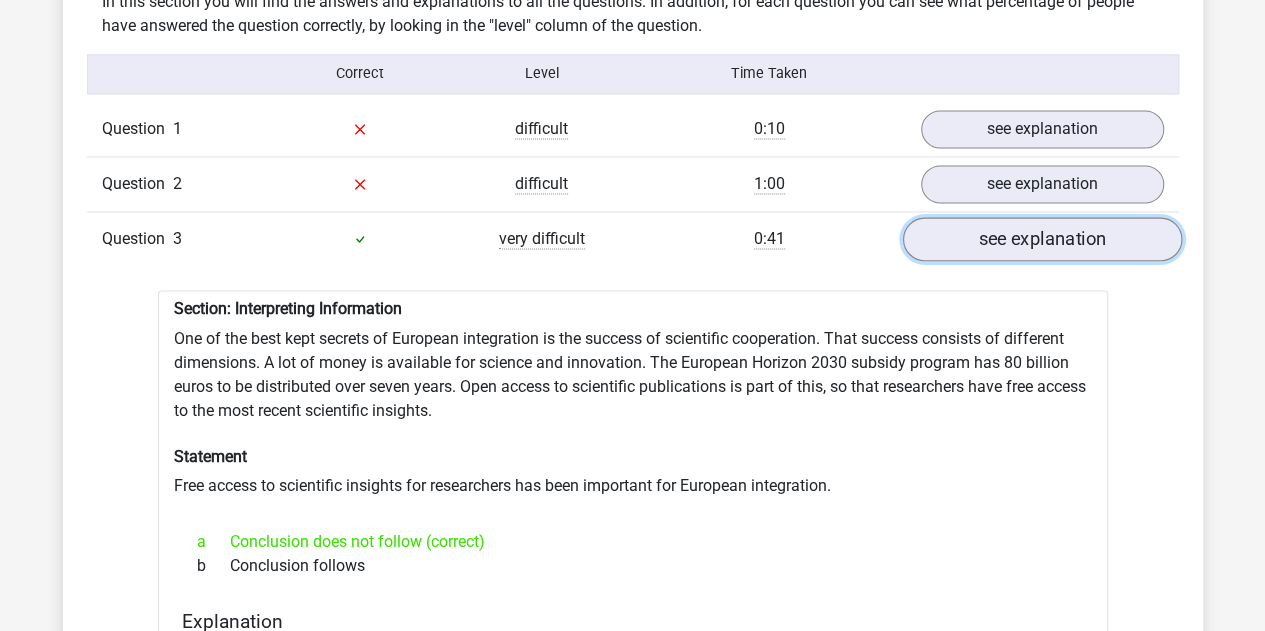 click on "see explanation" at bounding box center [1041, 239] 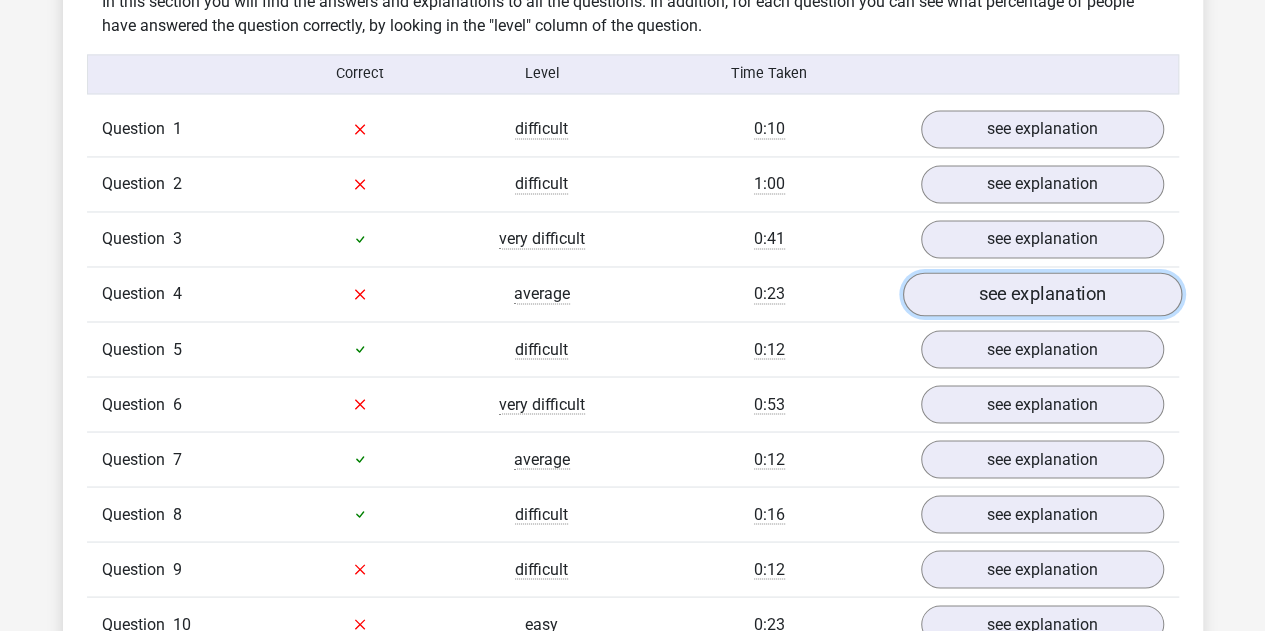 click on "see explanation" at bounding box center [1041, 294] 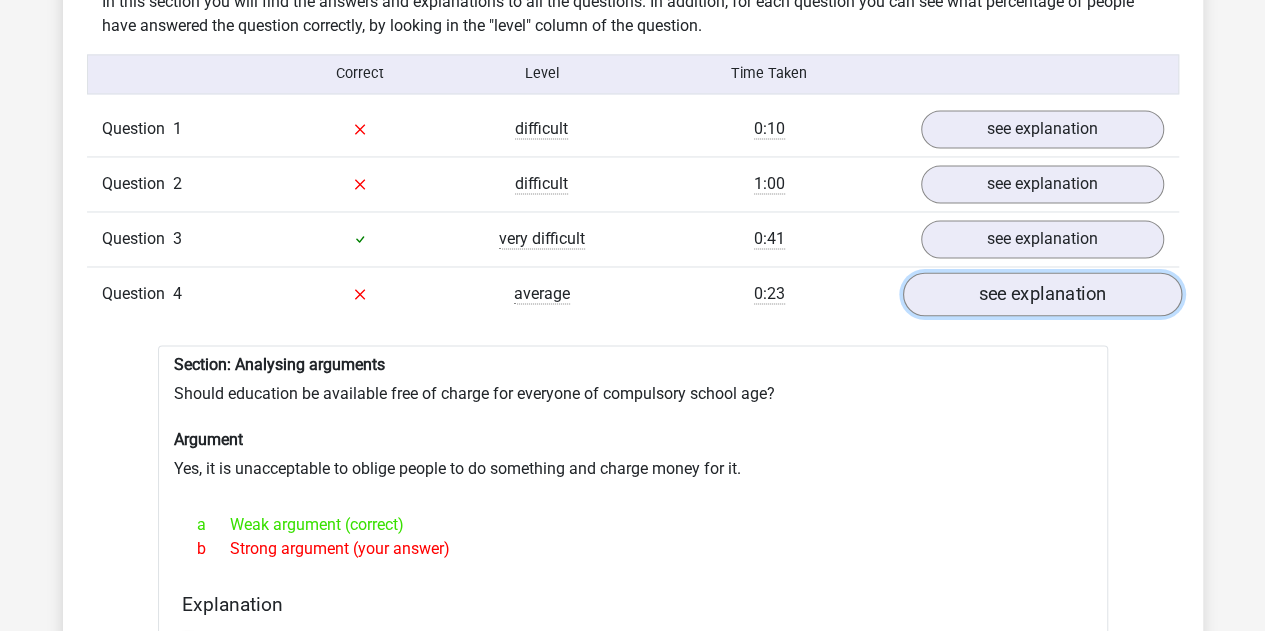 click on "see explanation" at bounding box center [1041, 294] 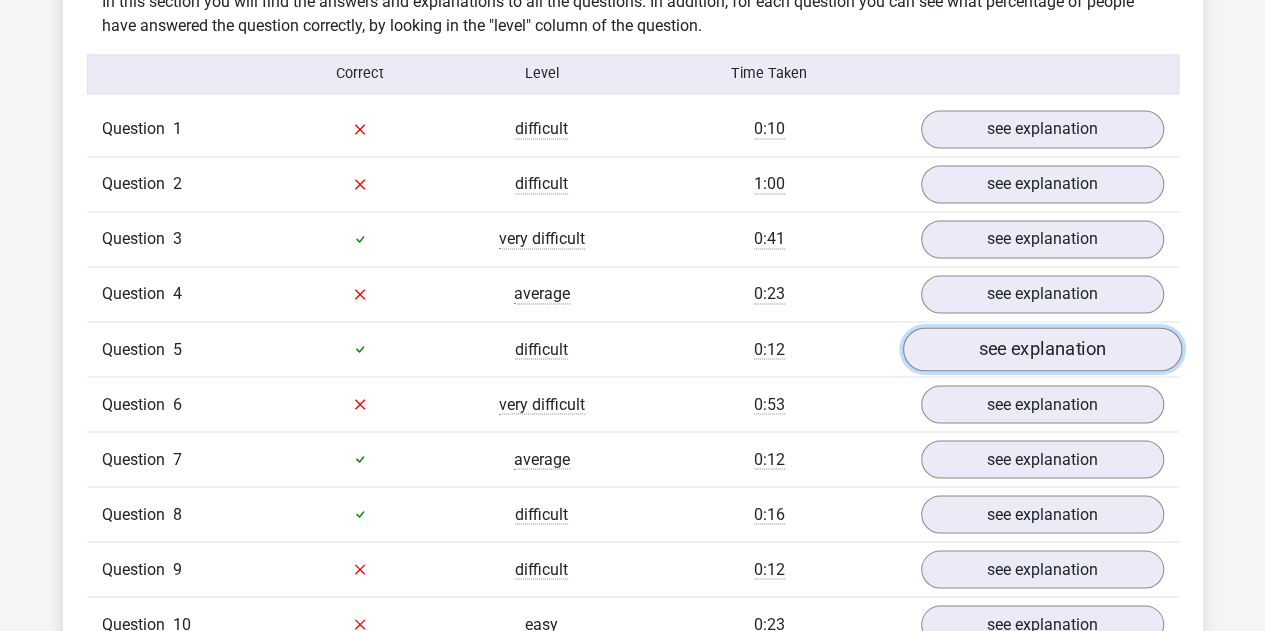 click on "see explanation" at bounding box center (1041, 349) 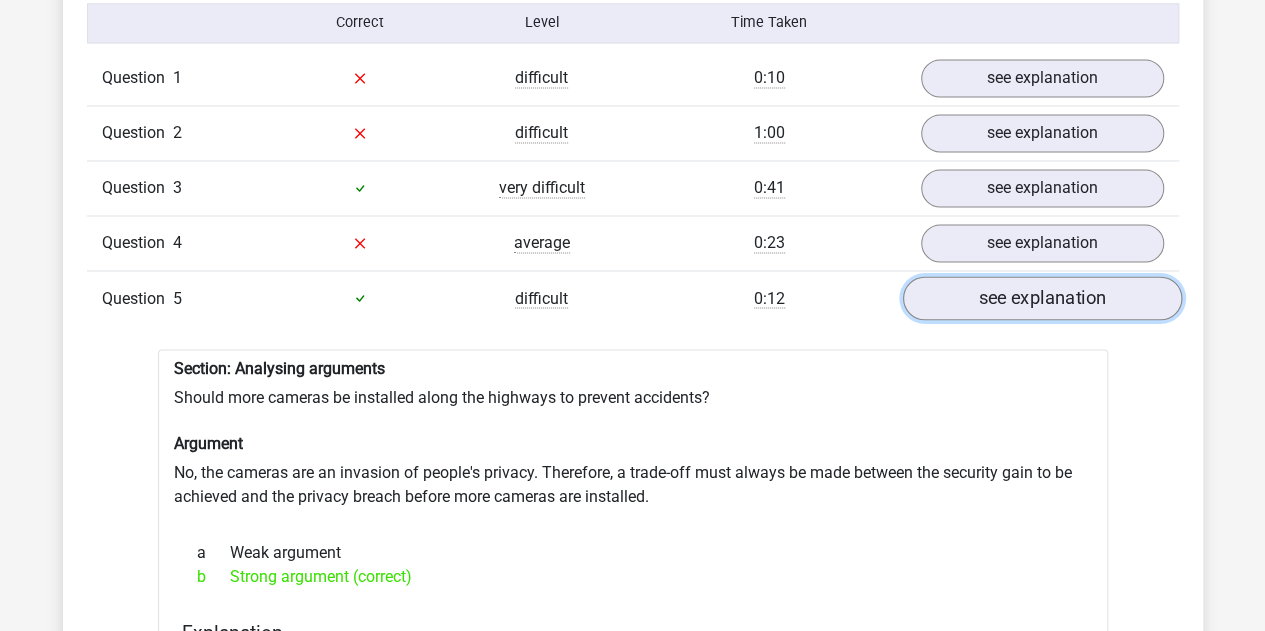 scroll, scrollTop: 1632, scrollLeft: 0, axis: vertical 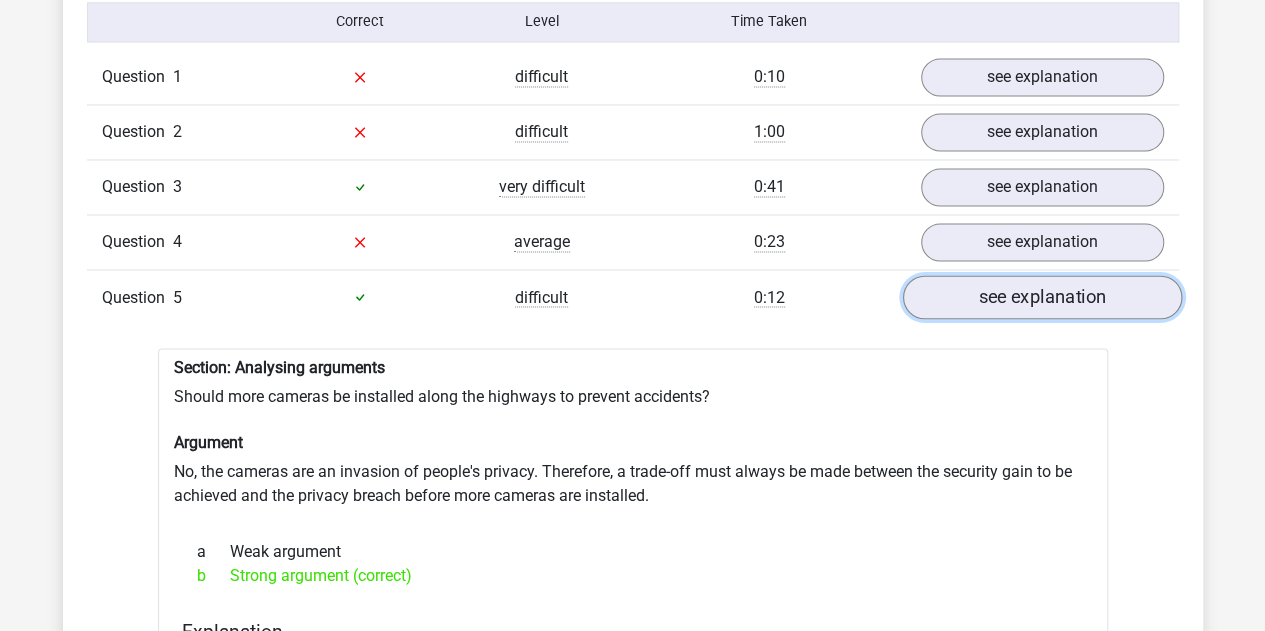 click on "see explanation" at bounding box center (1041, 297) 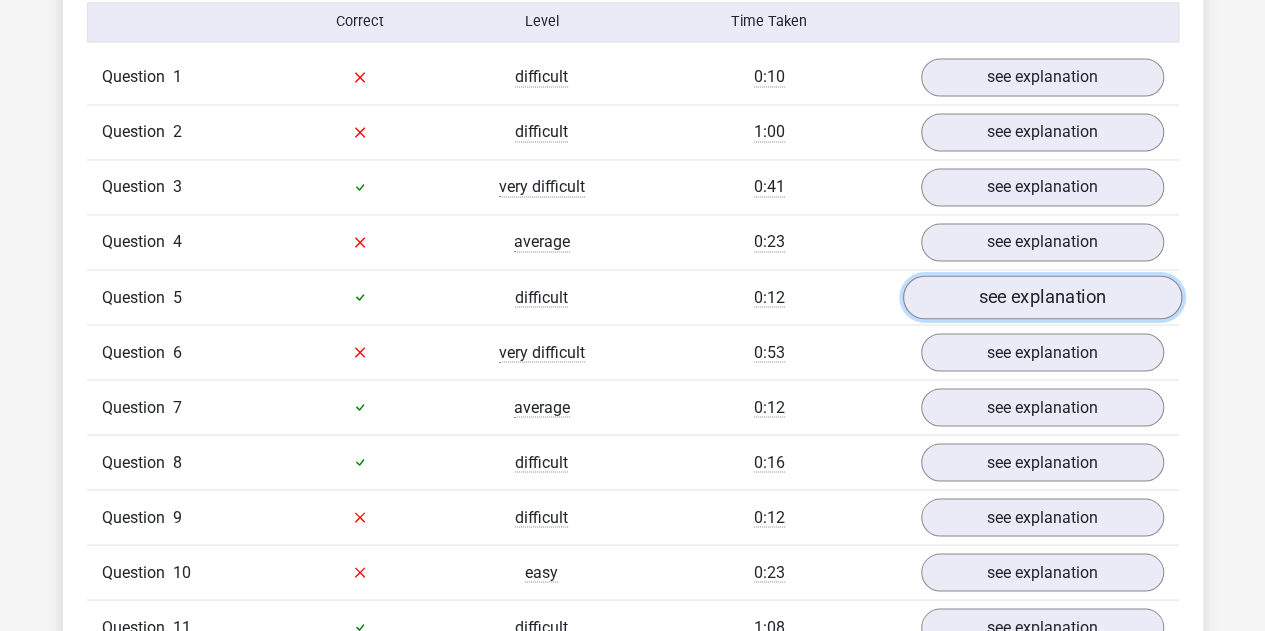 click on "see explanation" at bounding box center (1041, 297) 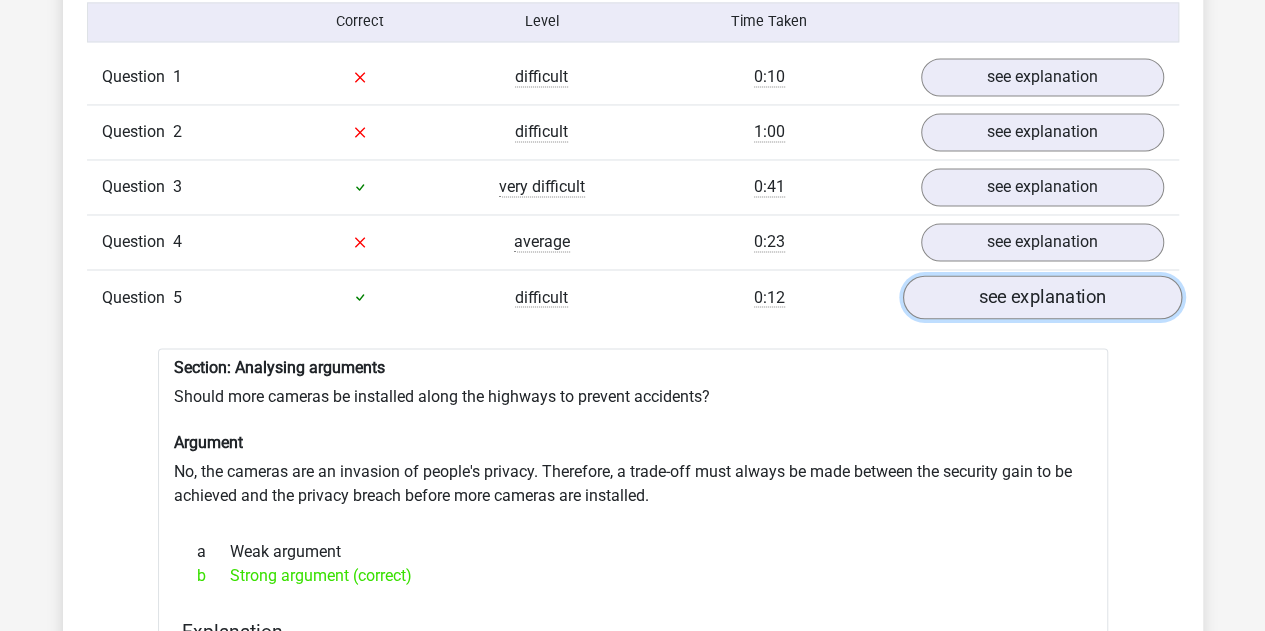 click on "see explanation" at bounding box center (1041, 297) 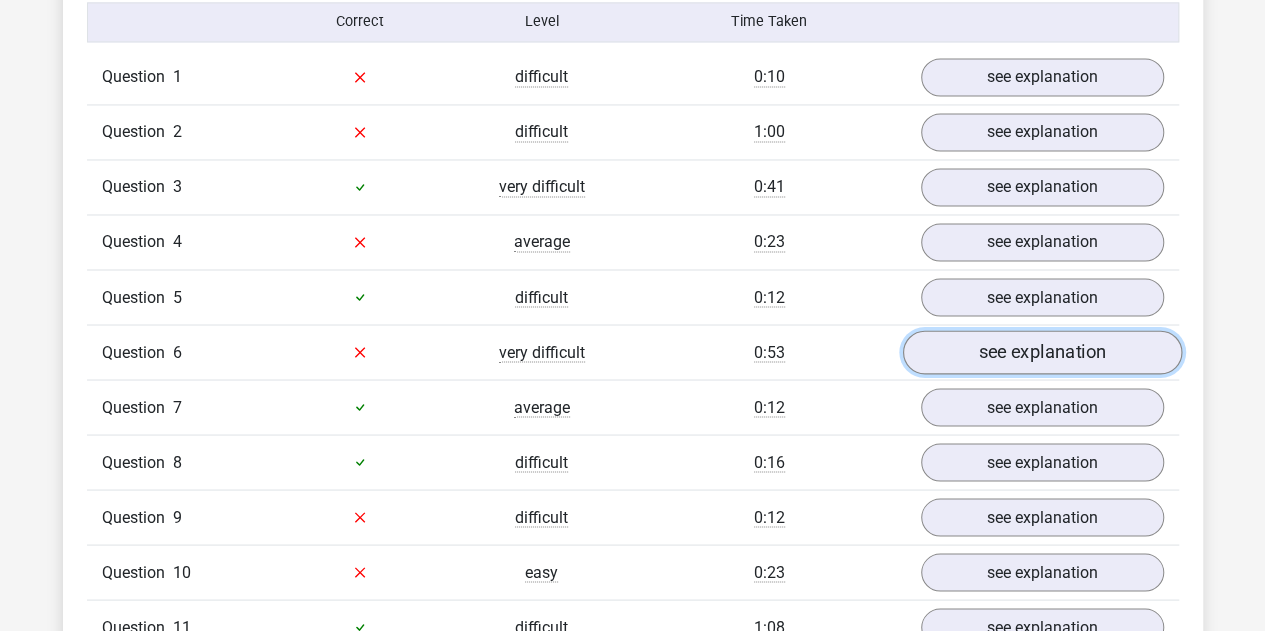 click on "see explanation" at bounding box center (1041, 352) 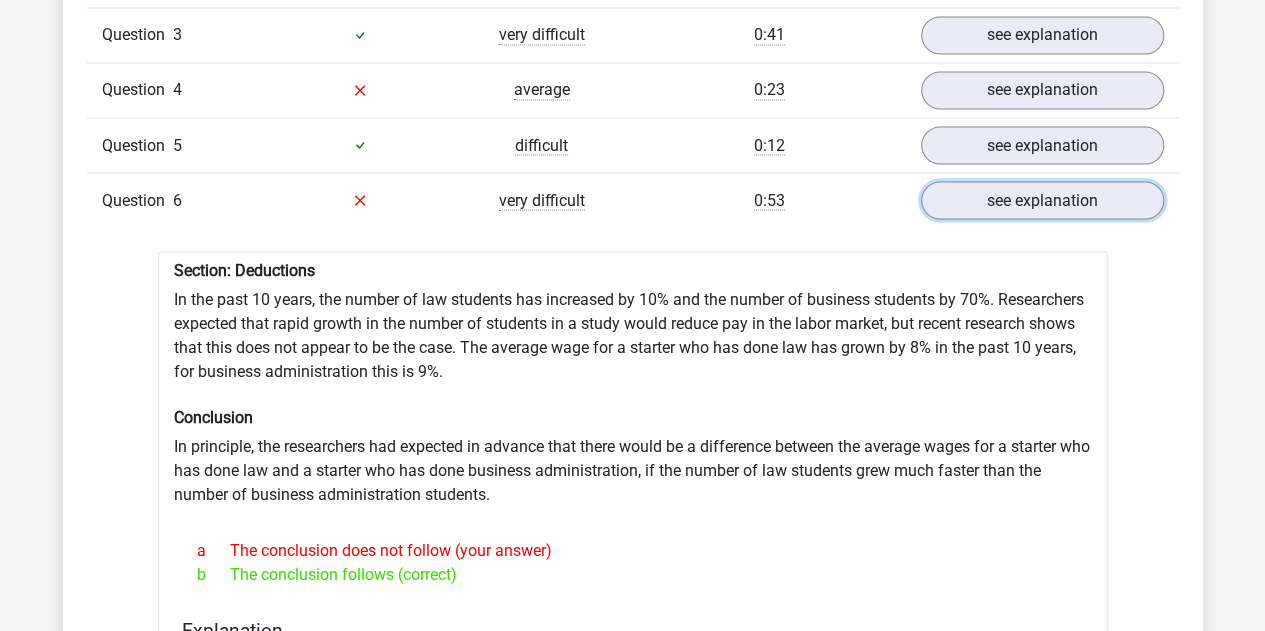 scroll, scrollTop: 1786, scrollLeft: 0, axis: vertical 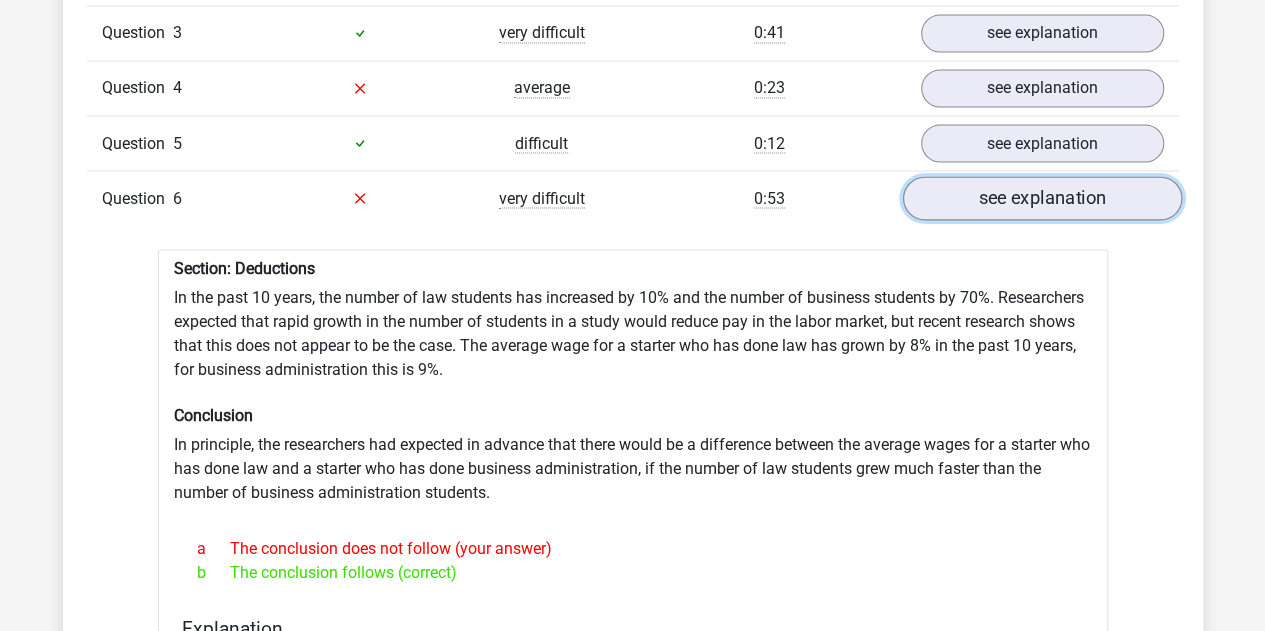 click on "see explanation" at bounding box center [1041, 198] 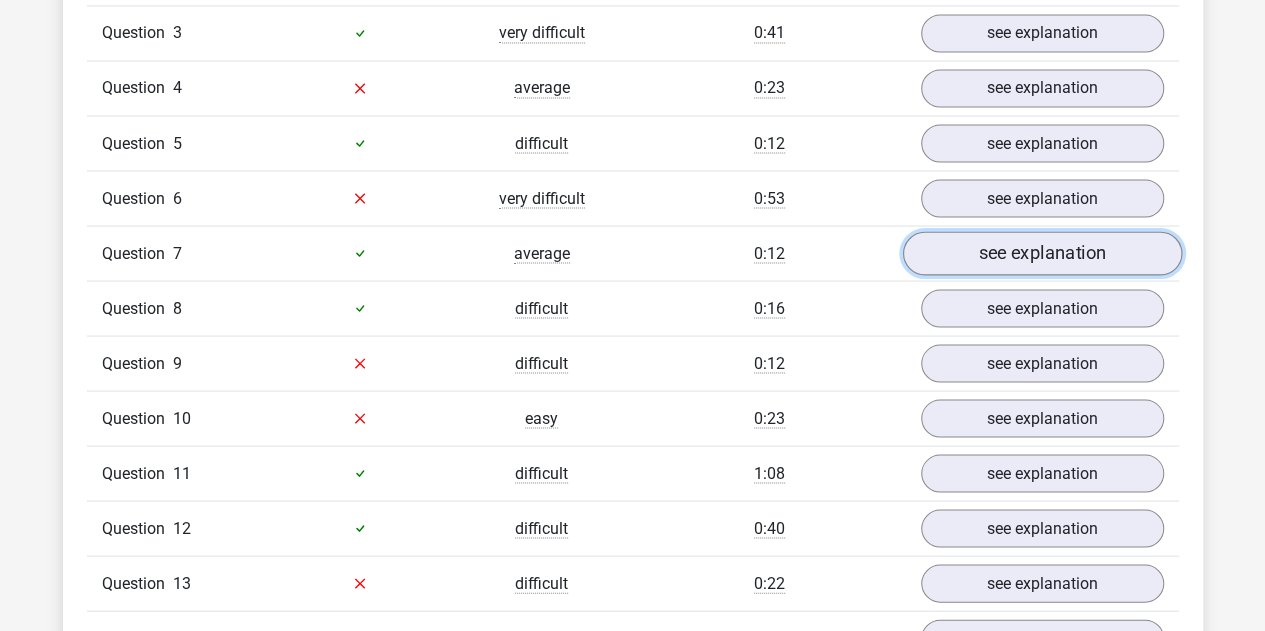 click on "see explanation" at bounding box center (1041, 253) 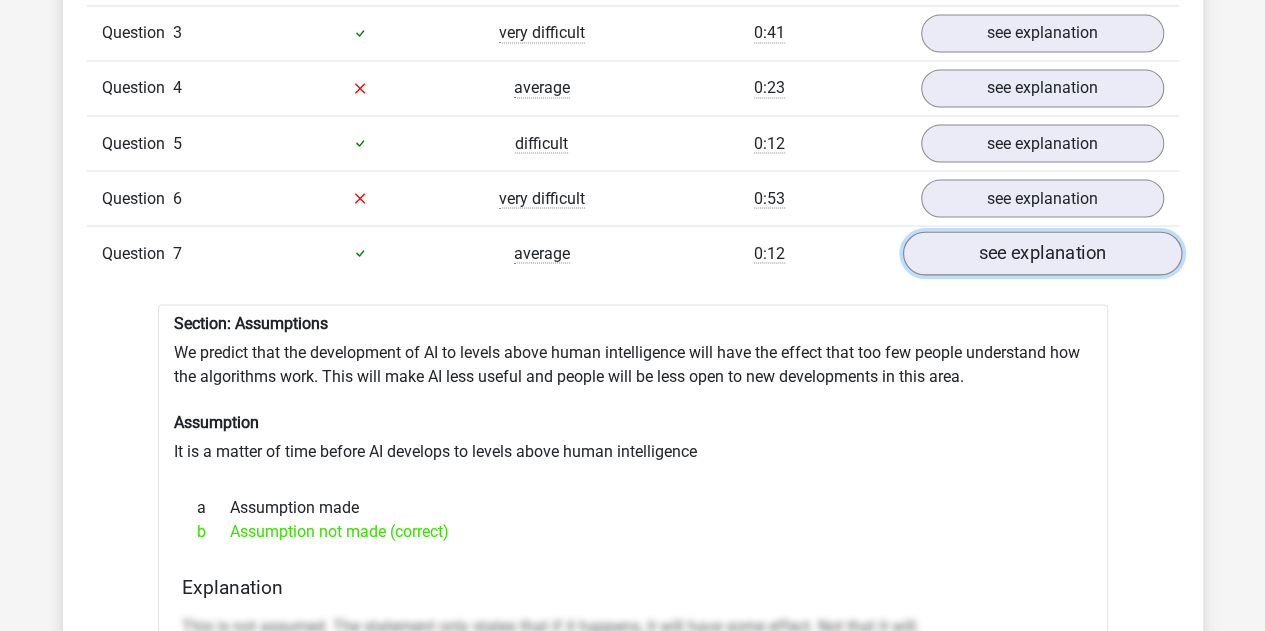 click on "see explanation" at bounding box center [1041, 253] 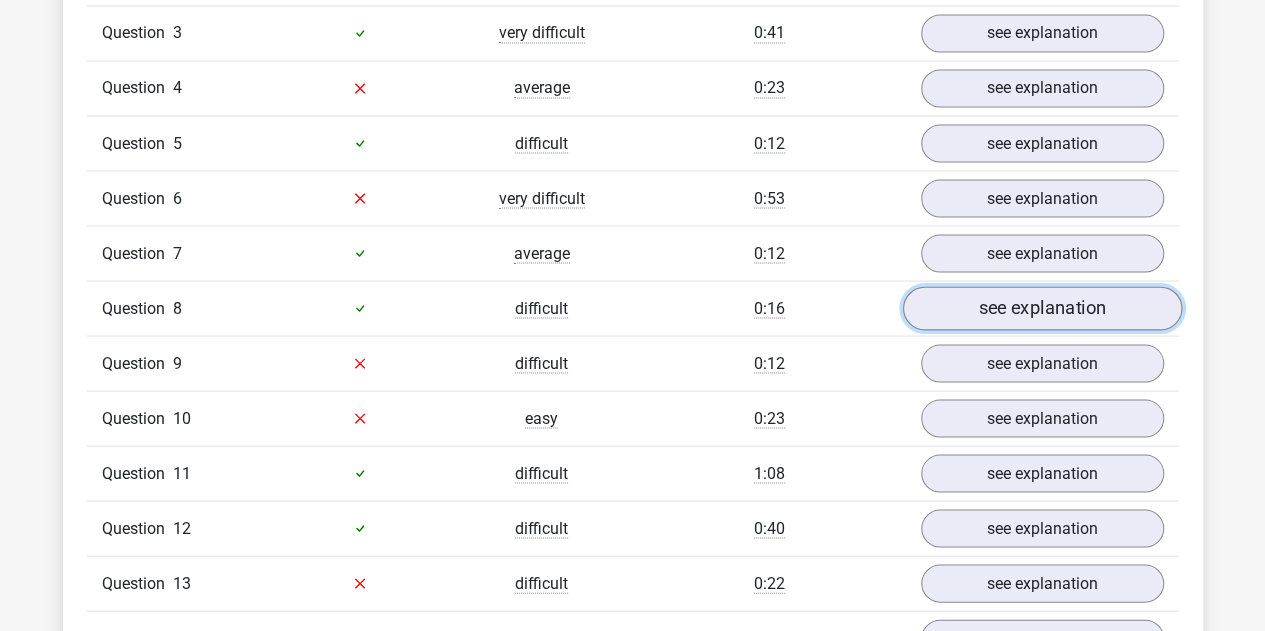 click on "see explanation" at bounding box center [1041, 308] 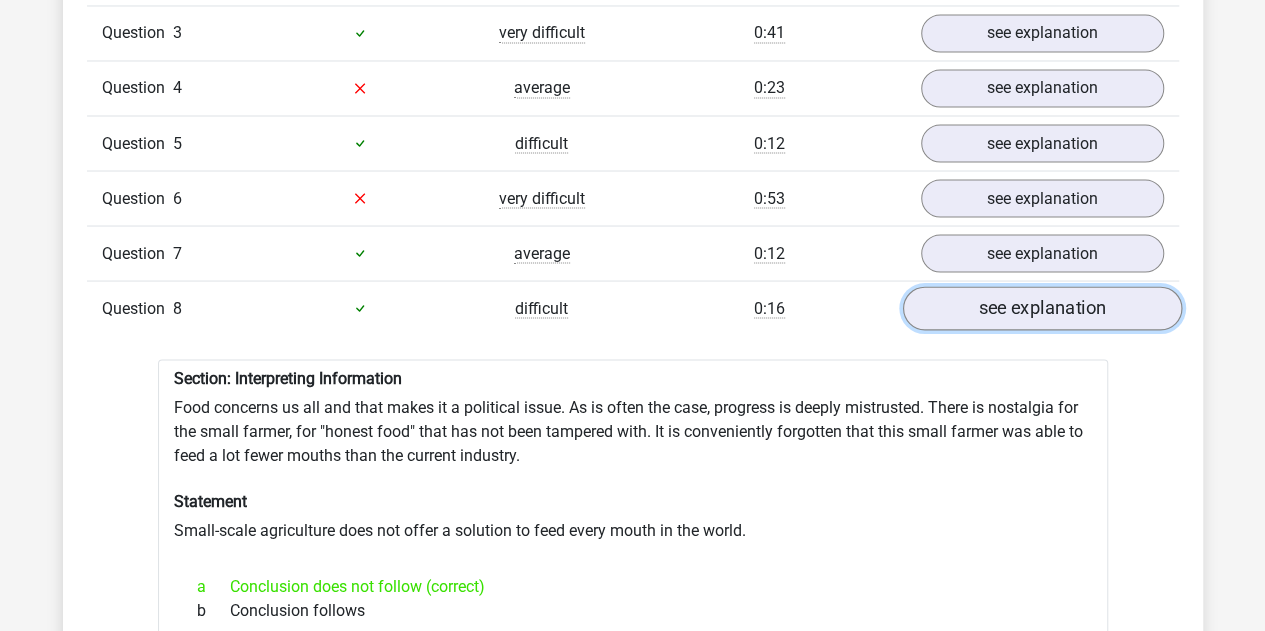 click on "see explanation" at bounding box center [1041, 308] 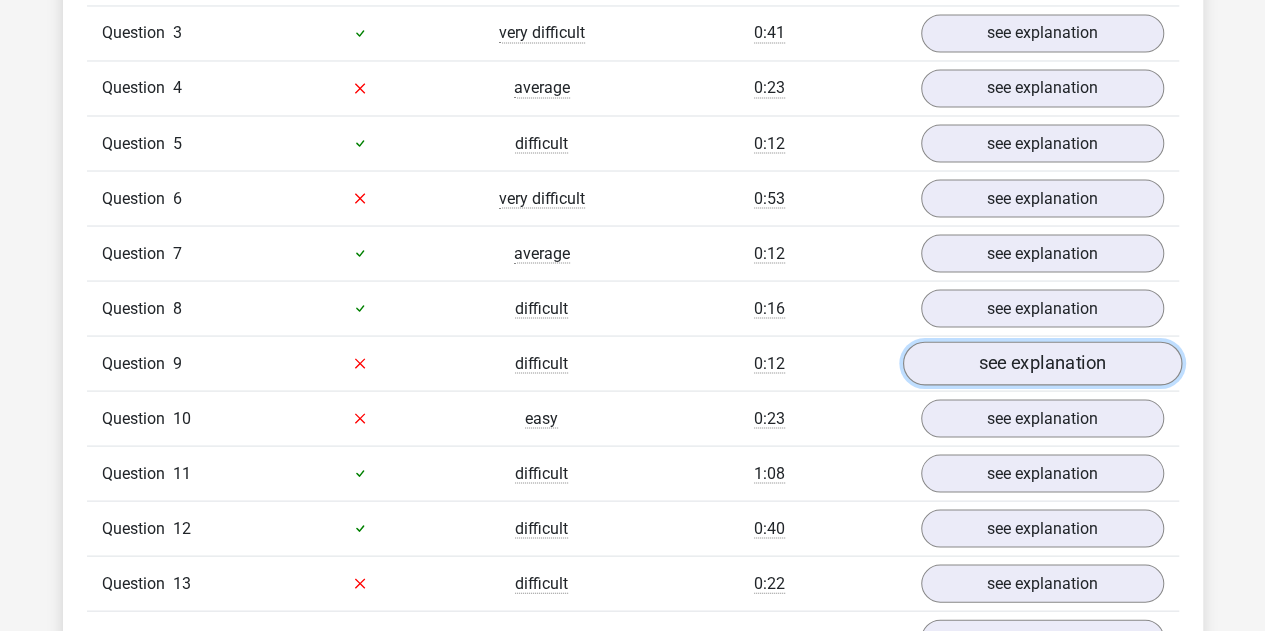 click on "see explanation" at bounding box center (1041, 363) 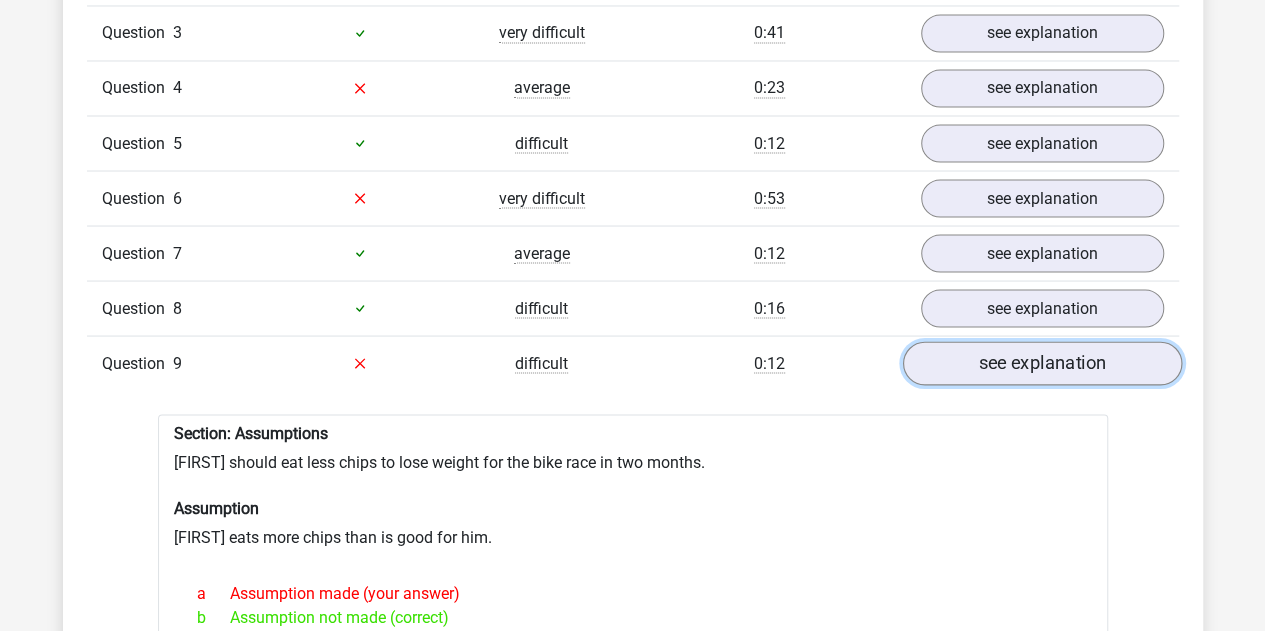 click on "see explanation" at bounding box center (1041, 363) 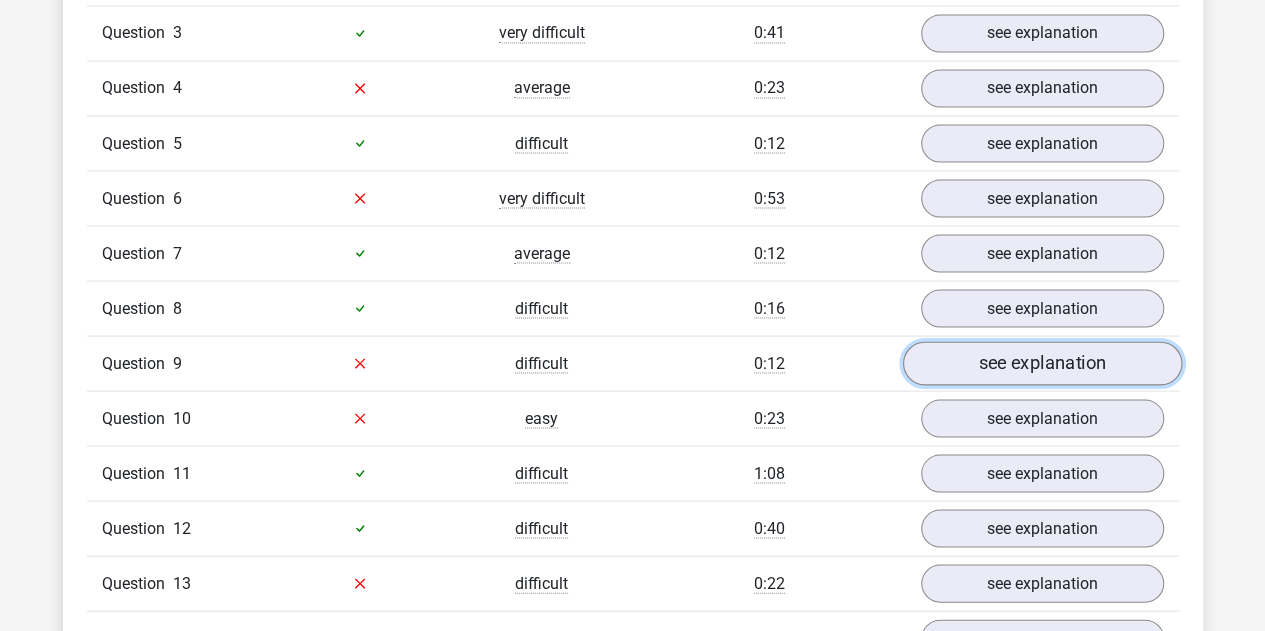 click on "see explanation" at bounding box center (1041, 363) 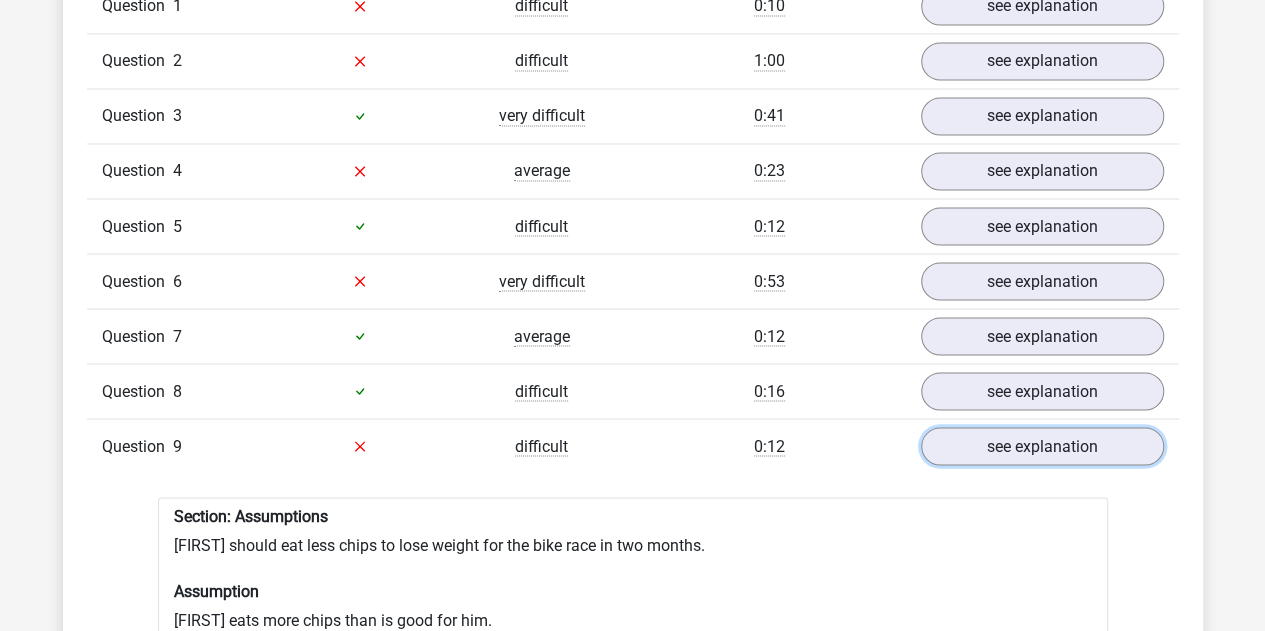 scroll, scrollTop: 1704, scrollLeft: 0, axis: vertical 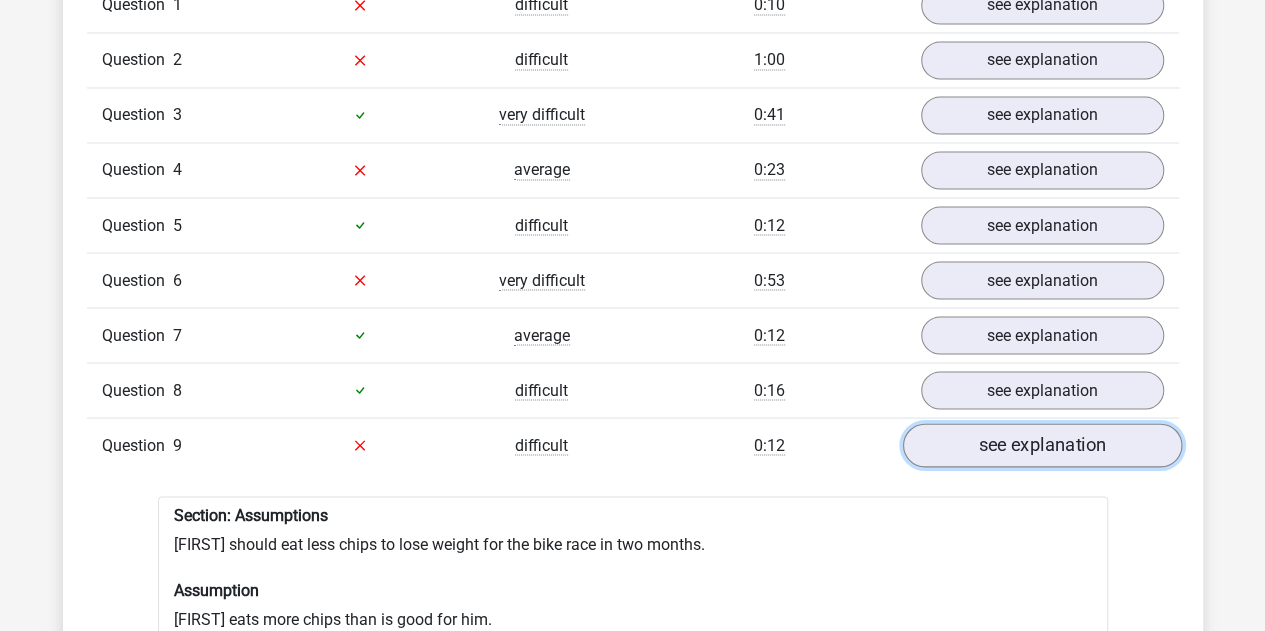 click on "see explanation" at bounding box center (1041, 445) 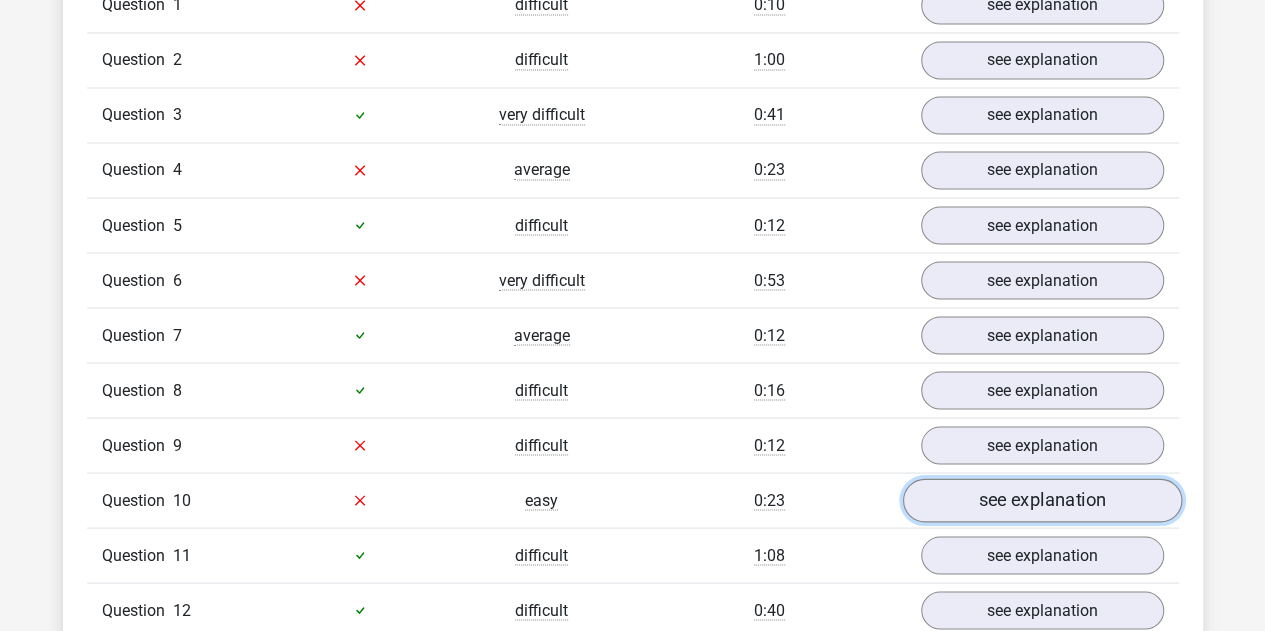 click on "see explanation" at bounding box center [1041, 500] 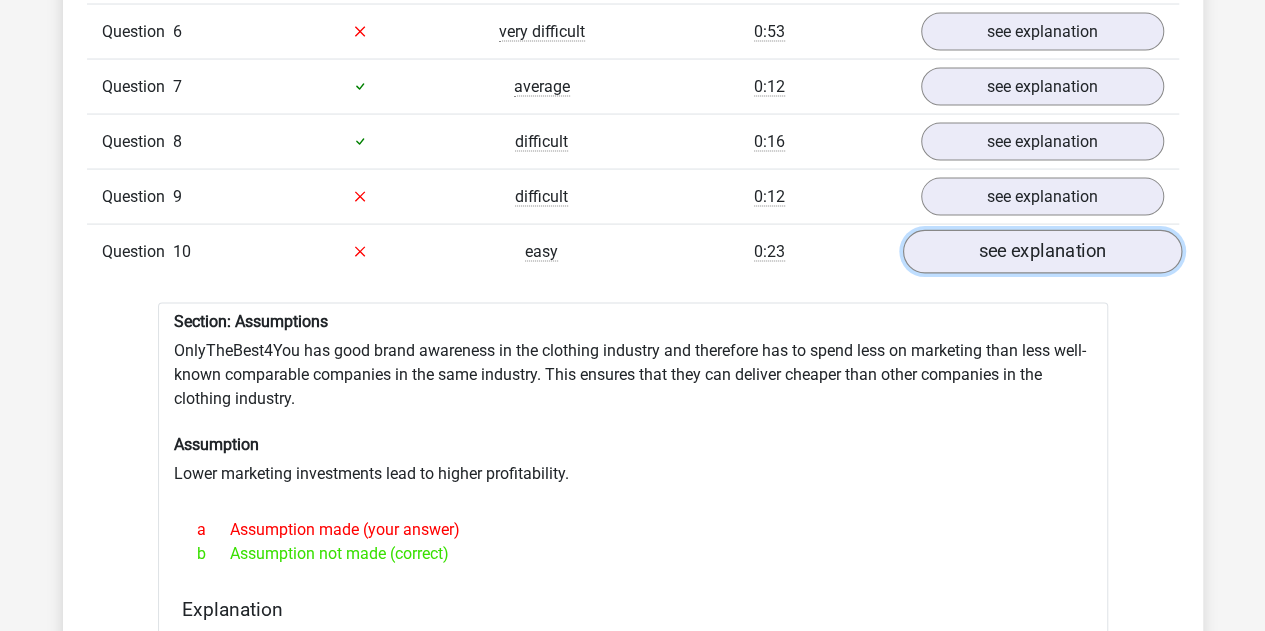 scroll, scrollTop: 1999, scrollLeft: 0, axis: vertical 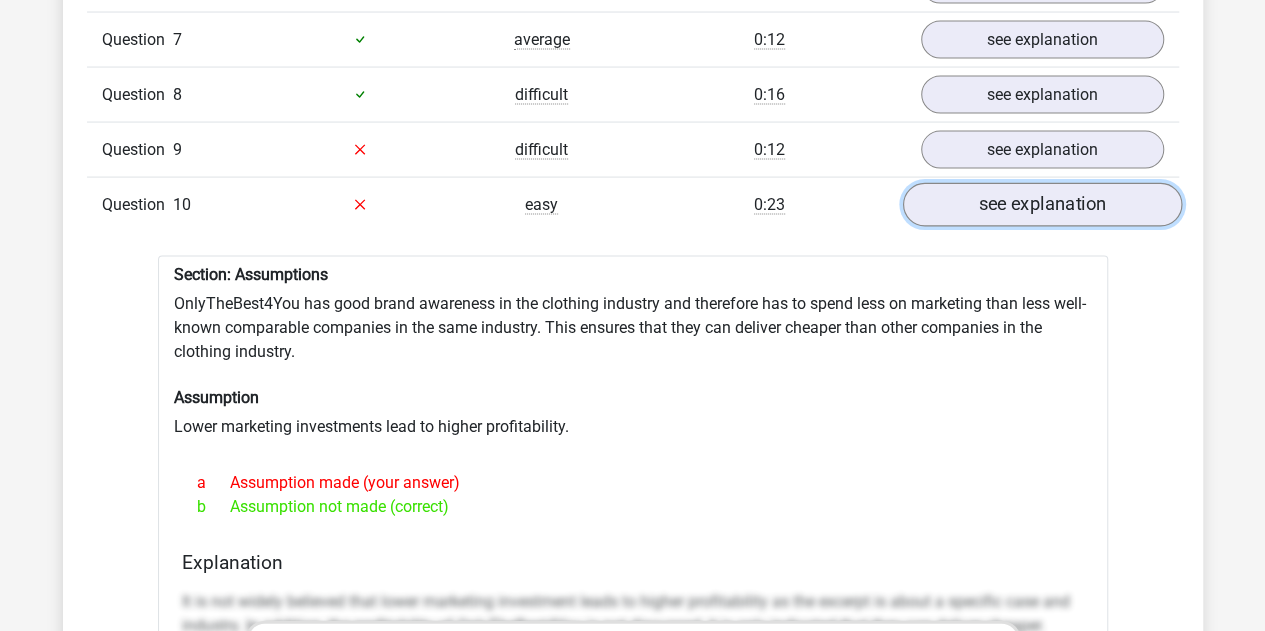 click on "see explanation" at bounding box center (1041, 205) 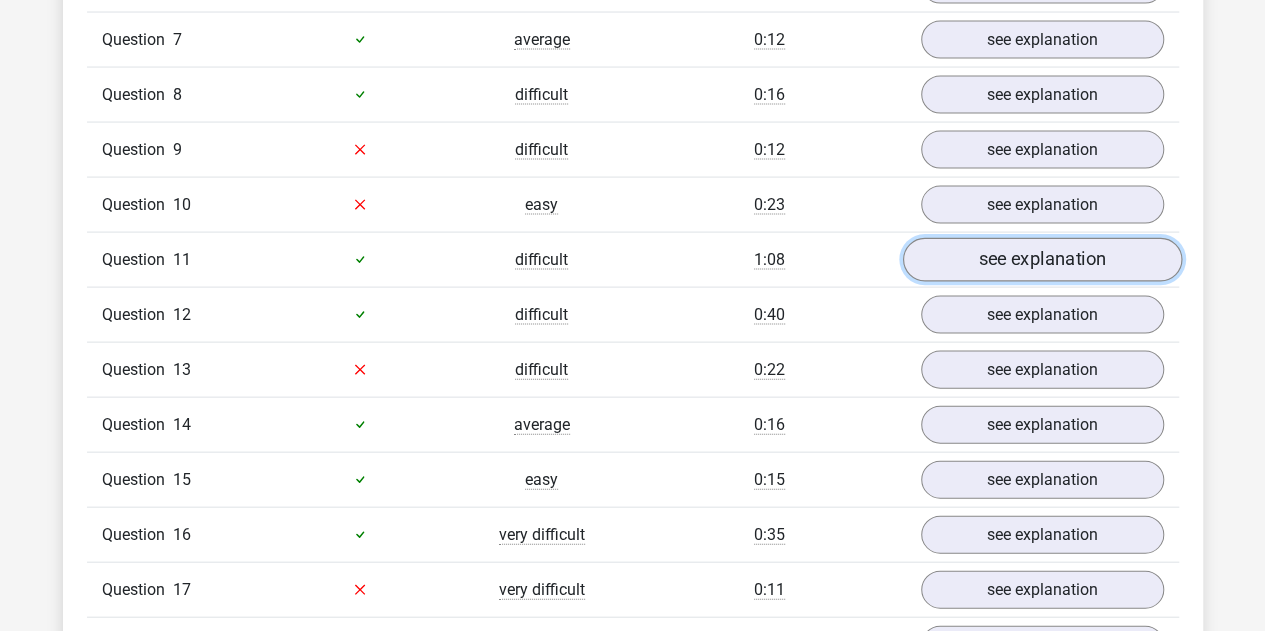click on "see explanation" at bounding box center (1041, 260) 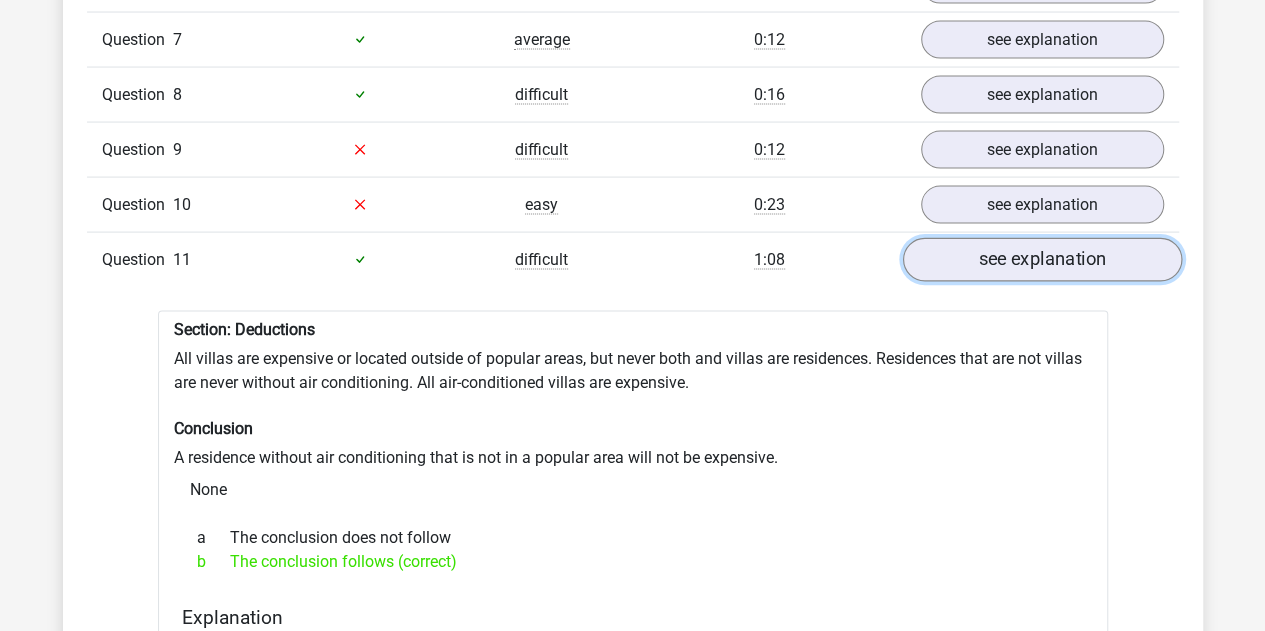 click on "see explanation" at bounding box center [1041, 260] 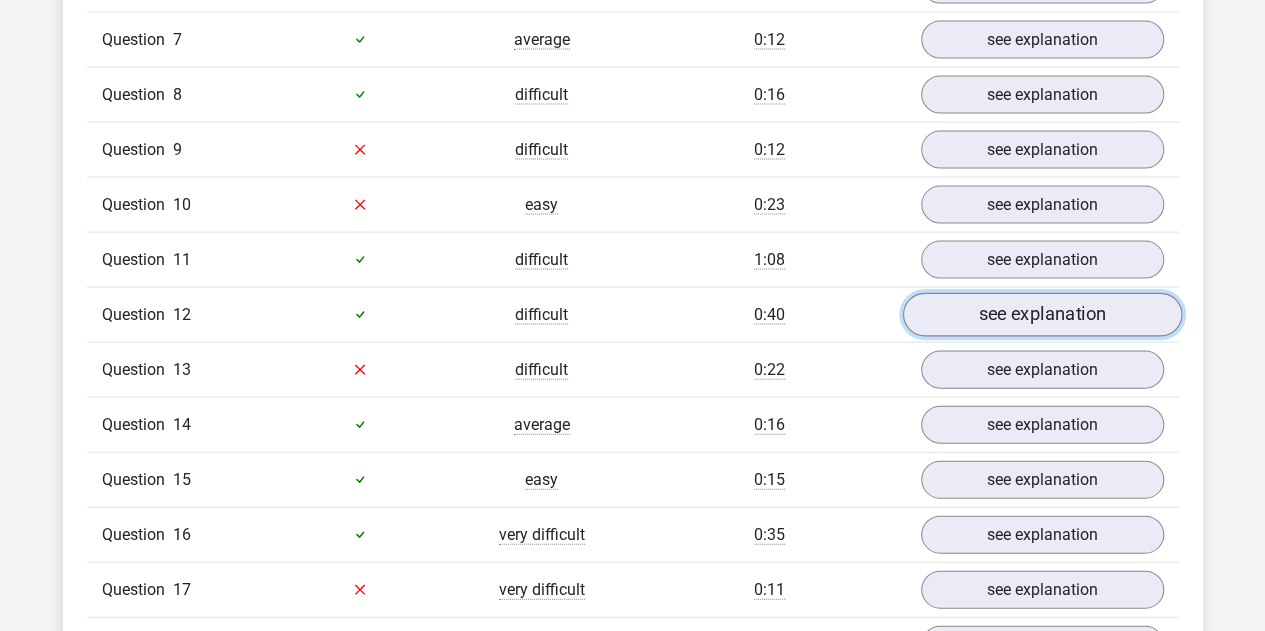 click on "see explanation" at bounding box center [1041, 315] 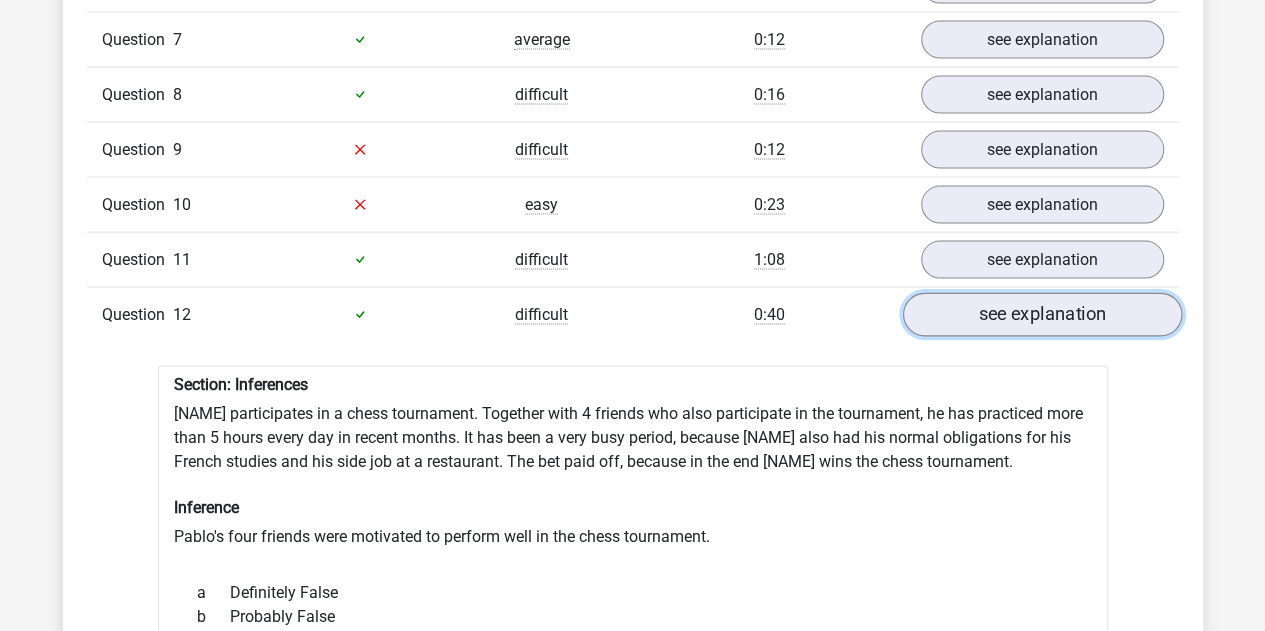 click on "see explanation" at bounding box center [1041, 315] 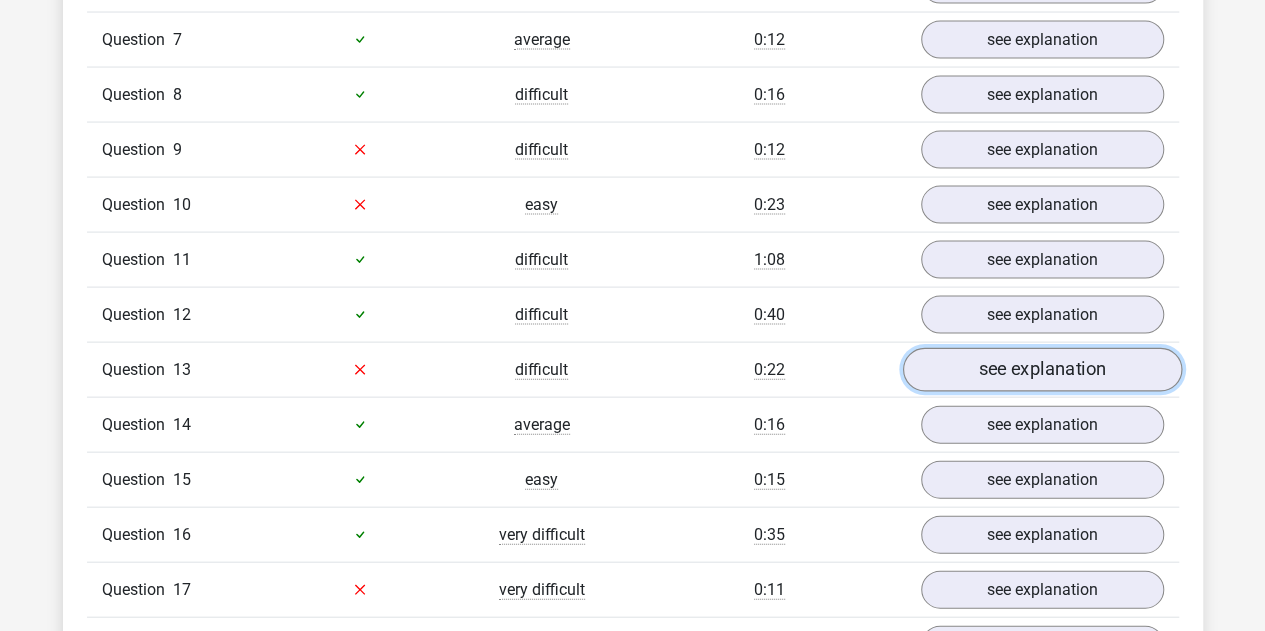 click on "see explanation" at bounding box center [1041, 370] 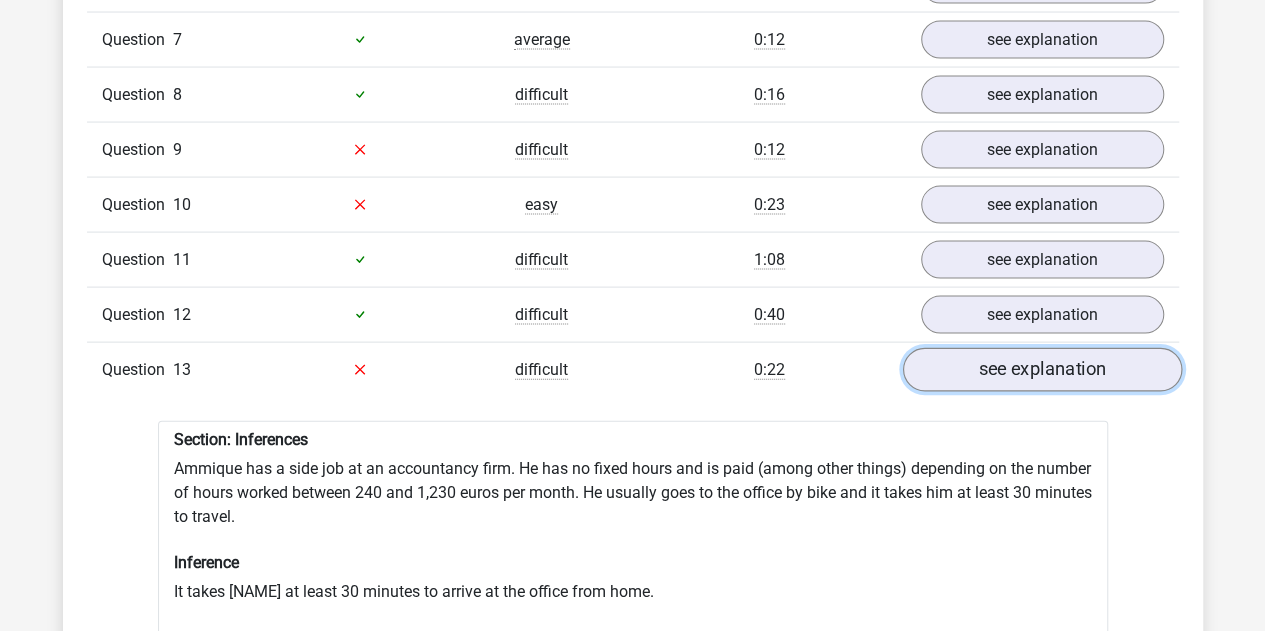 click on "see explanation" at bounding box center [1041, 370] 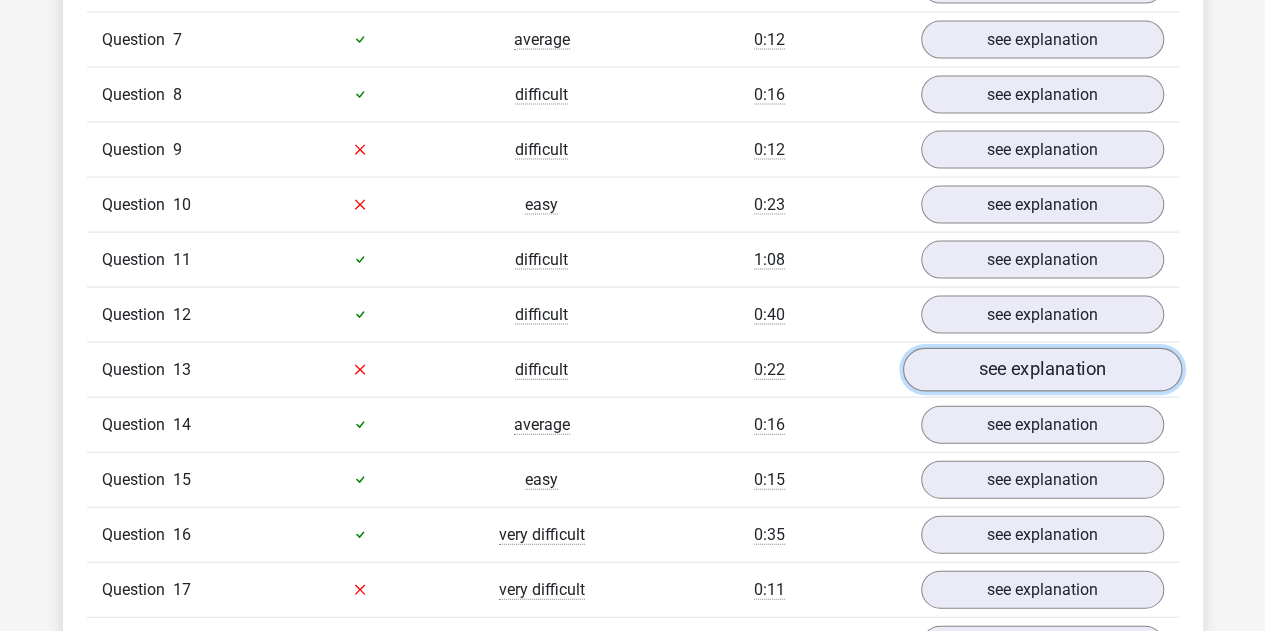 click on "see explanation" at bounding box center [1041, 370] 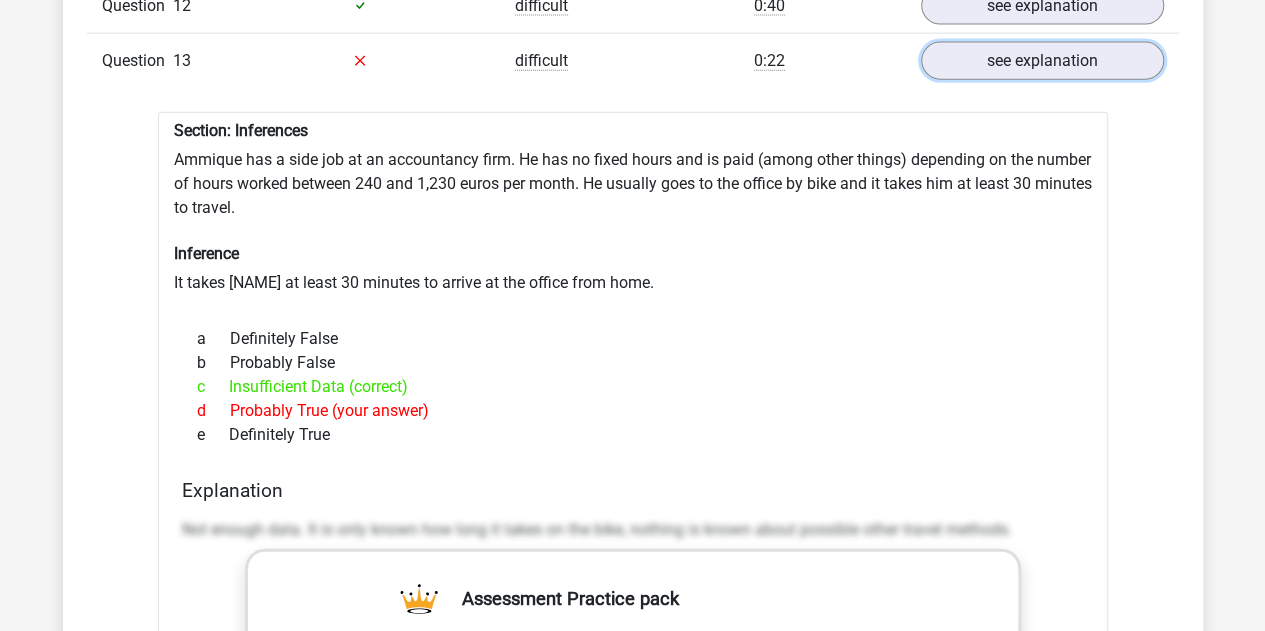 scroll, scrollTop: 2309, scrollLeft: 0, axis: vertical 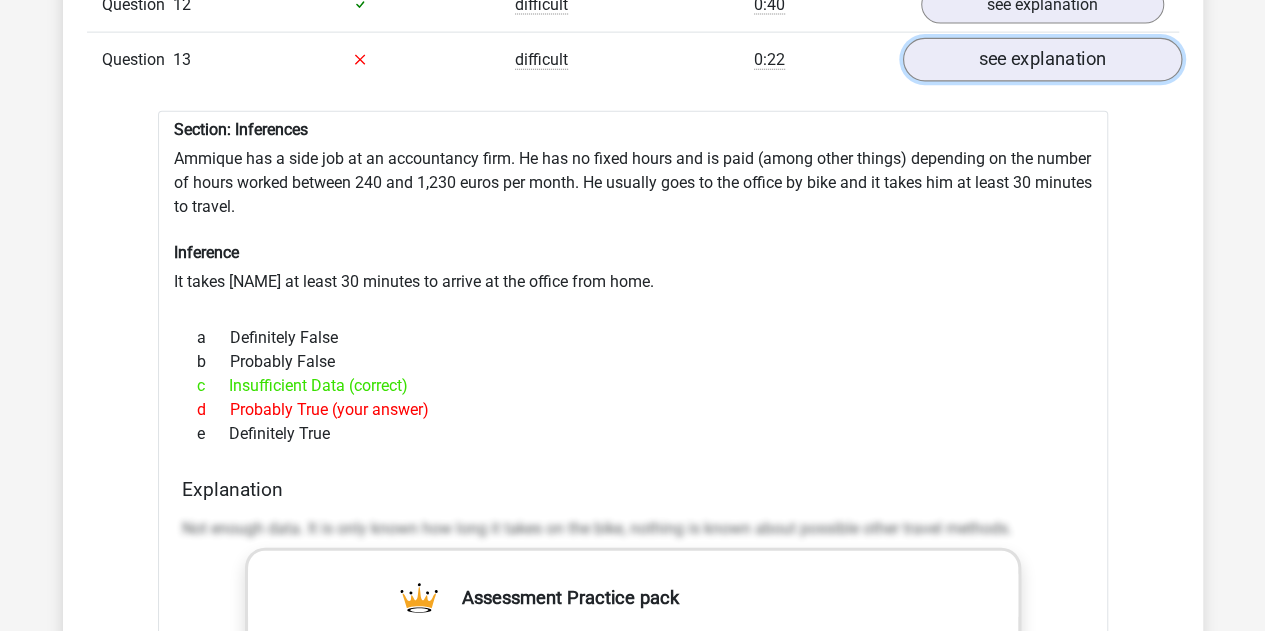 click on "see explanation" at bounding box center [1041, 60] 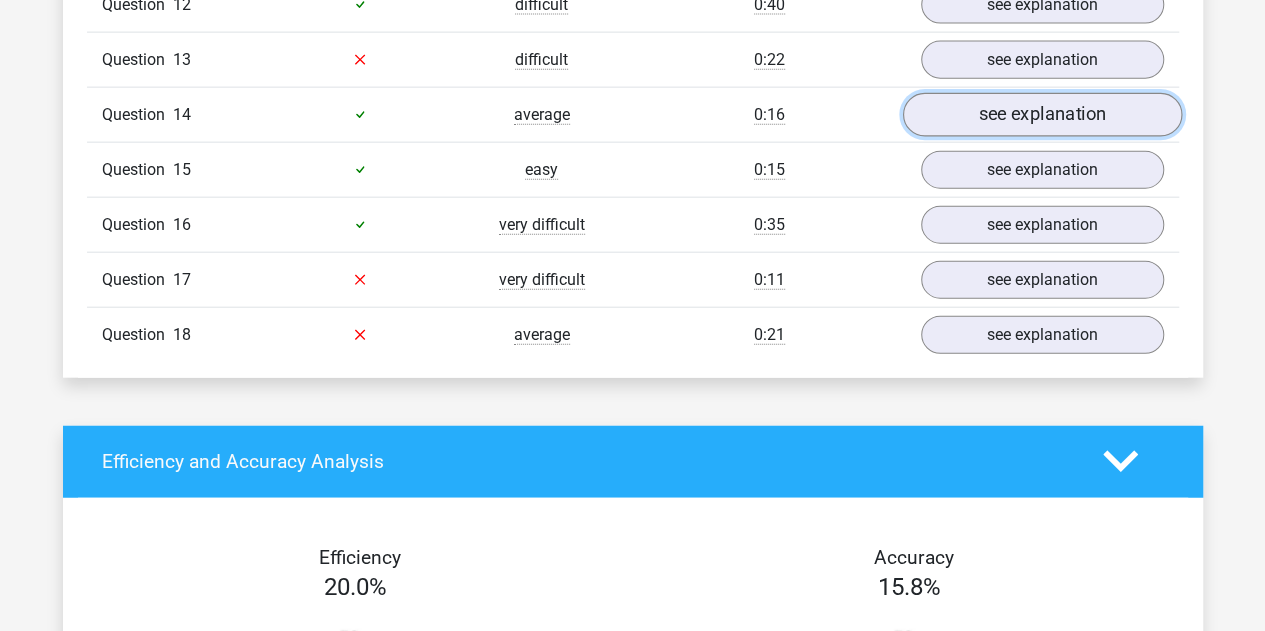 click on "see explanation" at bounding box center (1041, 115) 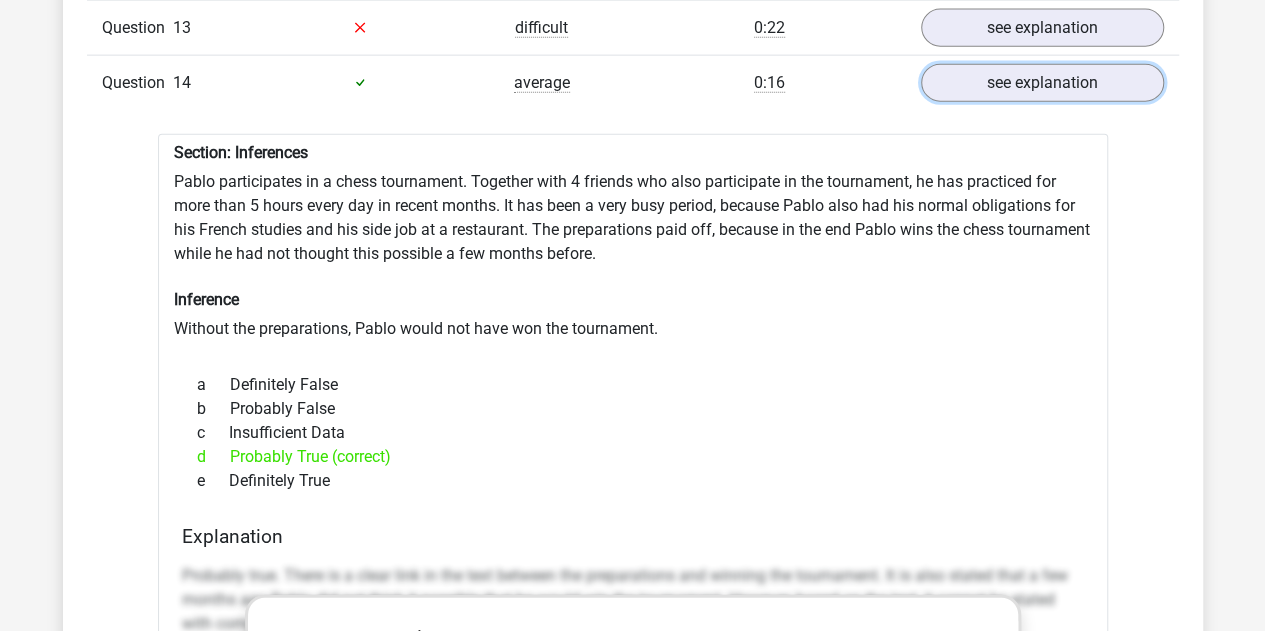 scroll, scrollTop: 2328, scrollLeft: 0, axis: vertical 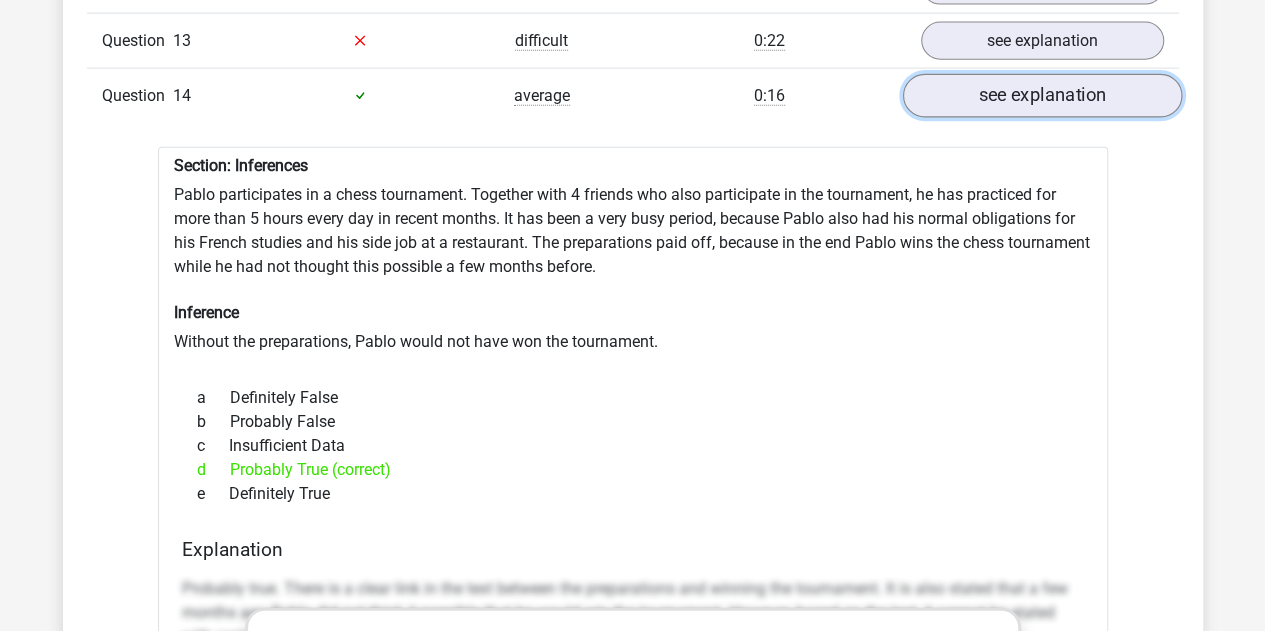 click on "see explanation" at bounding box center [1041, 96] 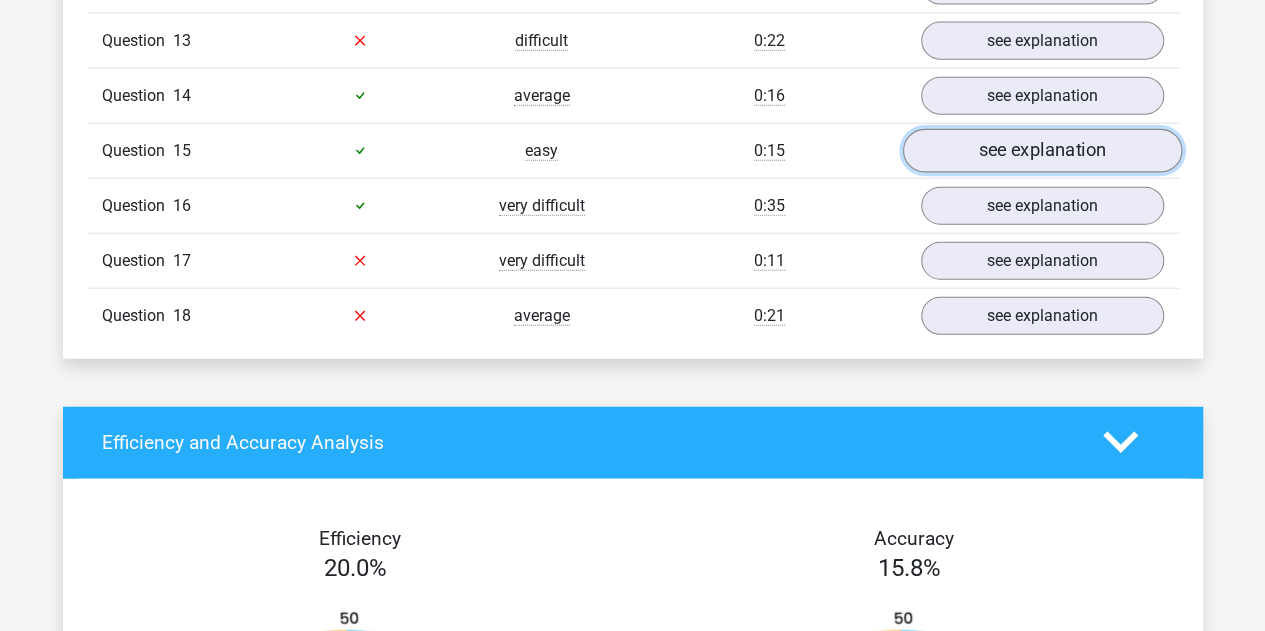 click on "see explanation" at bounding box center [1041, 151] 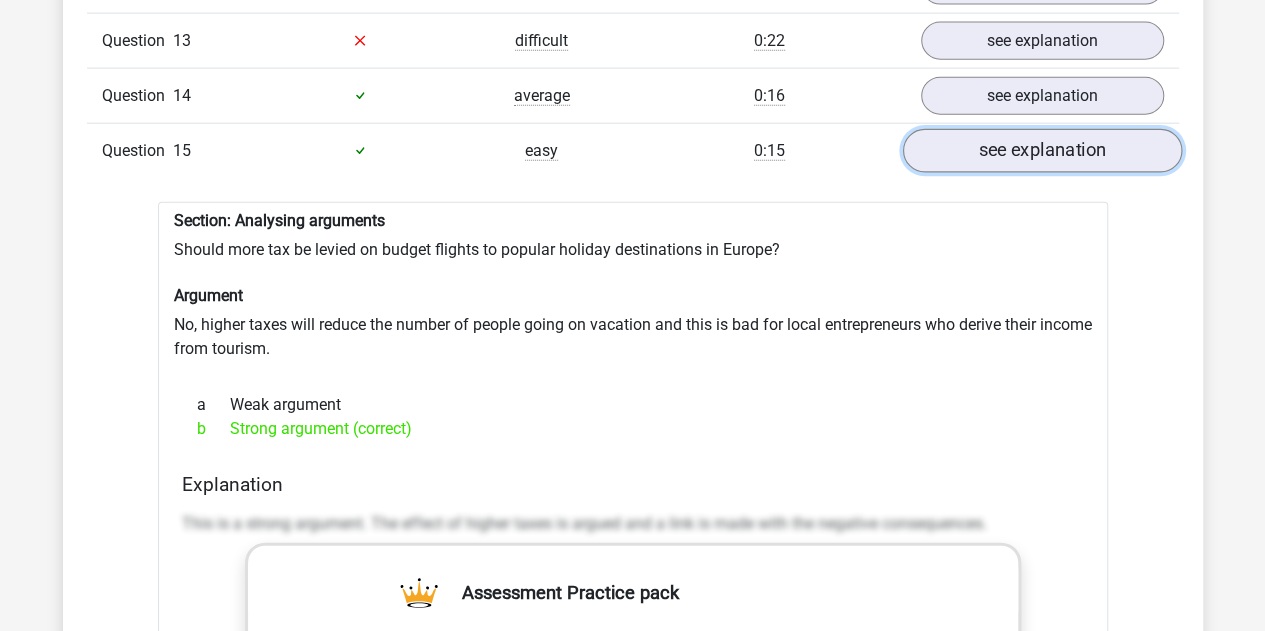 click on "see explanation" at bounding box center [1041, 151] 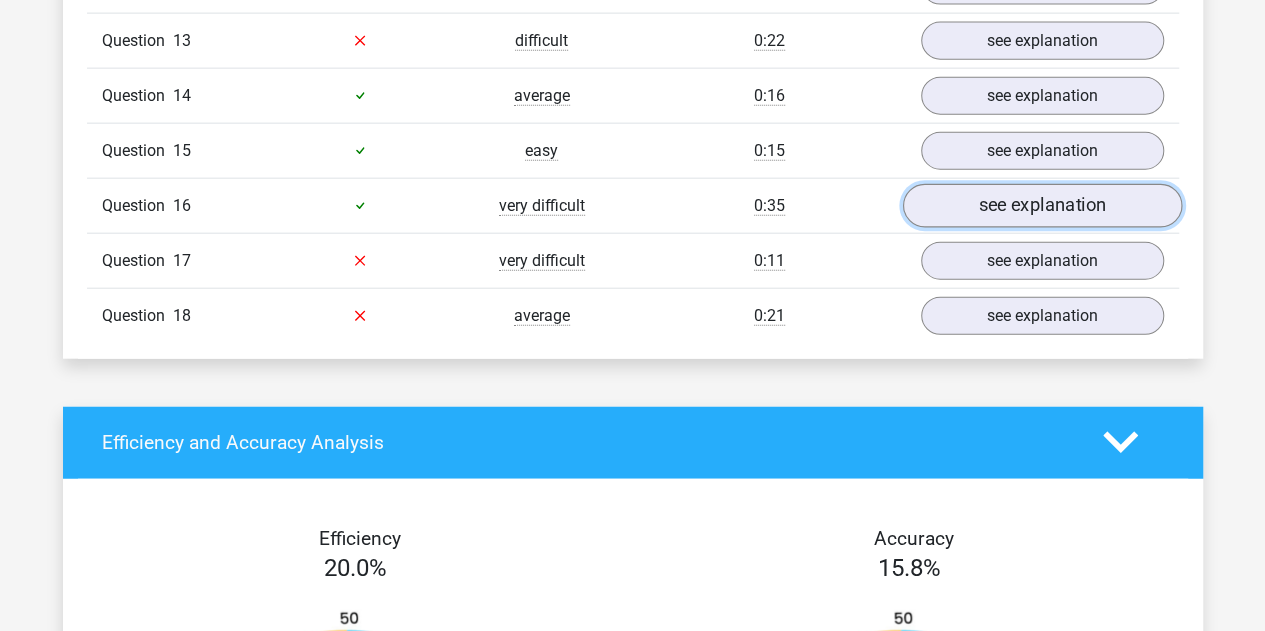 click on "see explanation" at bounding box center [1041, 206] 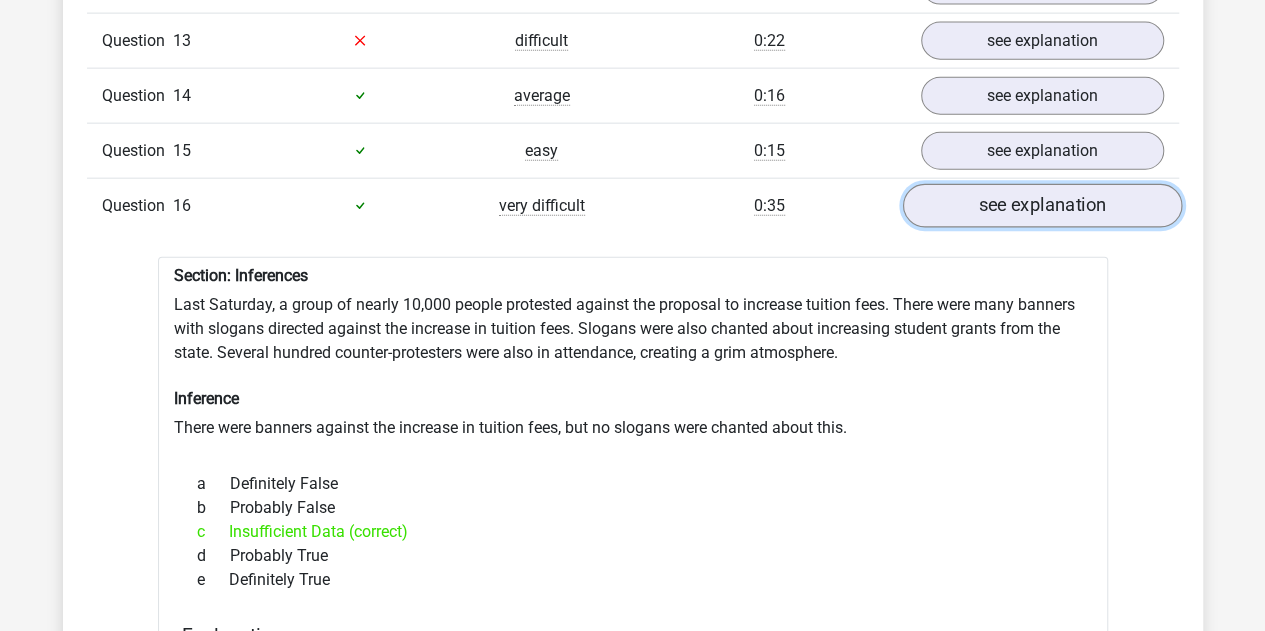 click on "see explanation" at bounding box center (1041, 206) 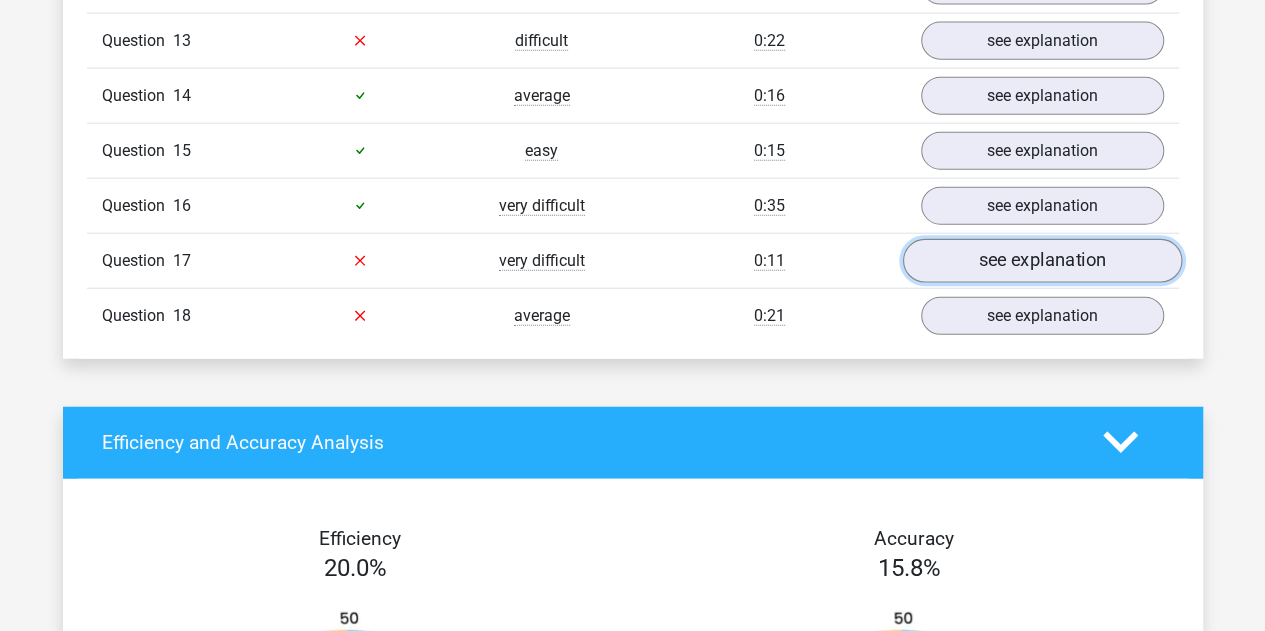 click on "see explanation" at bounding box center (1041, 261) 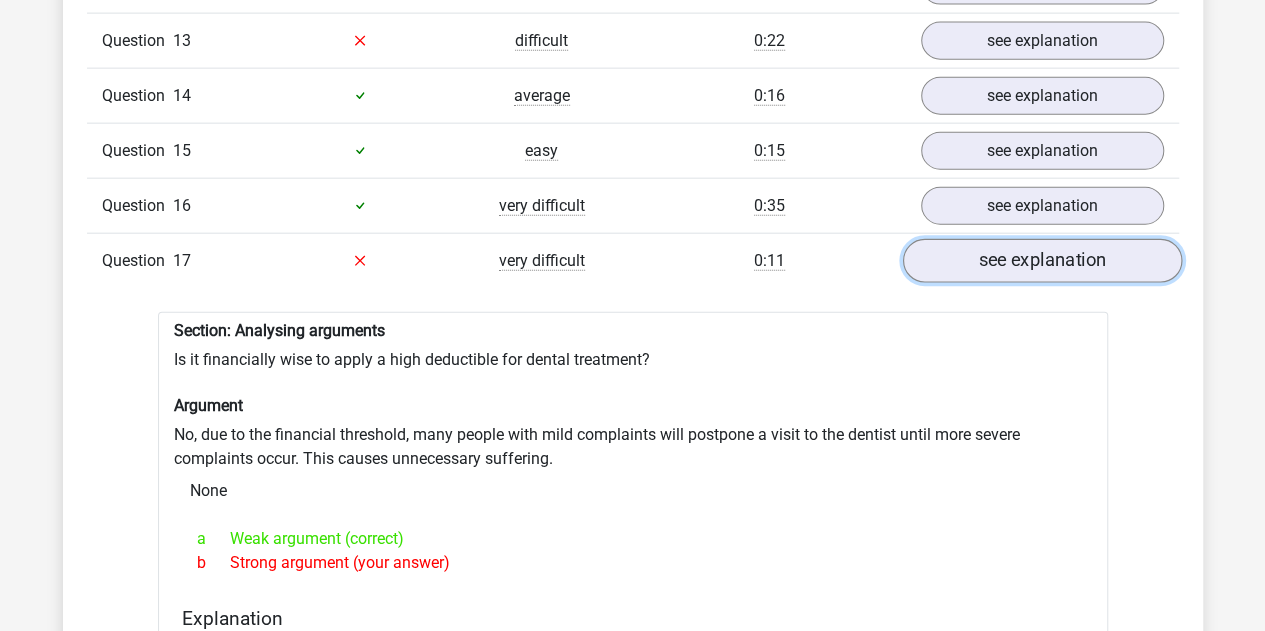 click on "see explanation" at bounding box center (1041, 261) 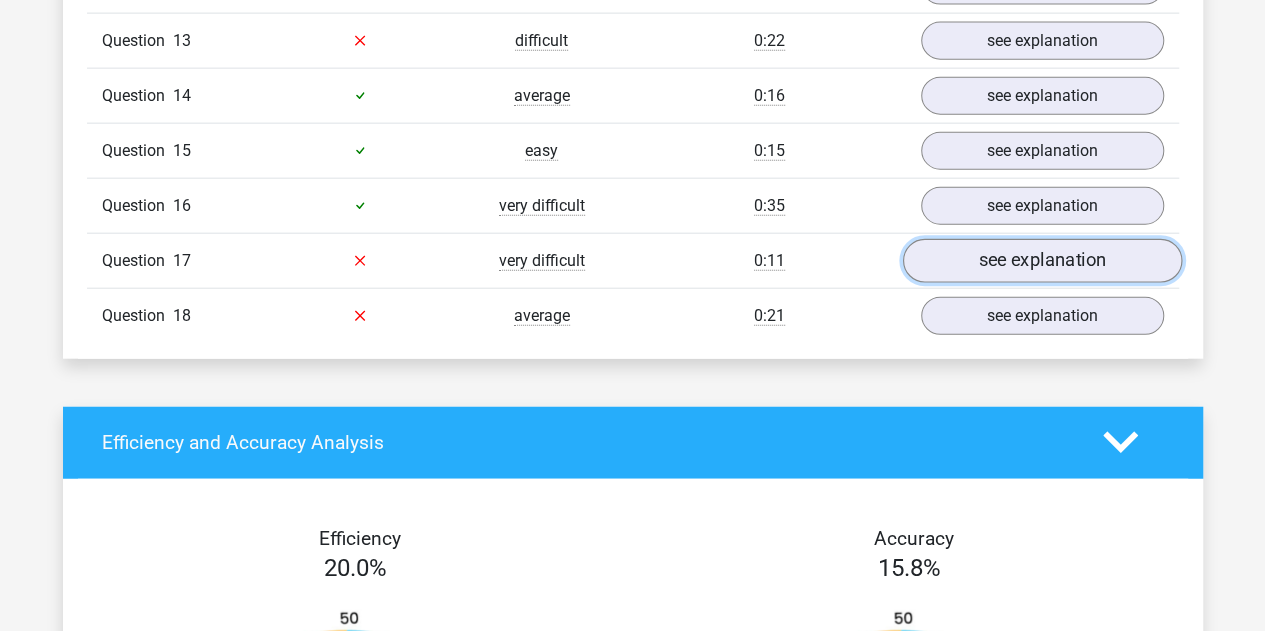 click on "see explanation" at bounding box center [1041, 261] 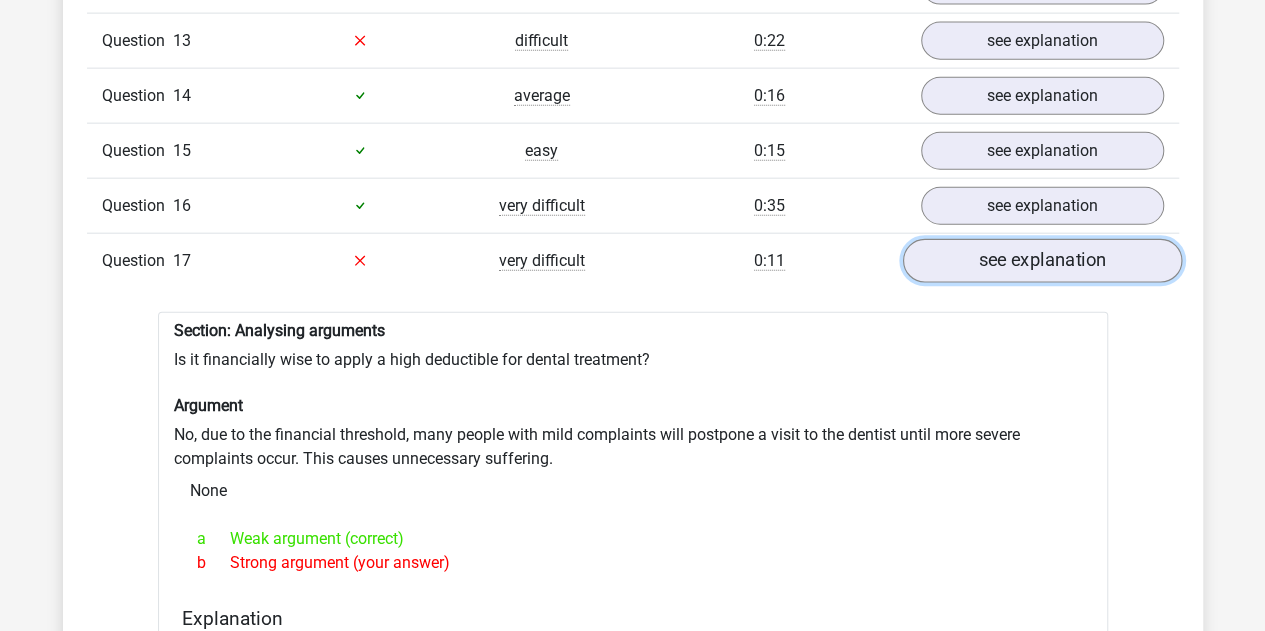 click on "see explanation" at bounding box center [1041, 261] 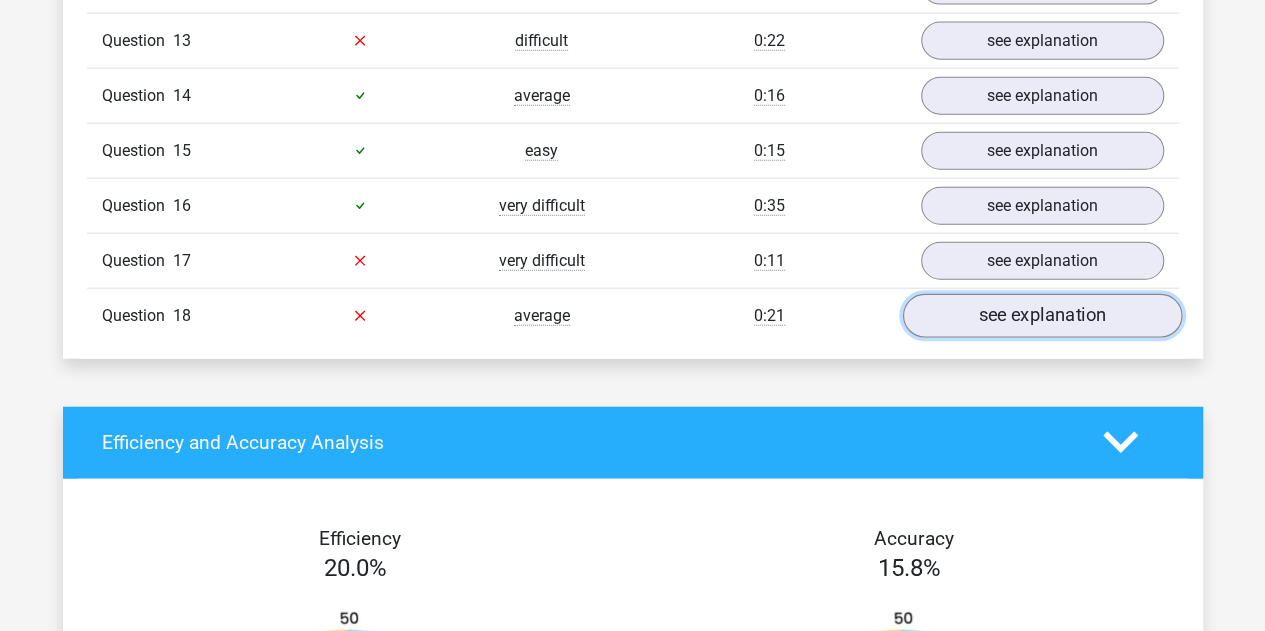 click on "see explanation" at bounding box center (1041, 316) 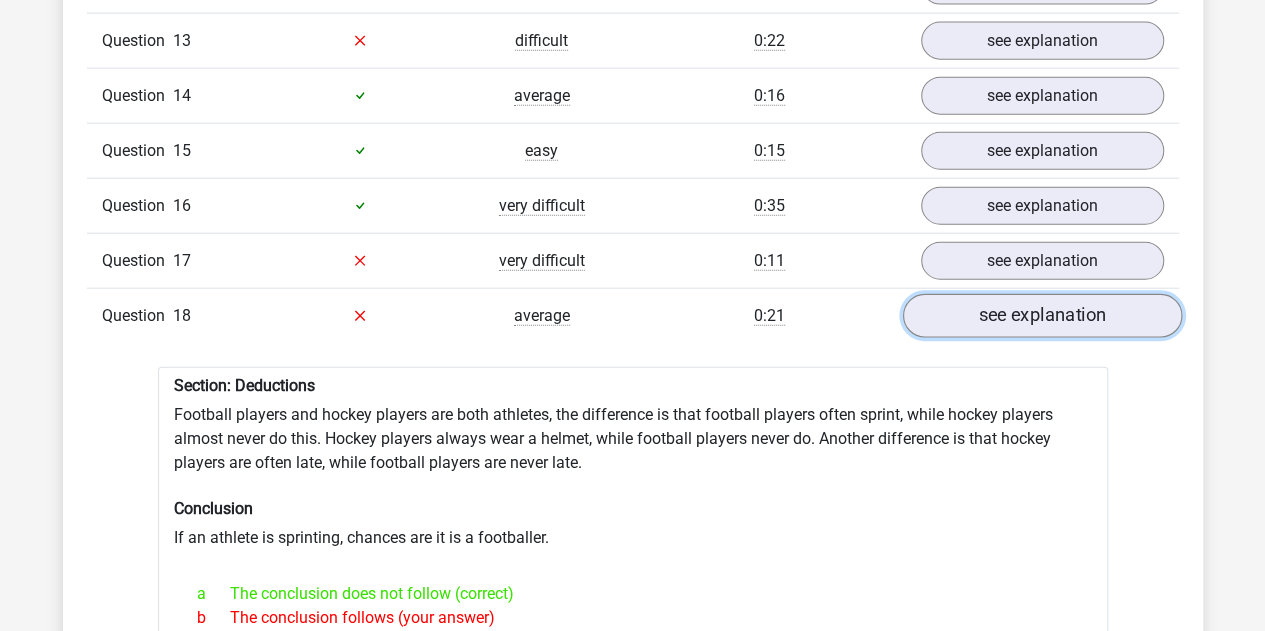 click on "see explanation" at bounding box center (1041, 316) 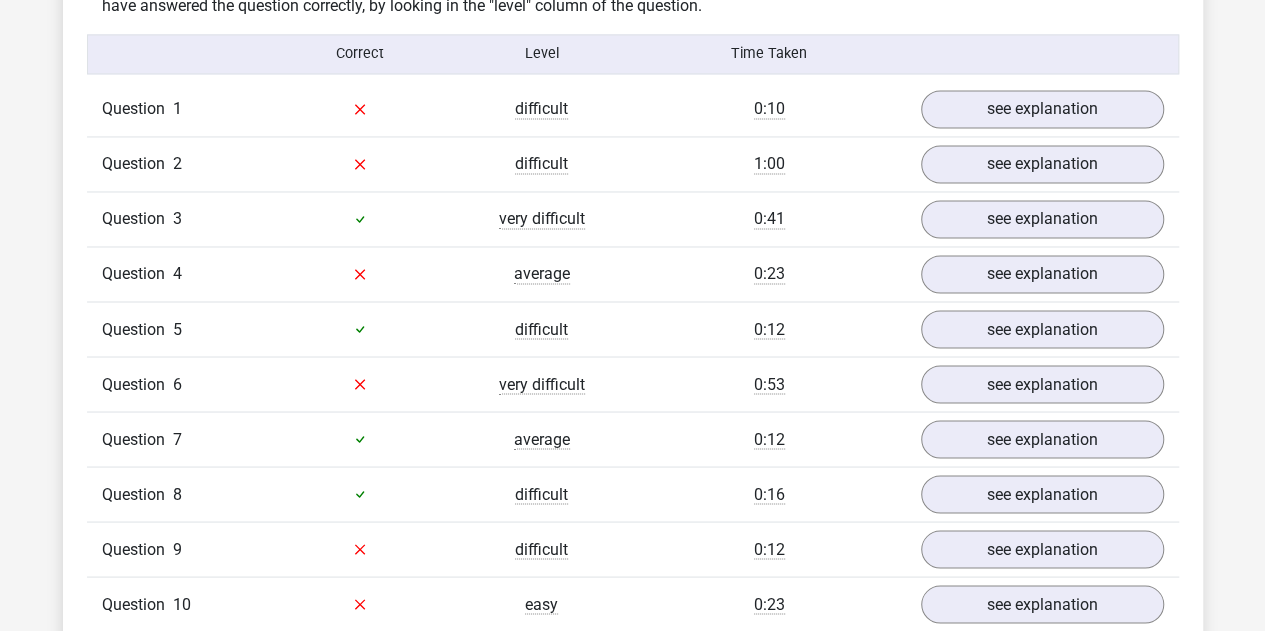 scroll, scrollTop: 1596, scrollLeft: 0, axis: vertical 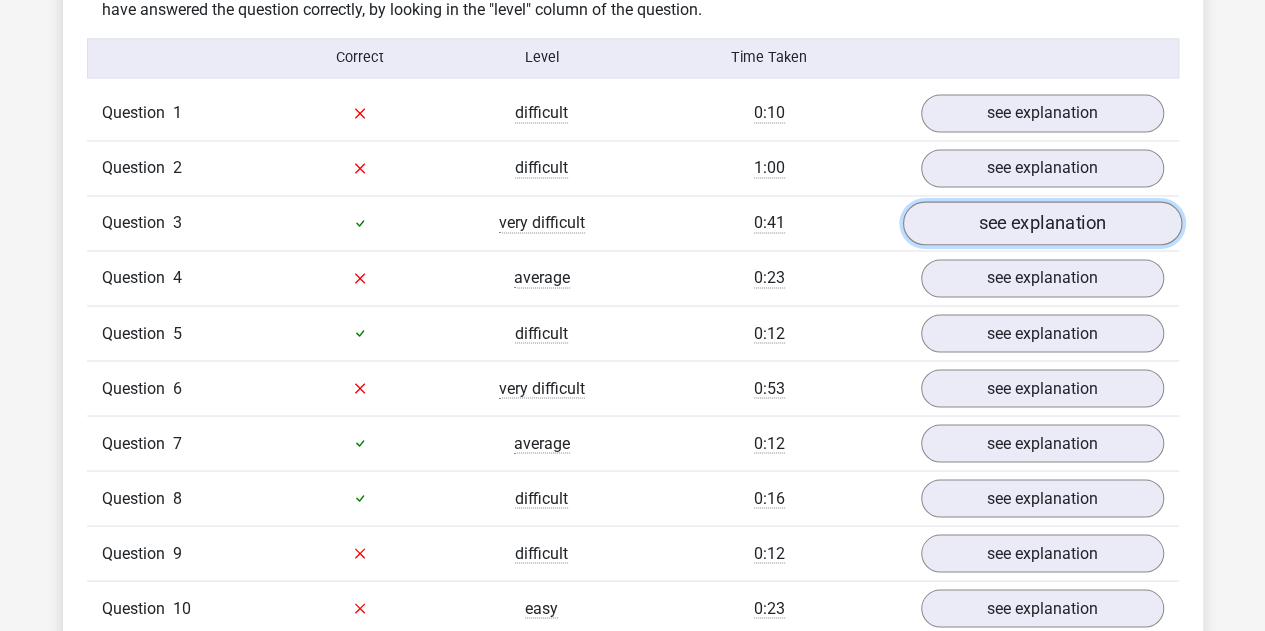 click on "see explanation" at bounding box center (1041, 223) 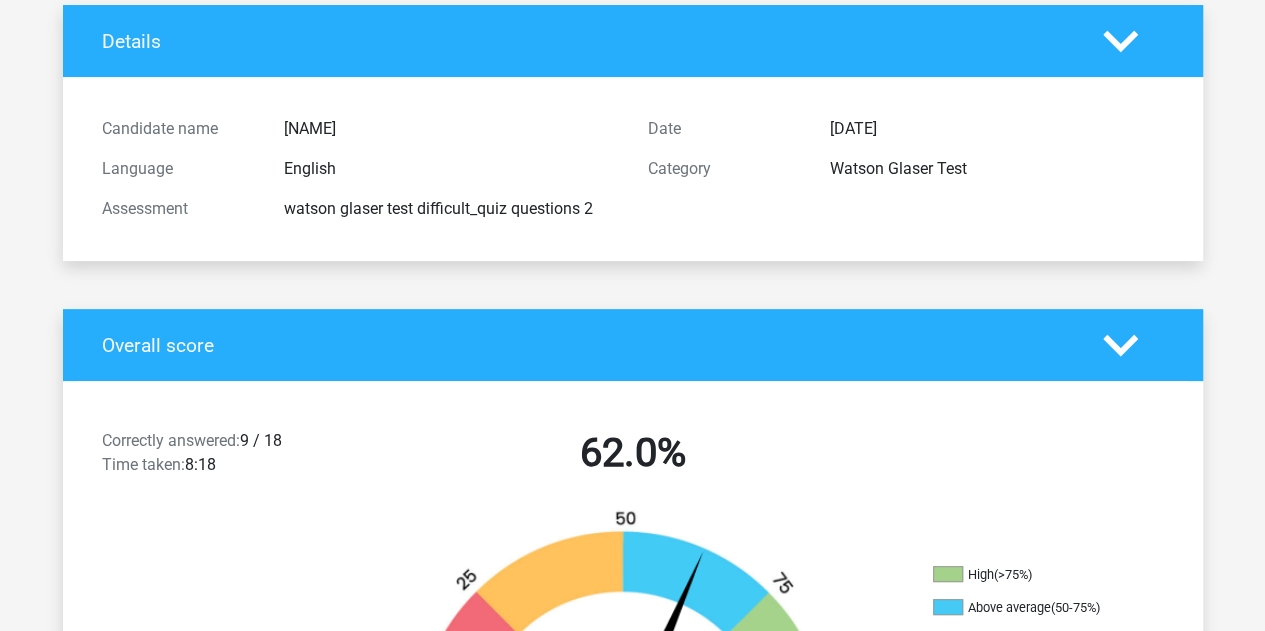 scroll, scrollTop: 0, scrollLeft: 0, axis: both 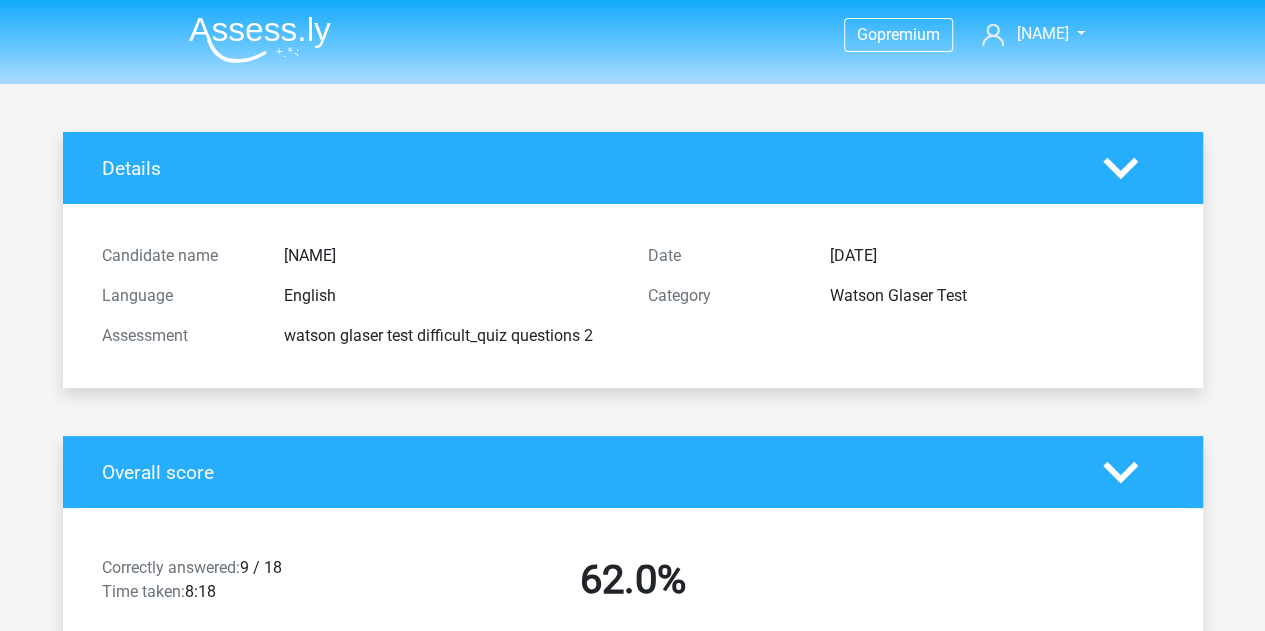 click 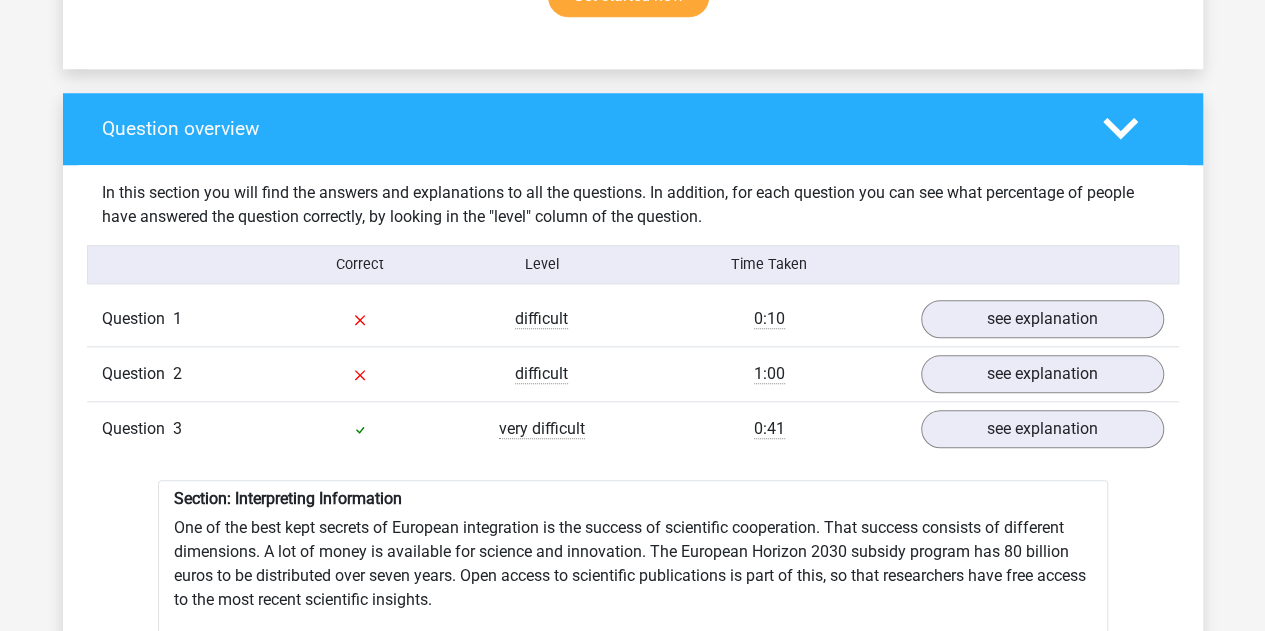 scroll, scrollTop: 860, scrollLeft: 0, axis: vertical 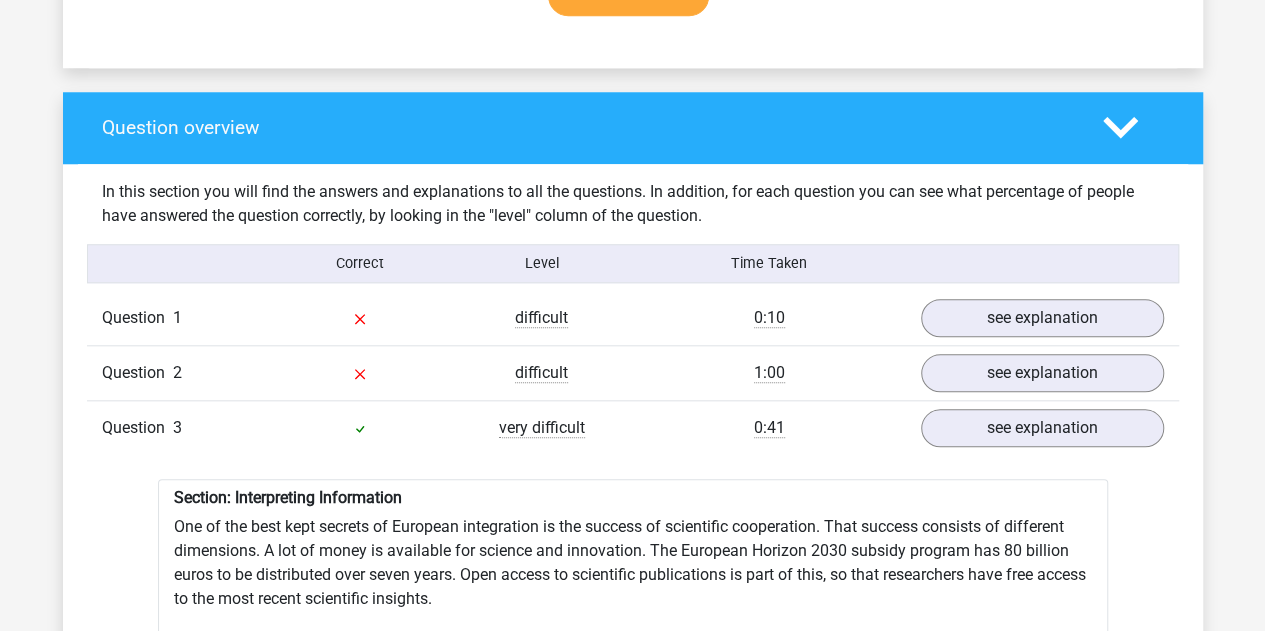 click 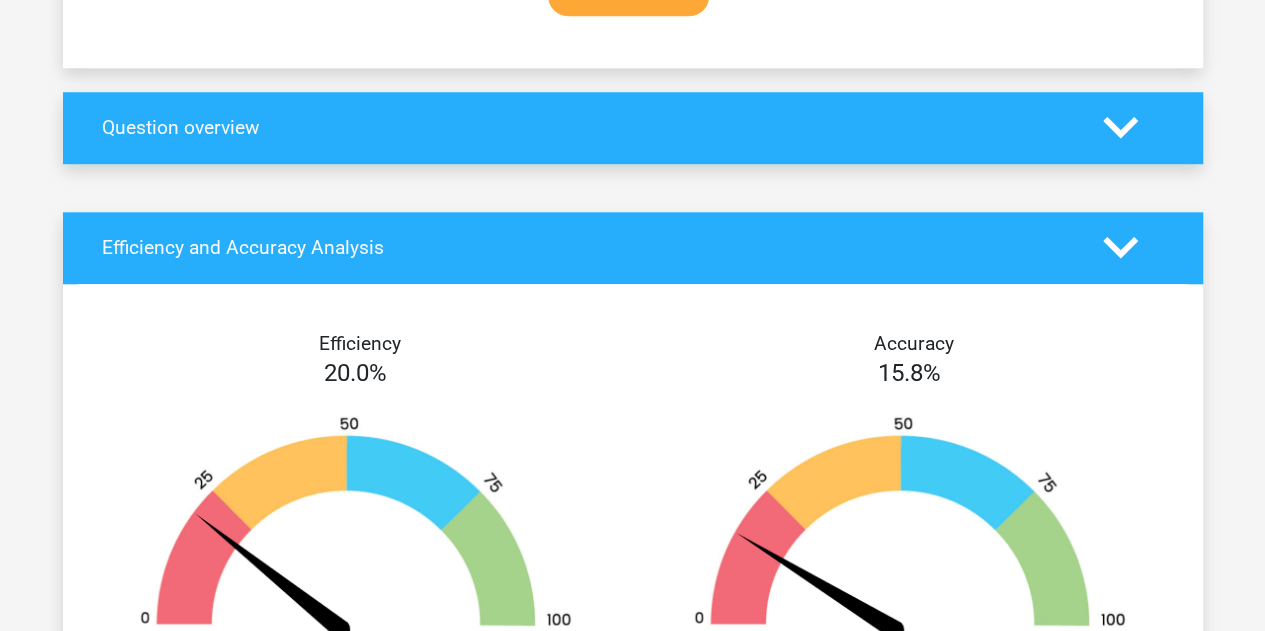 click 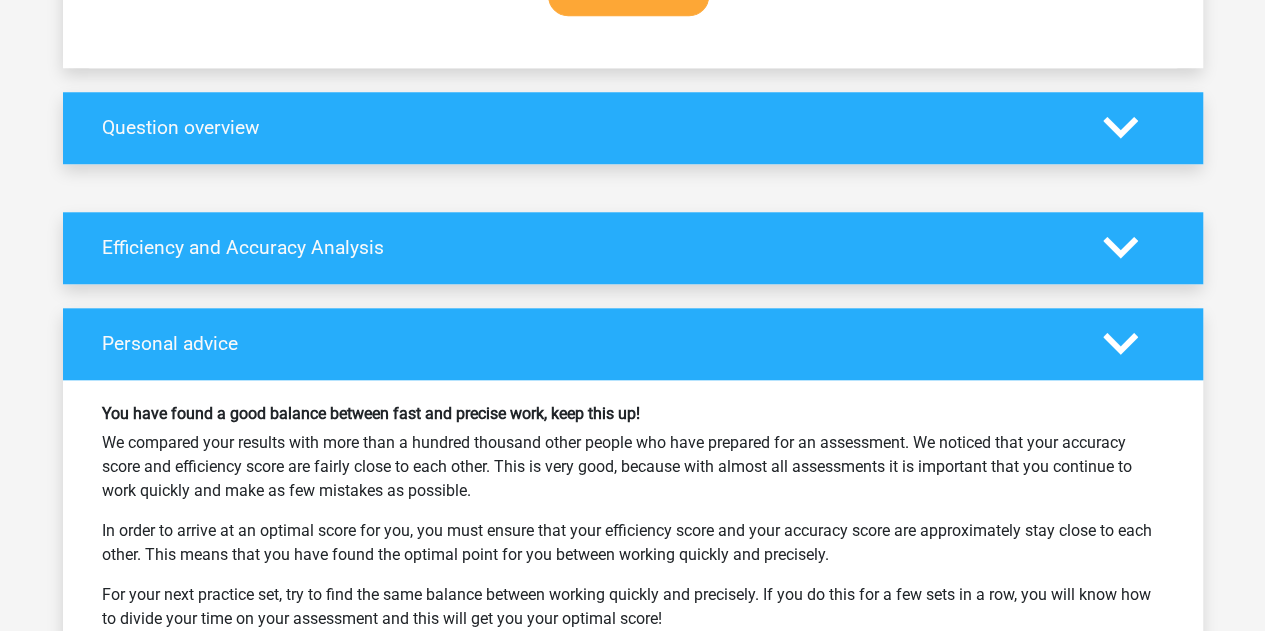 click 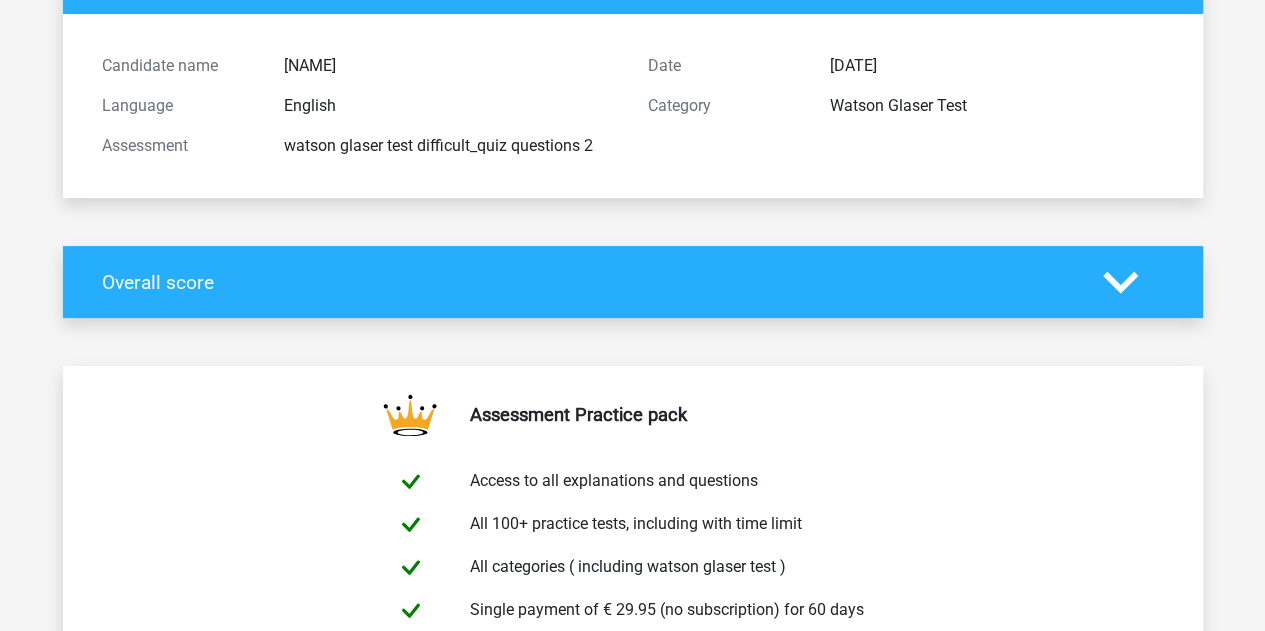 scroll, scrollTop: 0, scrollLeft: 0, axis: both 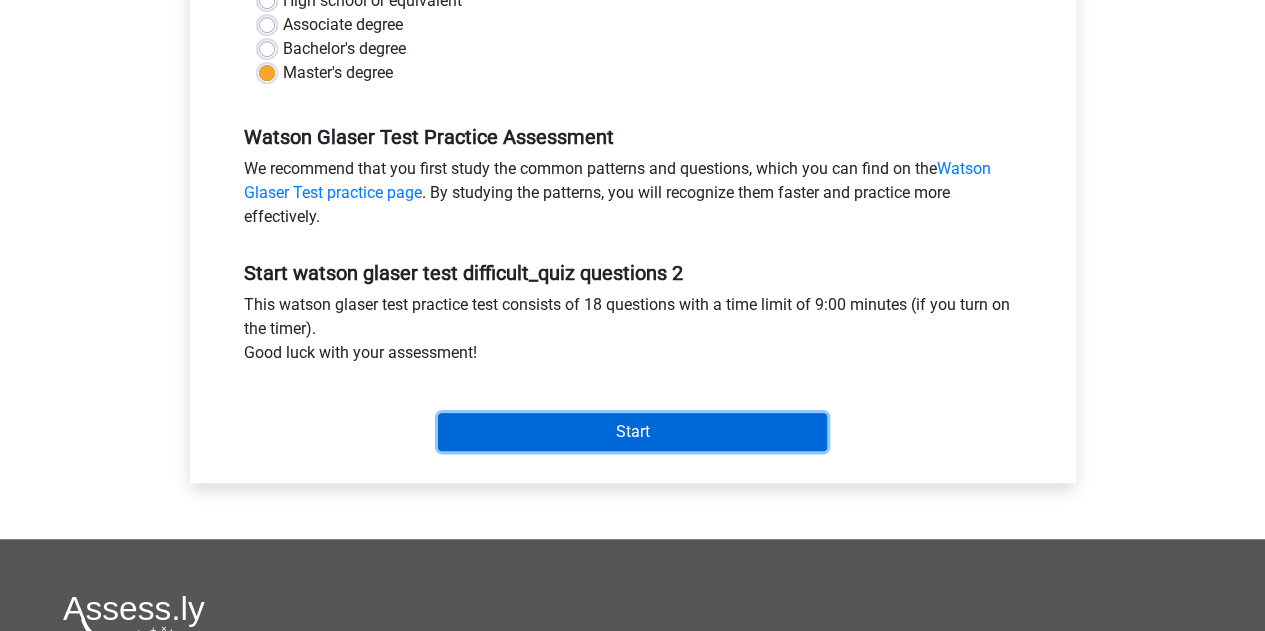 click on "Start" at bounding box center (632, 432) 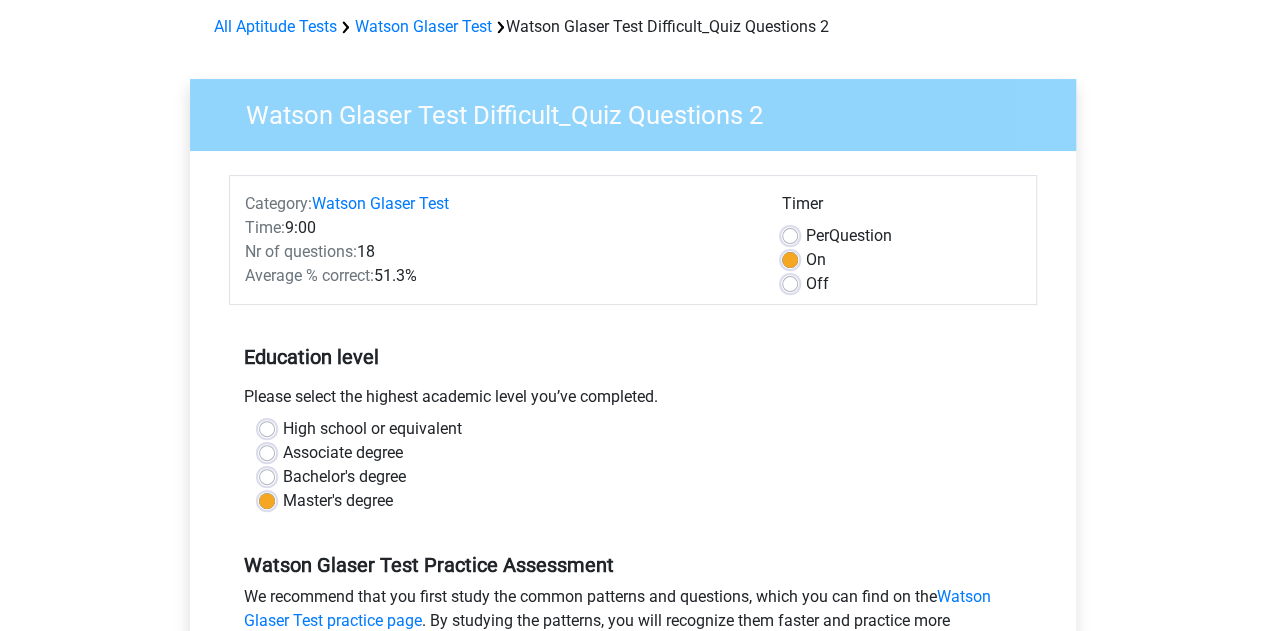 scroll, scrollTop: 81, scrollLeft: 0, axis: vertical 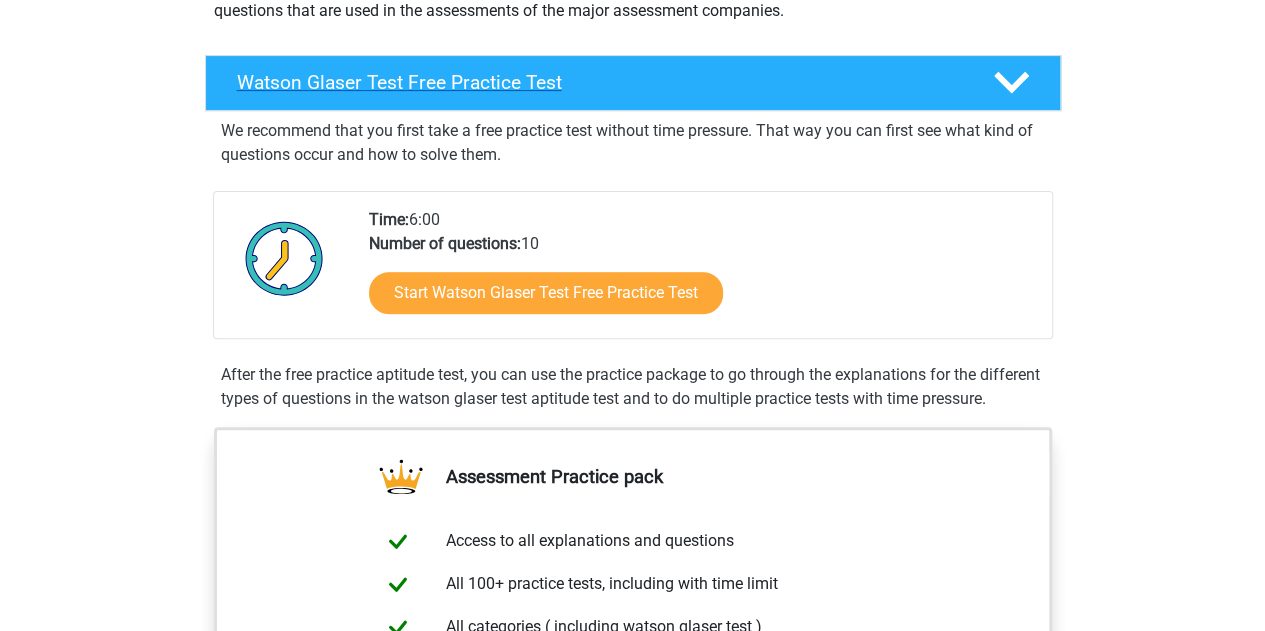 click 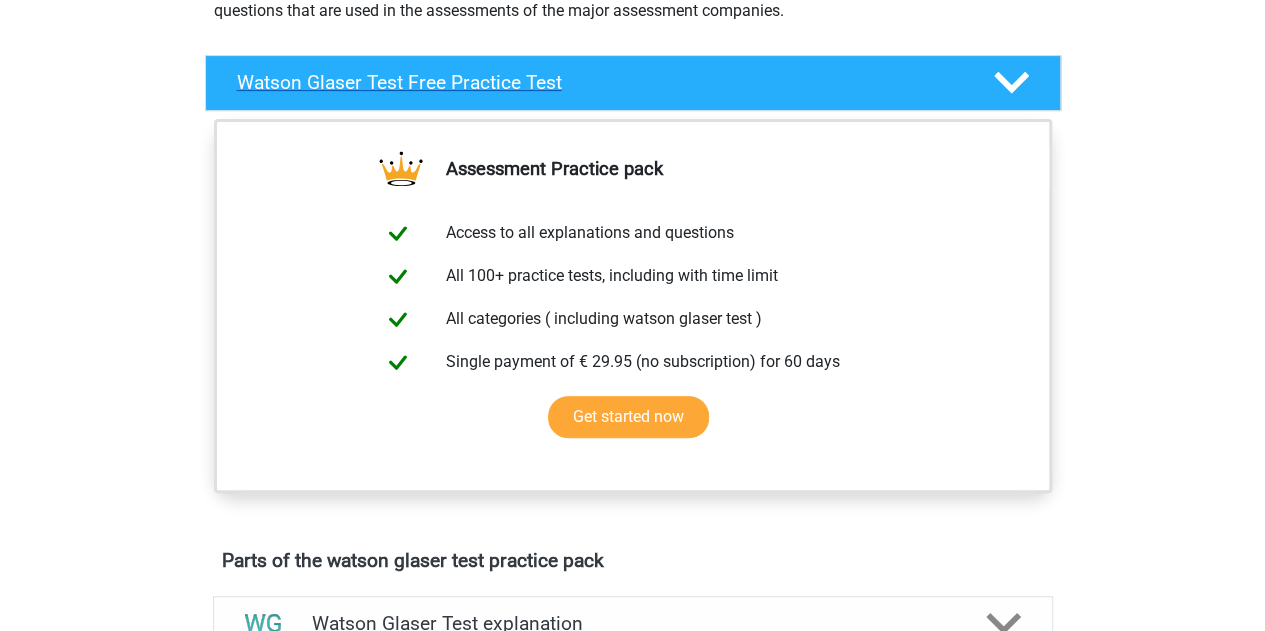 click 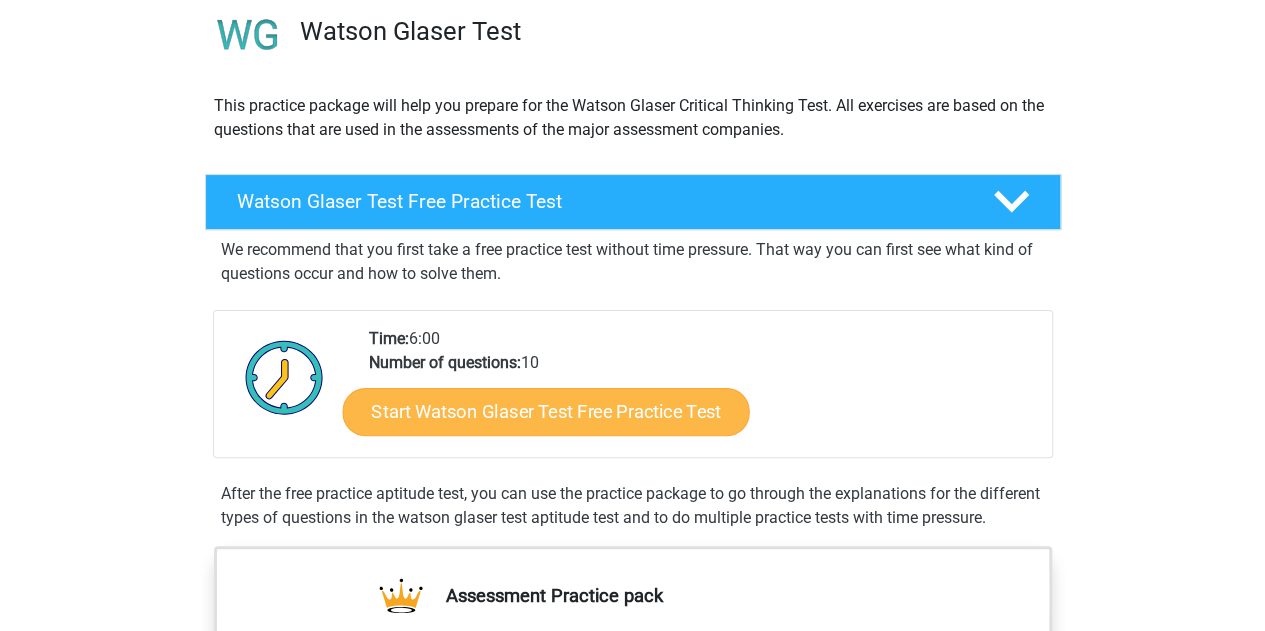 scroll, scrollTop: 162, scrollLeft: 0, axis: vertical 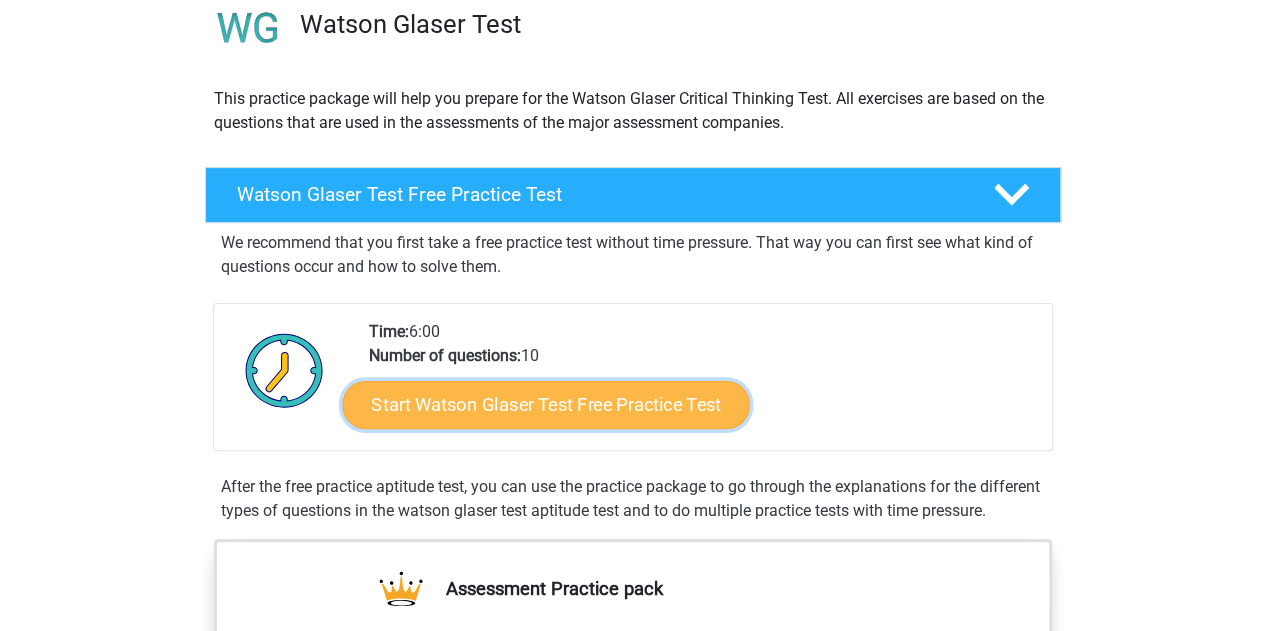 click on "Start Watson Glaser Test
Free Practice Test" at bounding box center [545, 405] 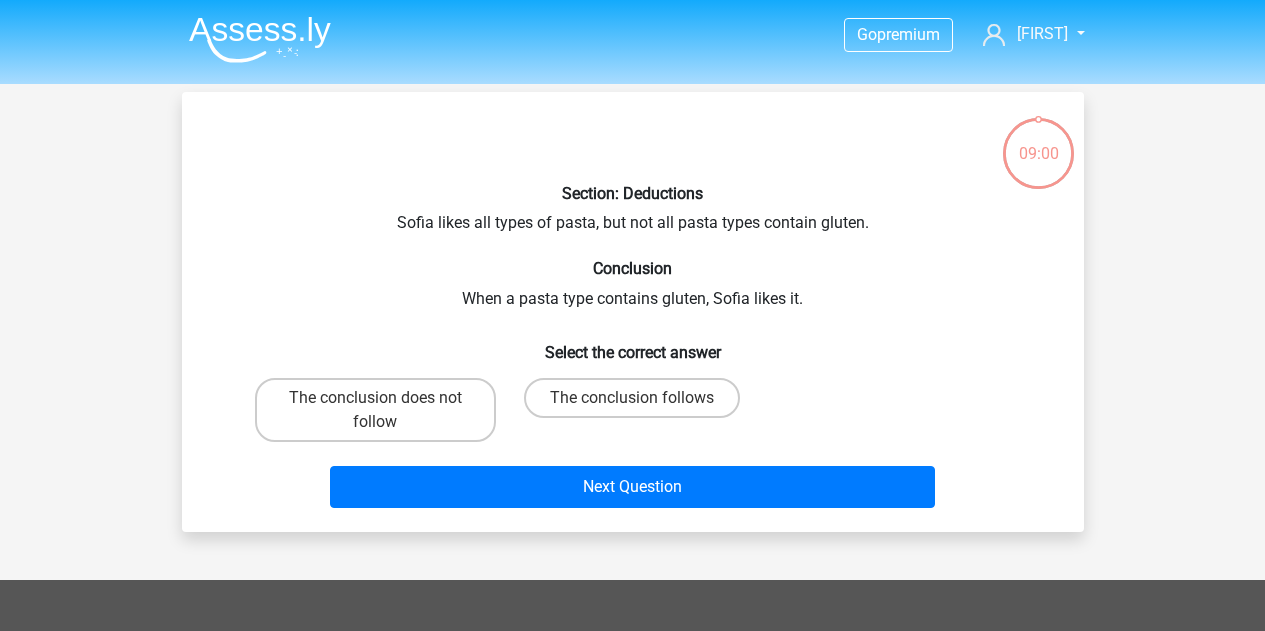 scroll, scrollTop: 0, scrollLeft: 0, axis: both 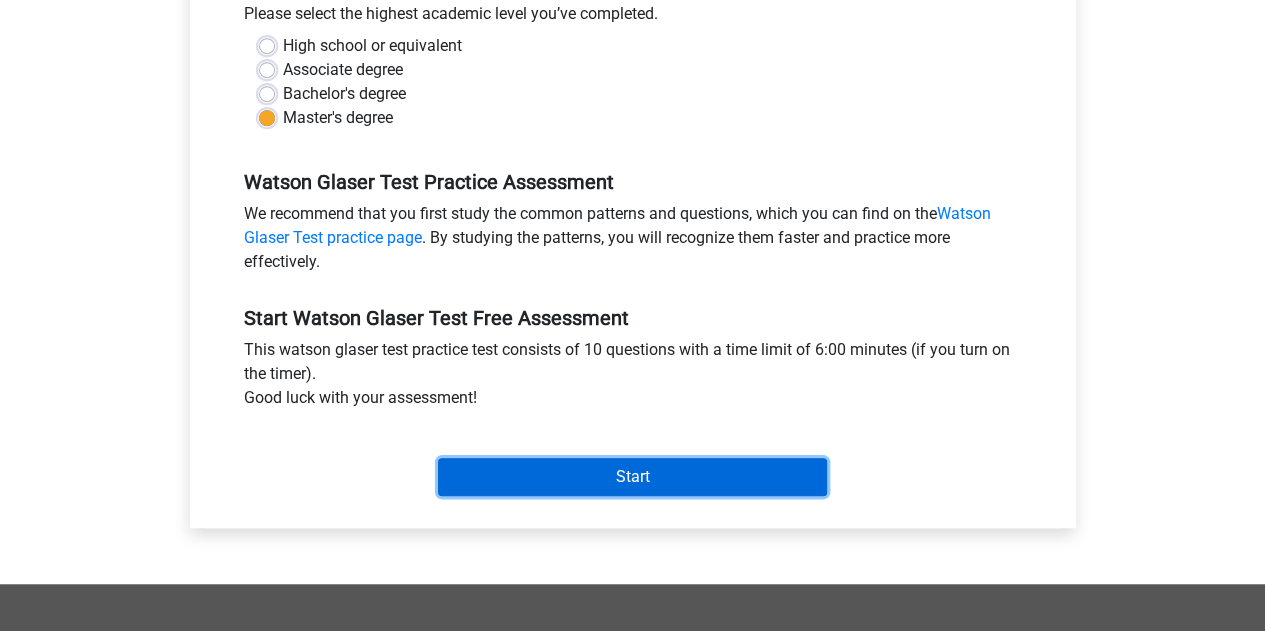 click on "Start" at bounding box center (632, 477) 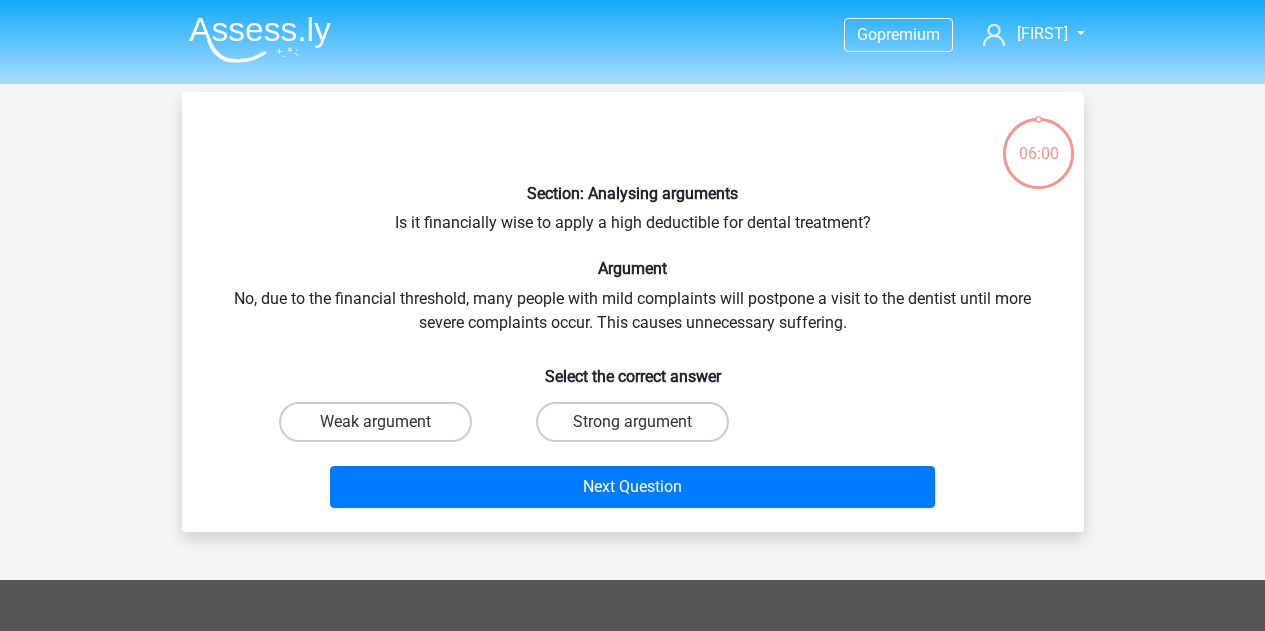 scroll, scrollTop: 0, scrollLeft: 0, axis: both 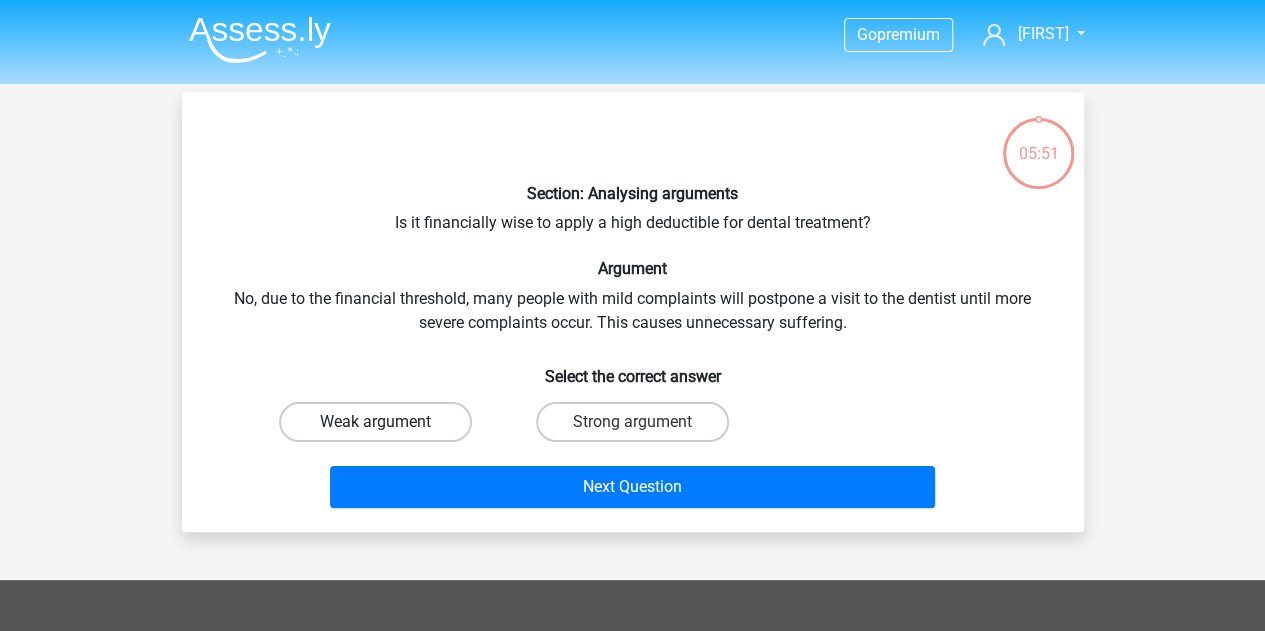 click on "Weak argument" at bounding box center [375, 422] 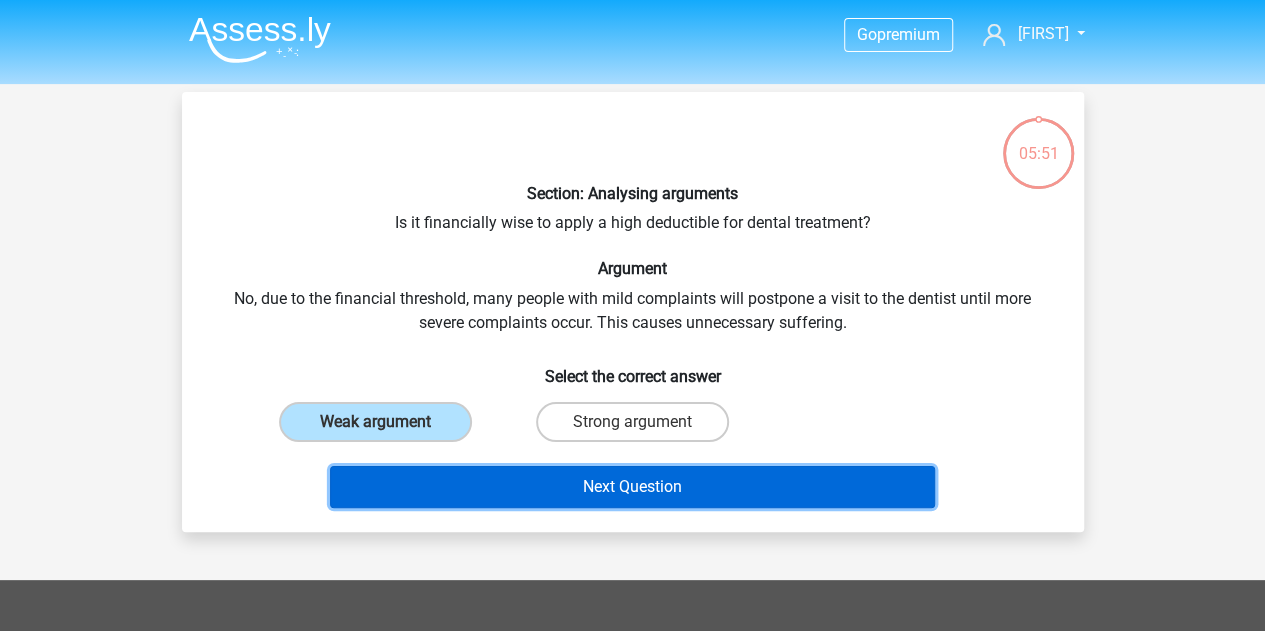 click on "Next Question" at bounding box center [632, 487] 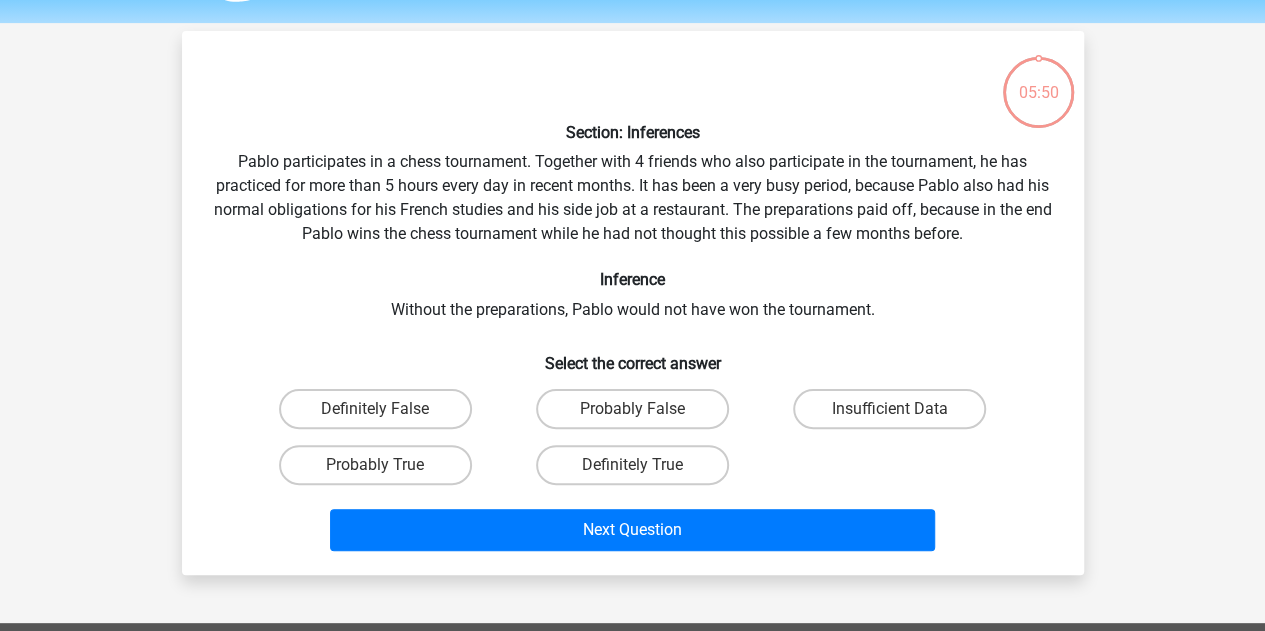 scroll, scrollTop: 92, scrollLeft: 0, axis: vertical 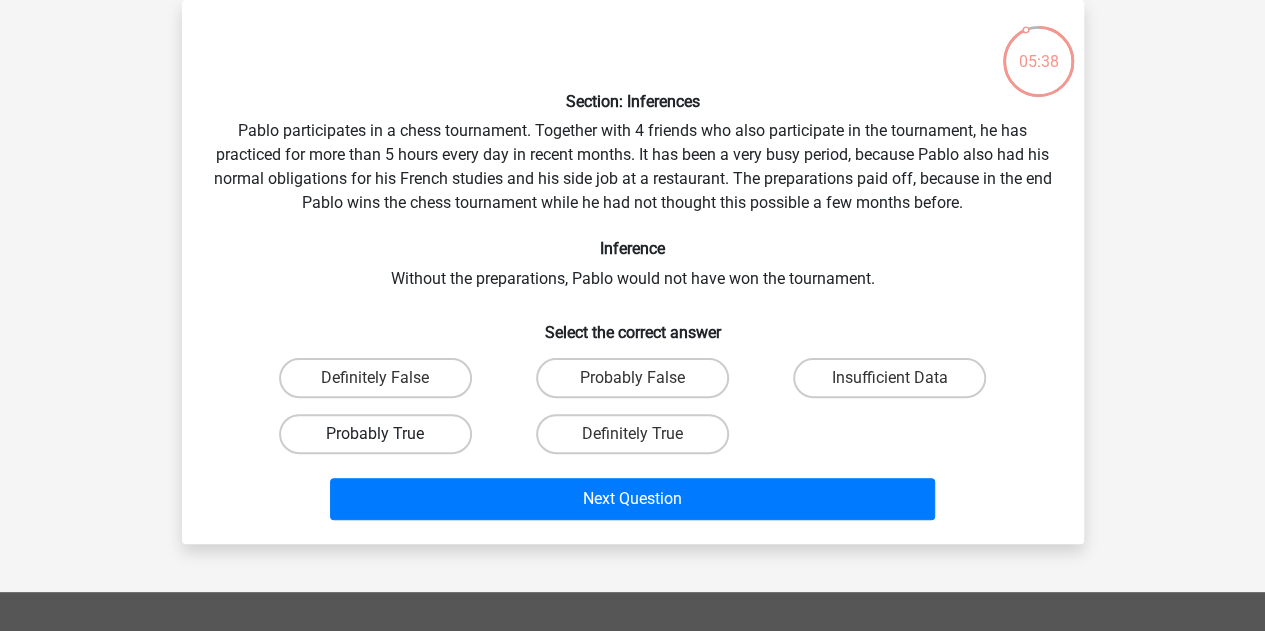 click on "Probably True" at bounding box center (375, 434) 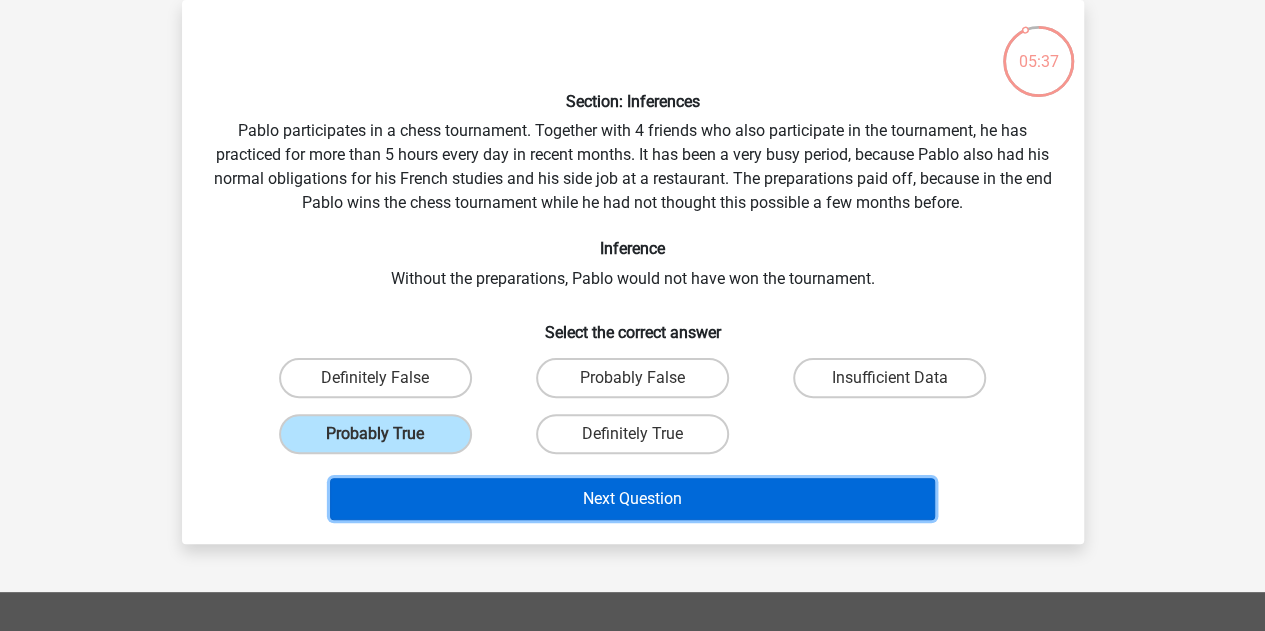 click on "Next Question" at bounding box center (632, 499) 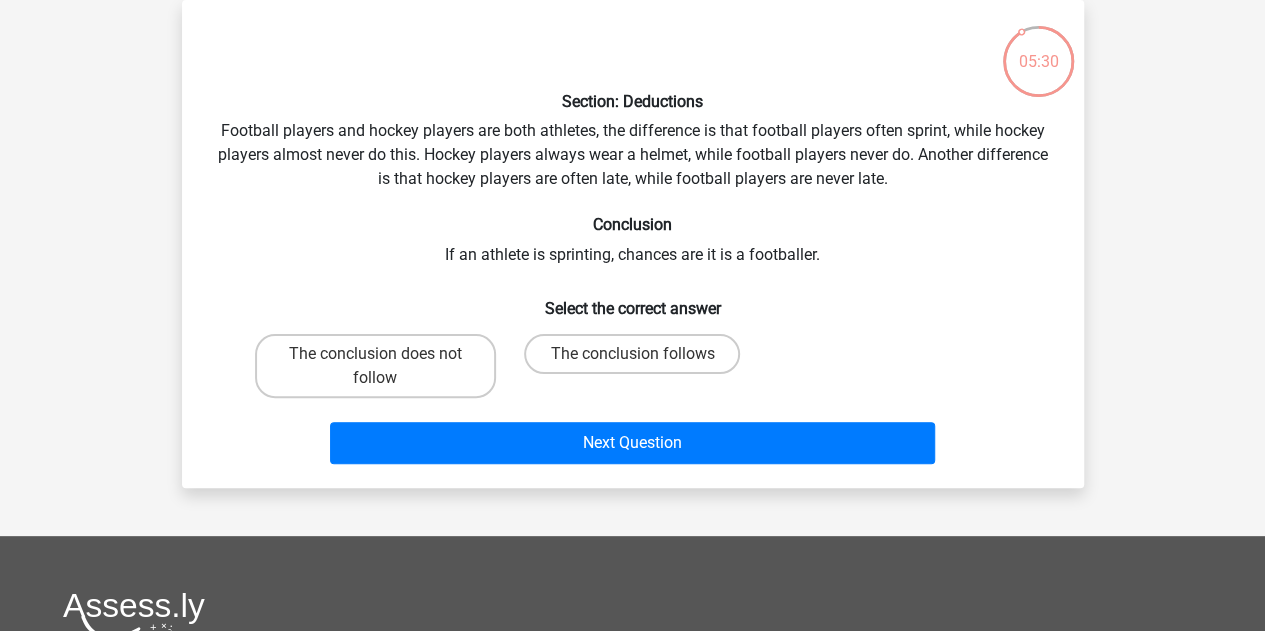 scroll, scrollTop: 0, scrollLeft: 0, axis: both 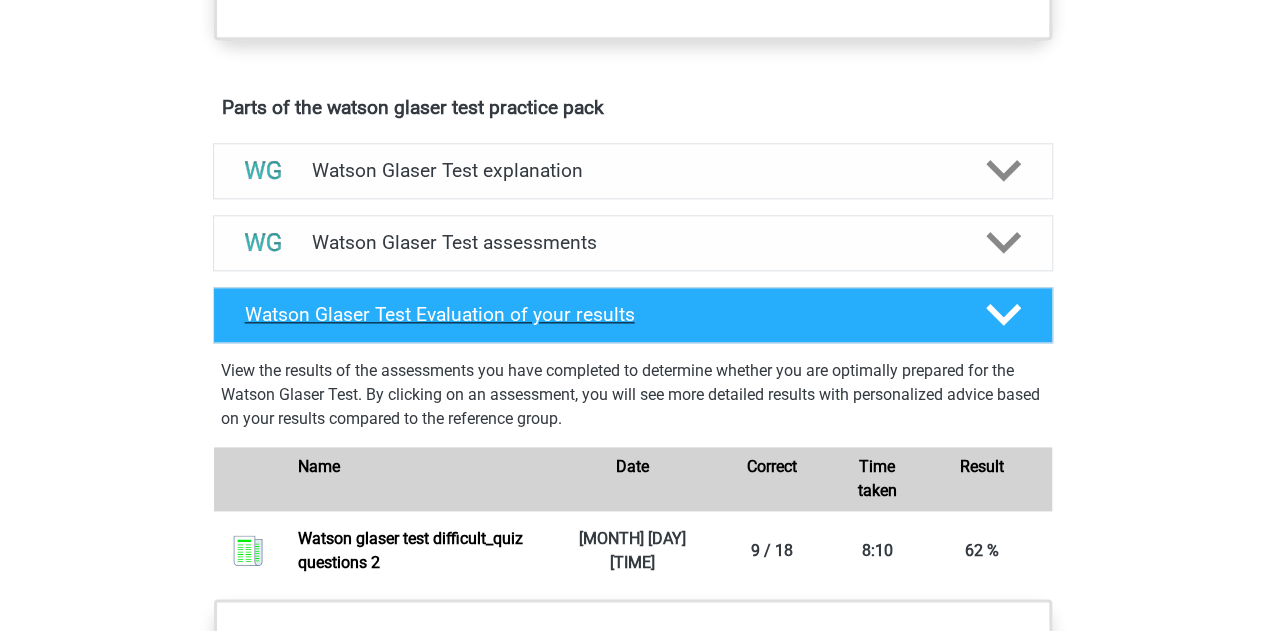 click 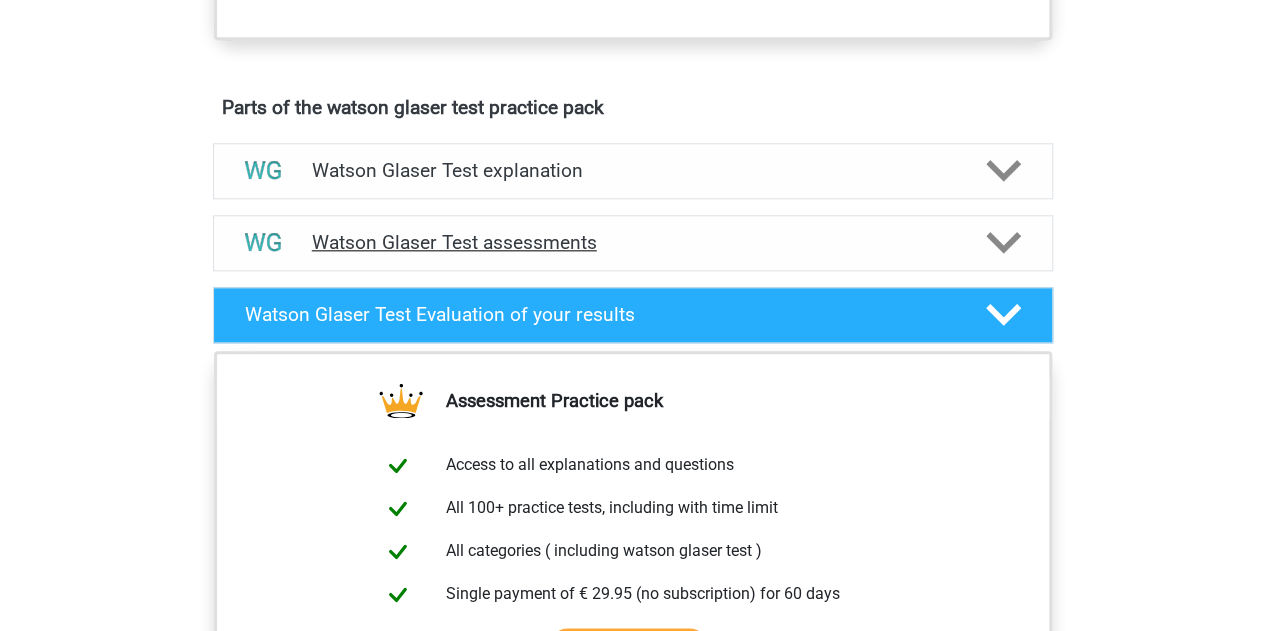 click 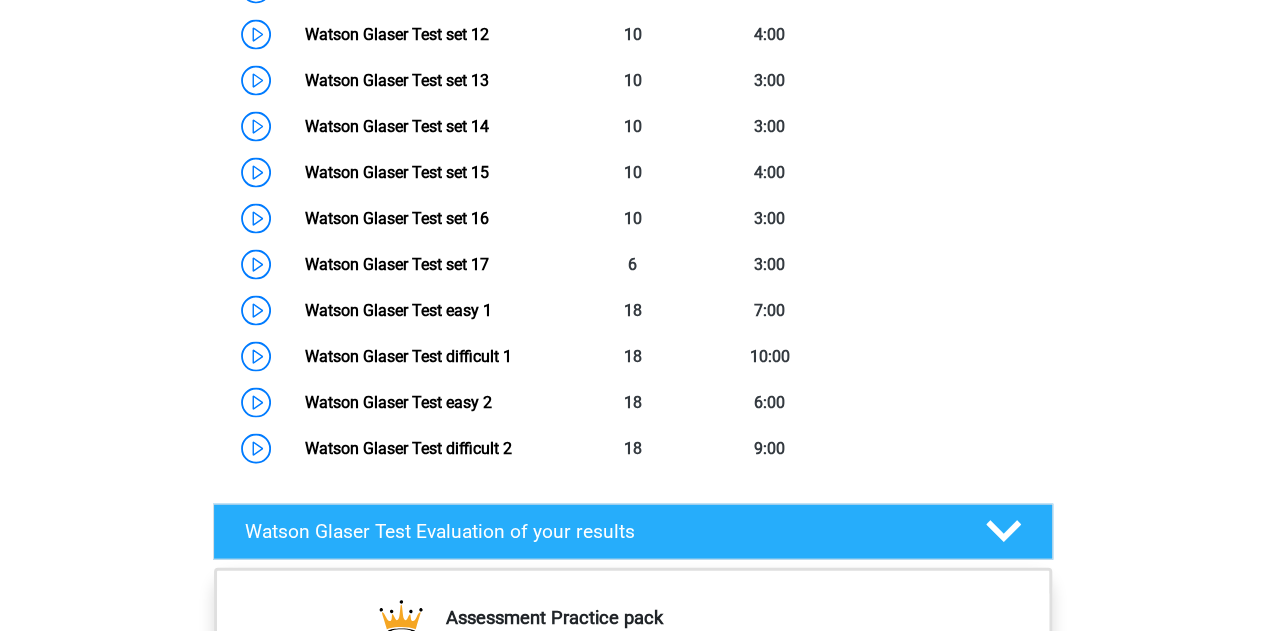 scroll, scrollTop: 1932, scrollLeft: 0, axis: vertical 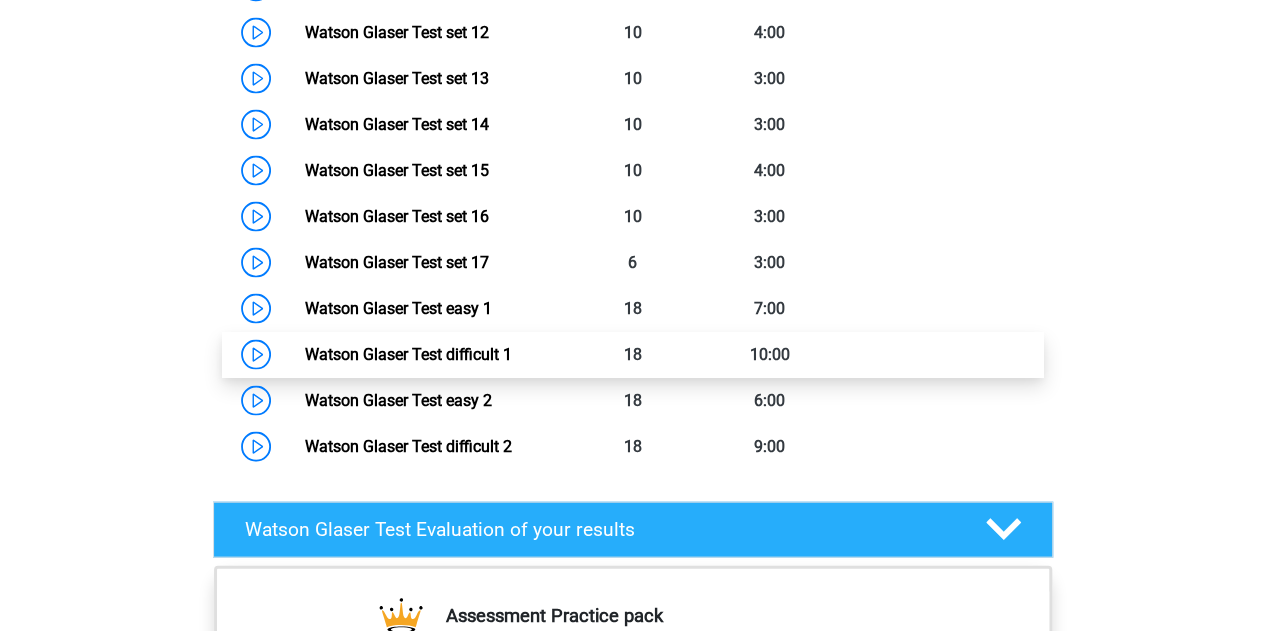 click on "Watson Glaser Test
difficult 1" at bounding box center (408, 354) 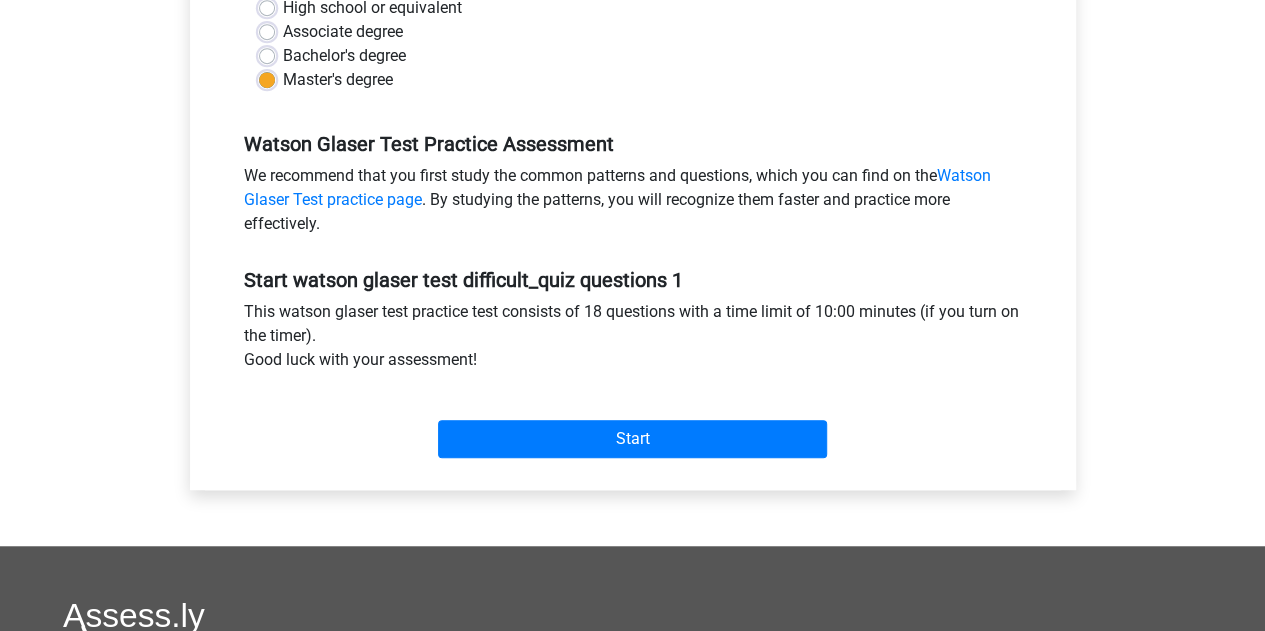 scroll, scrollTop: 507, scrollLeft: 0, axis: vertical 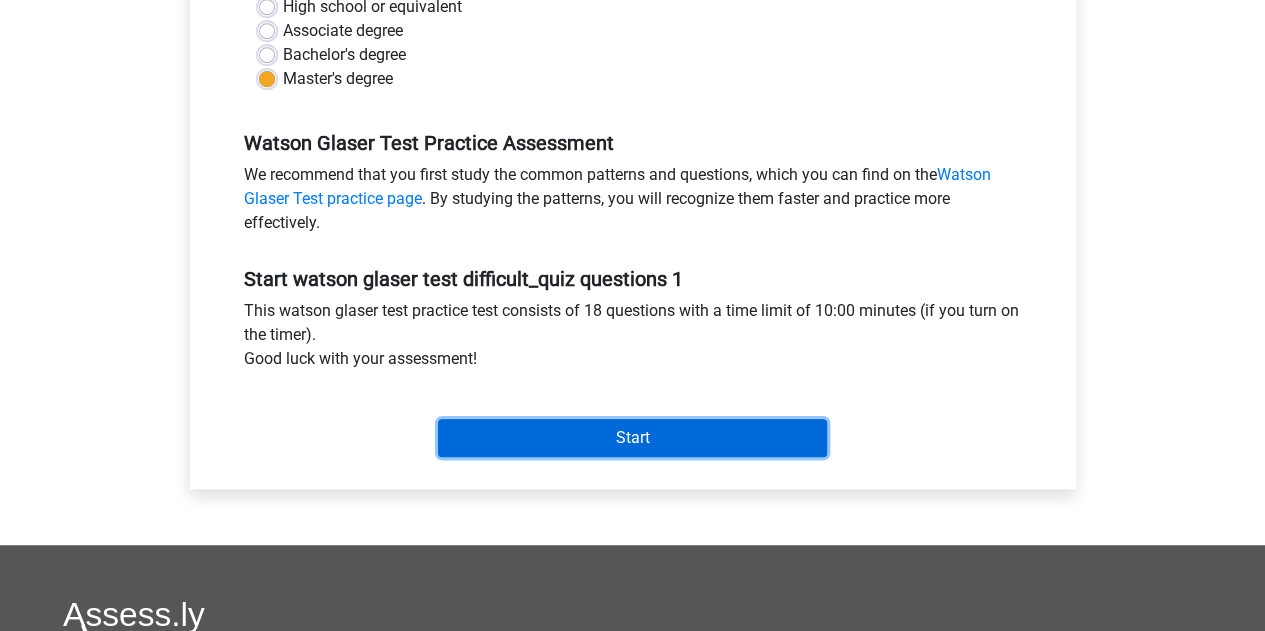 click on "Start" at bounding box center (632, 438) 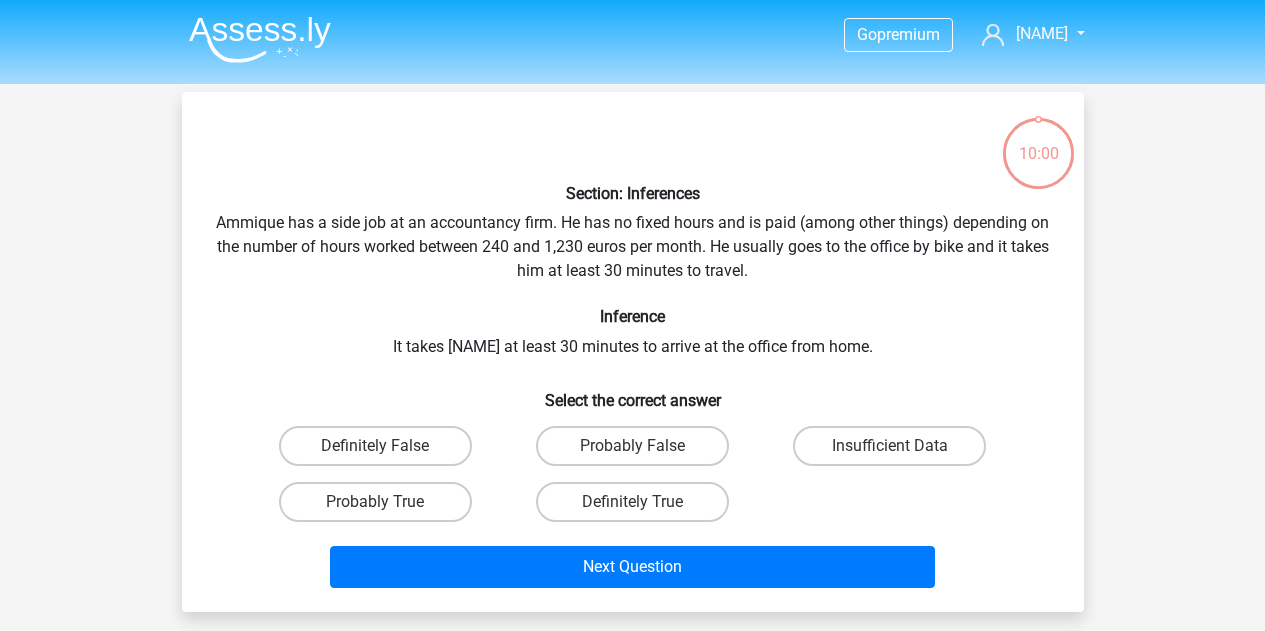 scroll, scrollTop: 0, scrollLeft: 0, axis: both 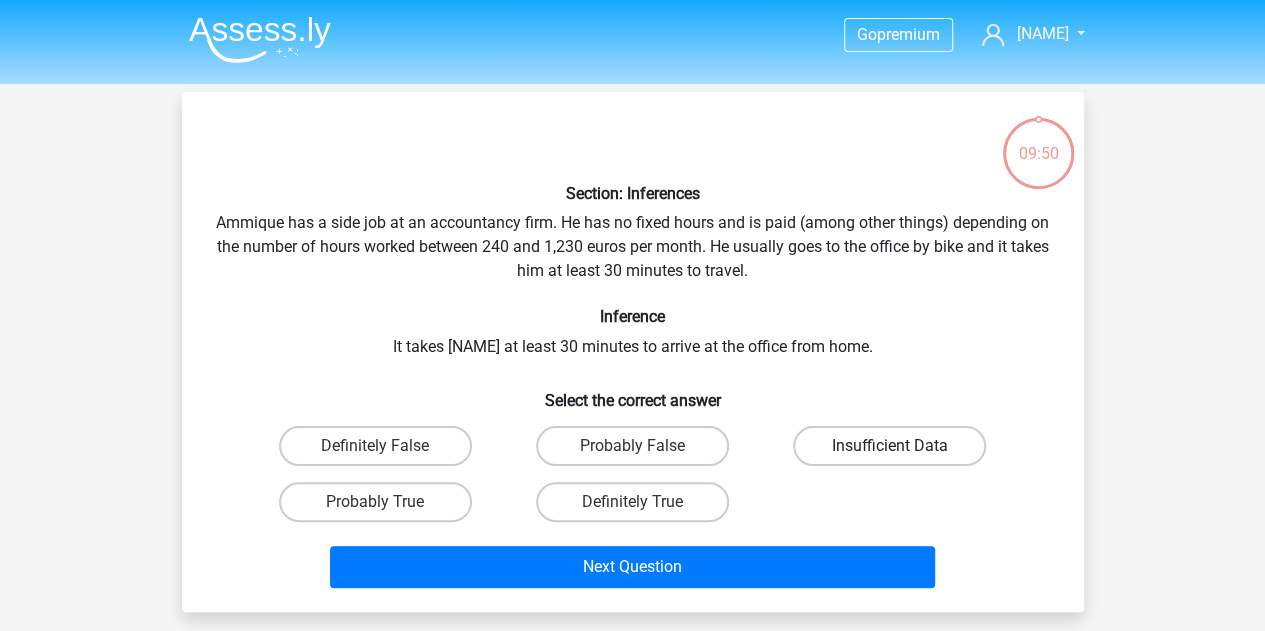 click on "Insufficient Data" at bounding box center (889, 446) 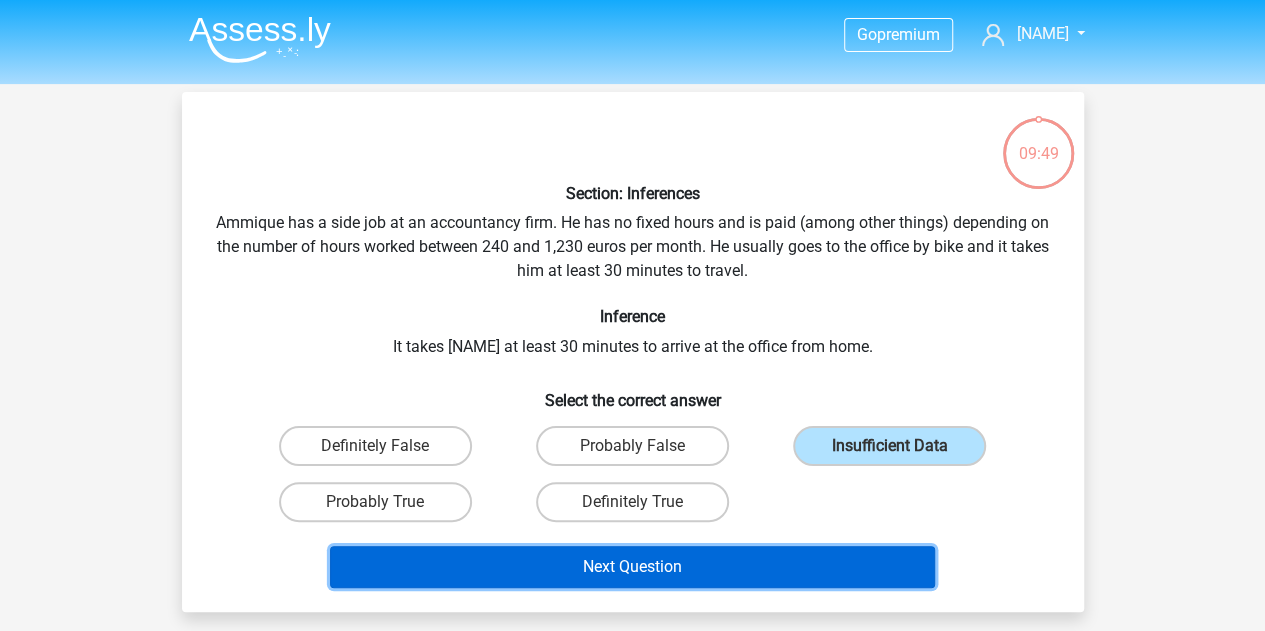 click on "Next Question" at bounding box center [632, 567] 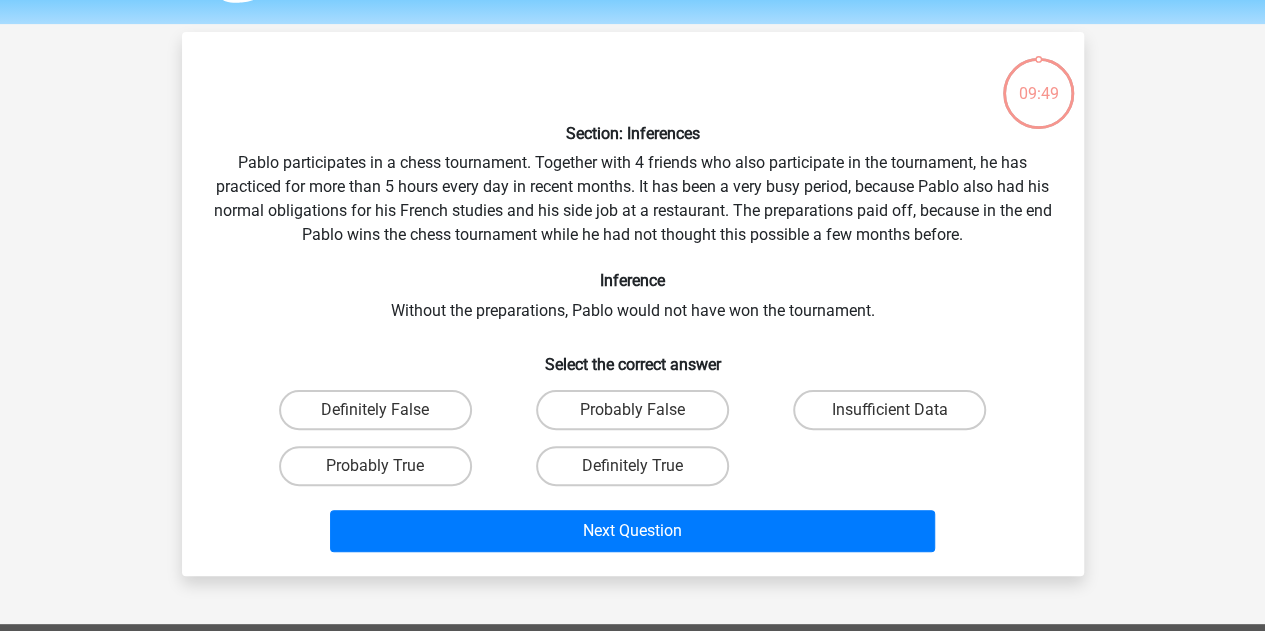 scroll, scrollTop: 92, scrollLeft: 0, axis: vertical 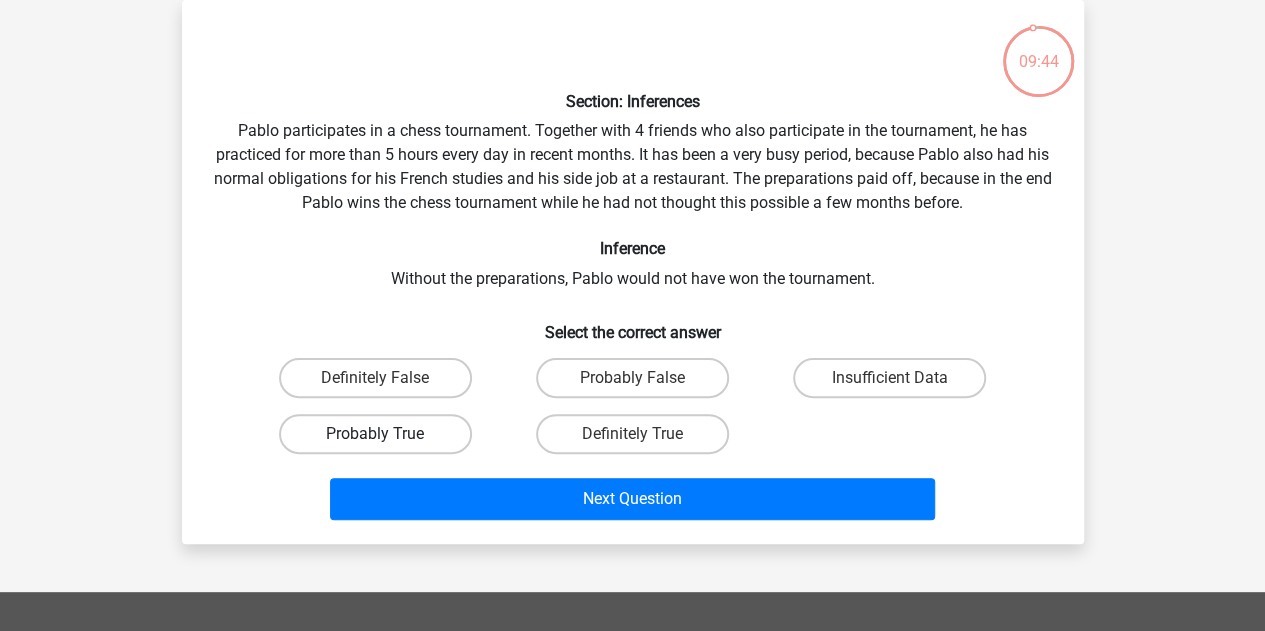 click on "Probably True" at bounding box center (375, 434) 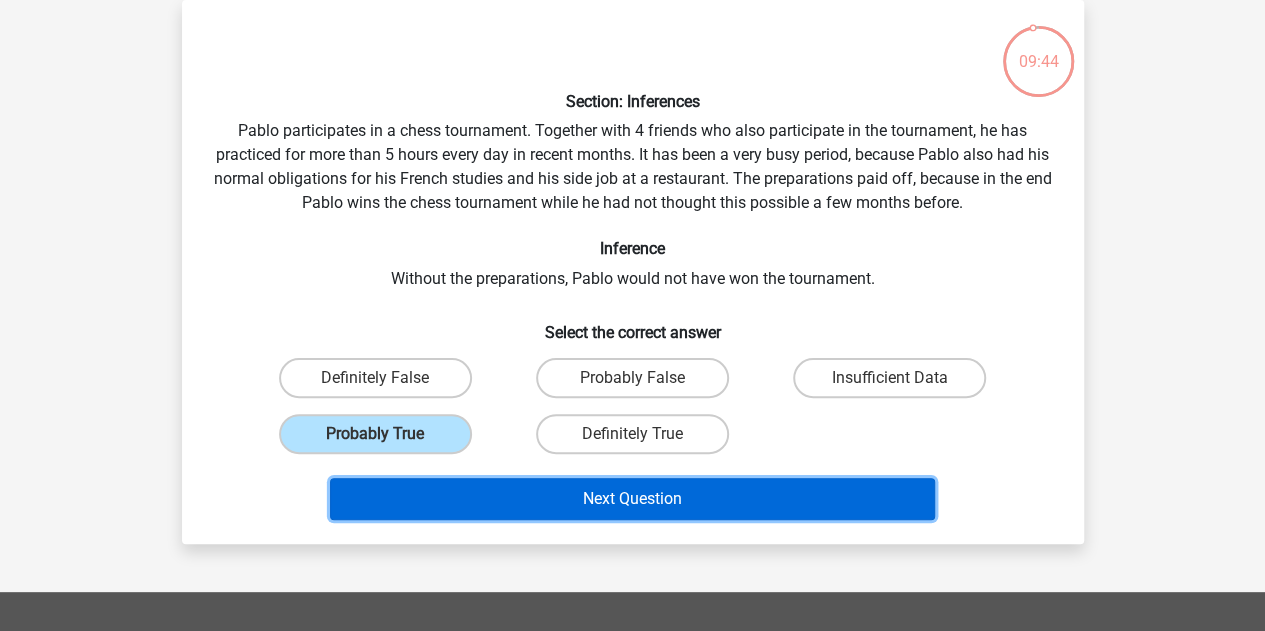 click on "Next Question" at bounding box center (632, 499) 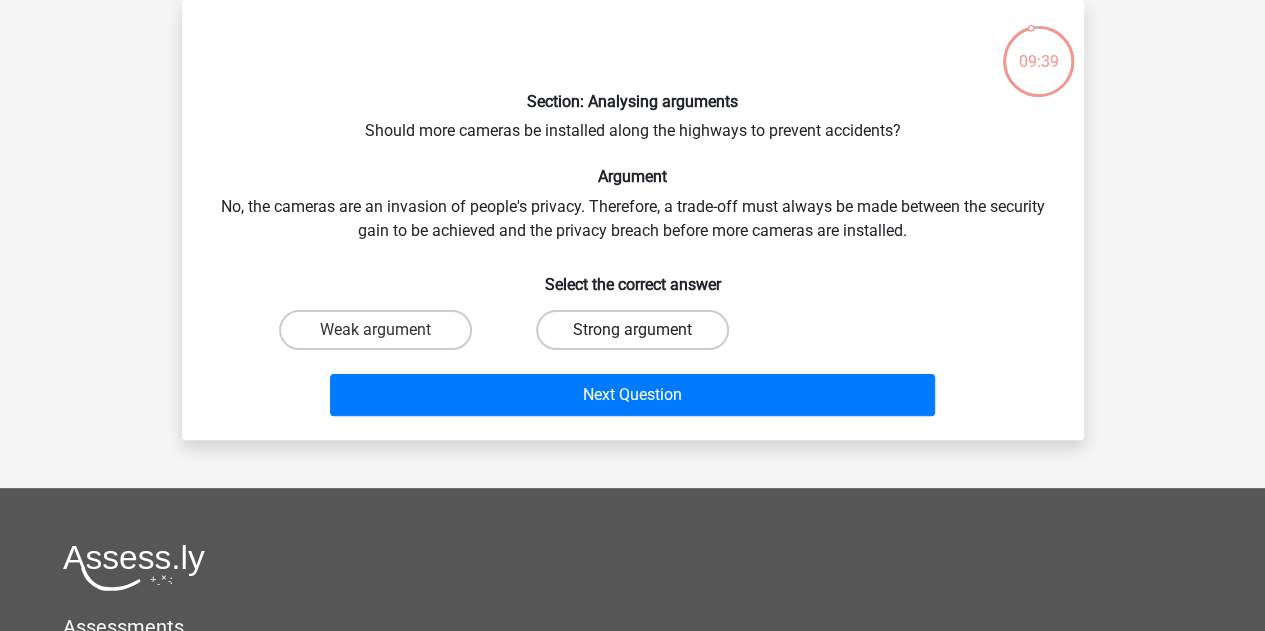 click on "Strong argument" at bounding box center [632, 330] 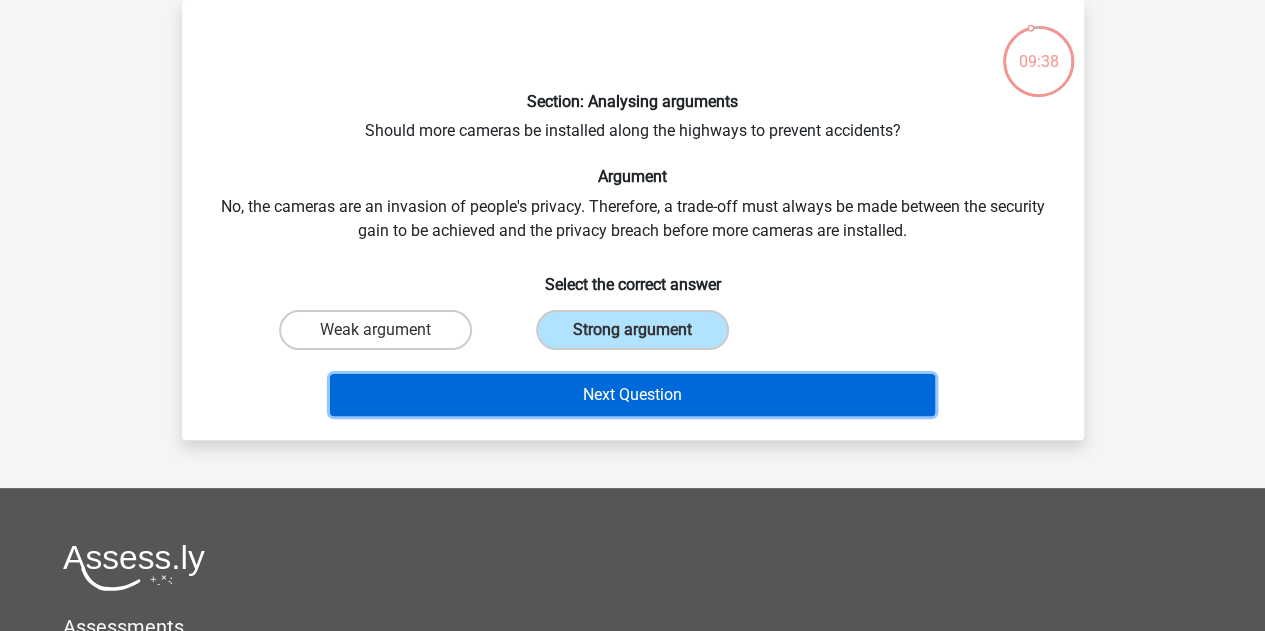 click on "Next Question" at bounding box center [632, 395] 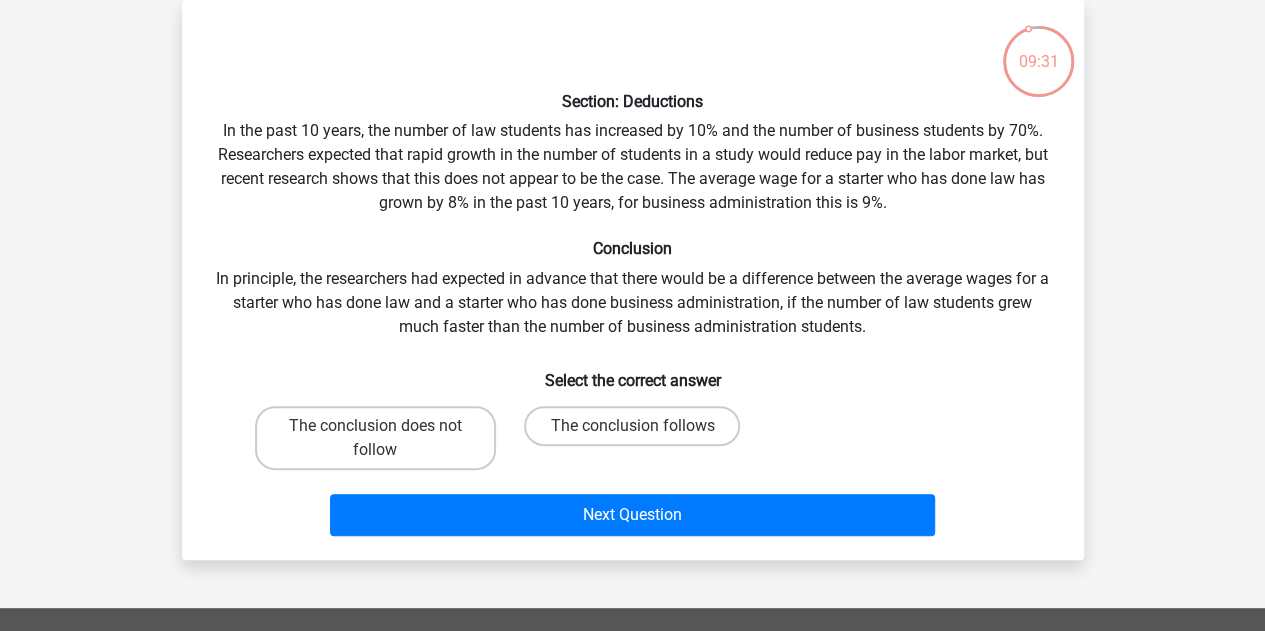 scroll, scrollTop: 0, scrollLeft: 0, axis: both 